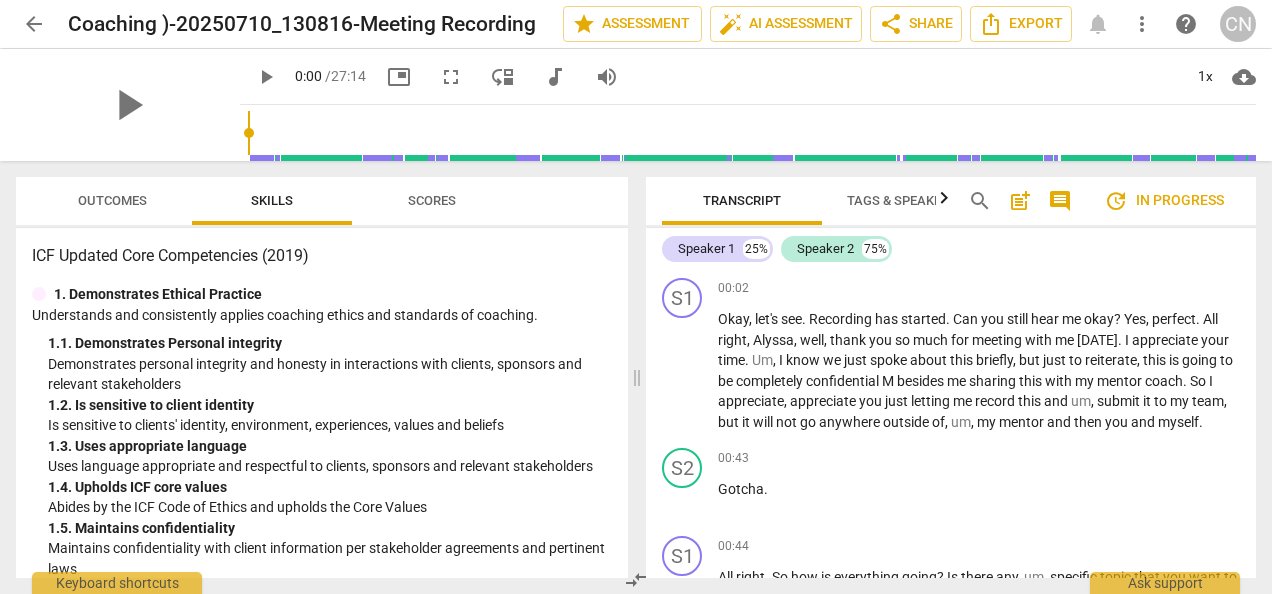 scroll, scrollTop: 0, scrollLeft: 0, axis: both 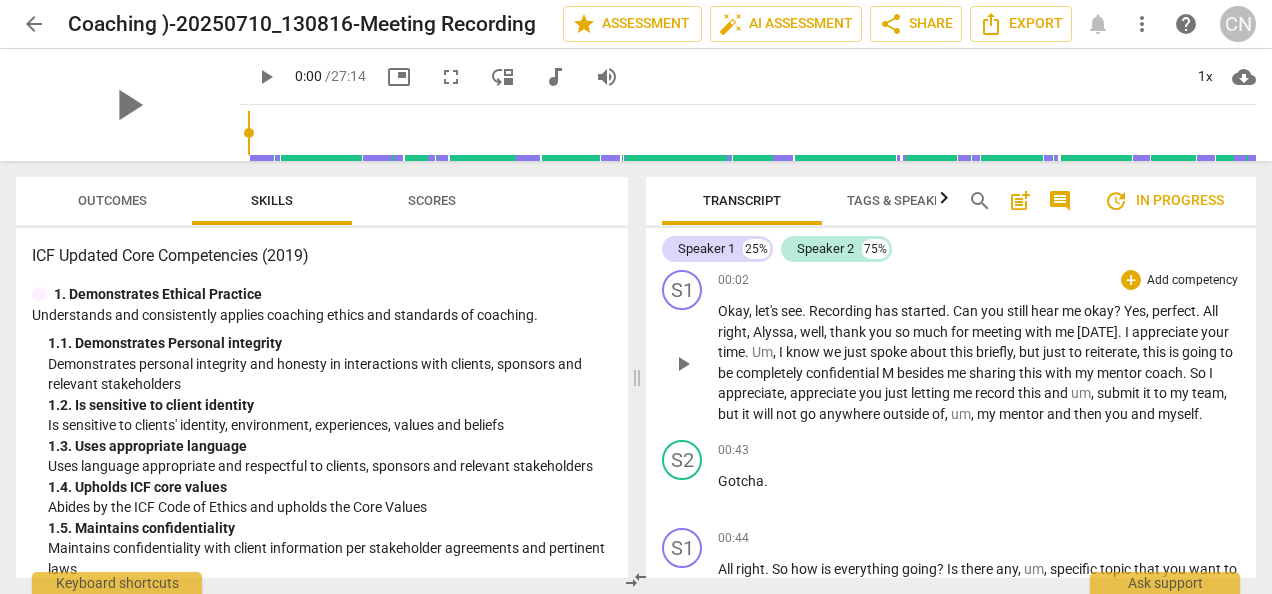 click on "+ Add competency" at bounding box center [1180, 280] 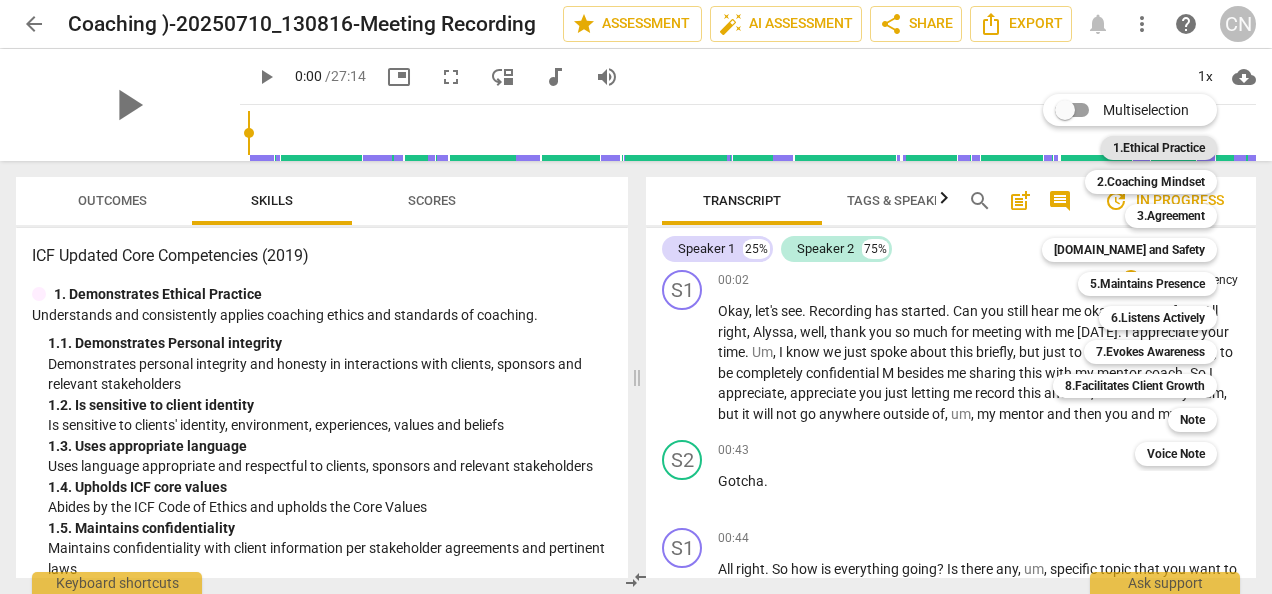 click on "1.Ethical Practice" at bounding box center (1159, 148) 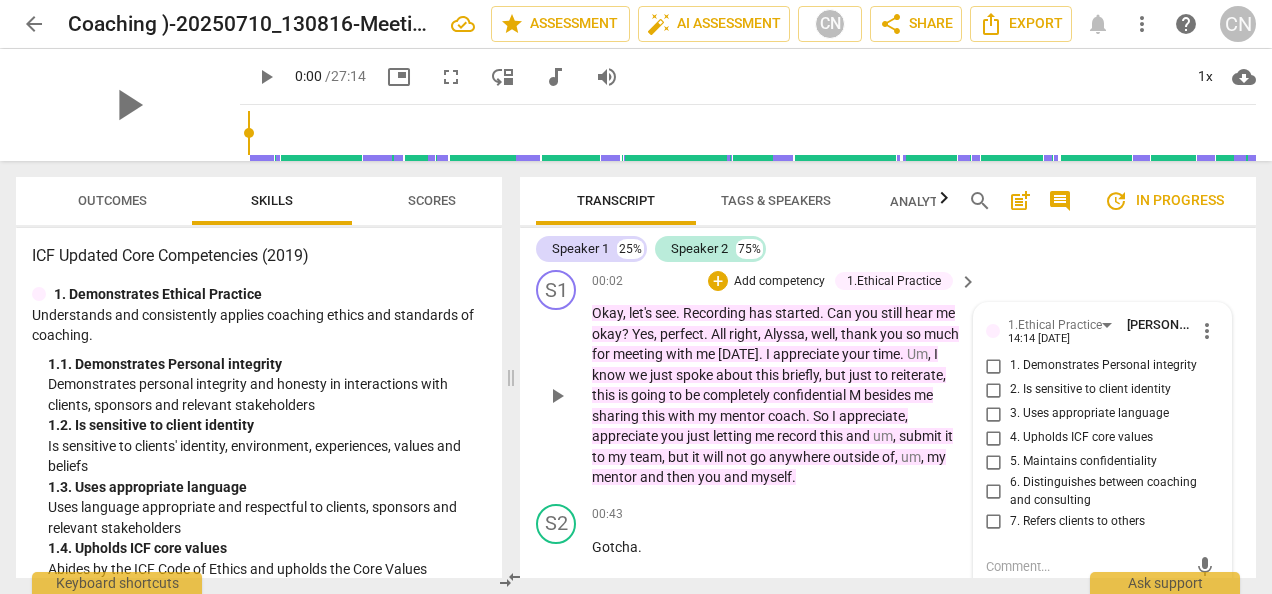 click on "5. Maintains confidentiality" at bounding box center [1094, 462] 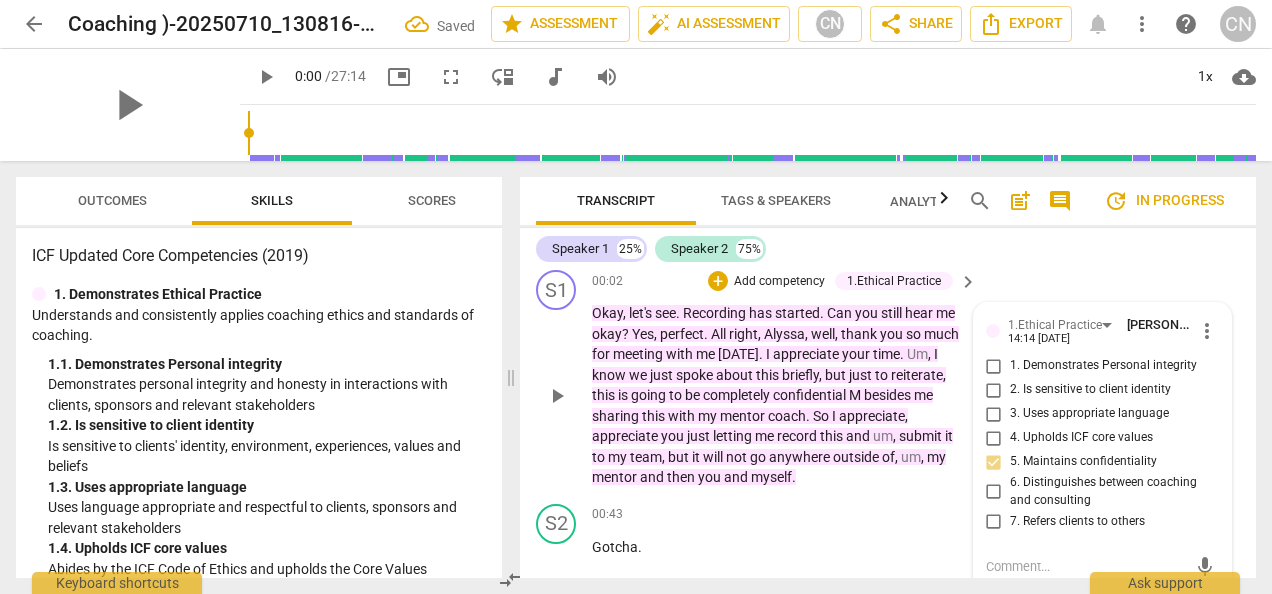 click on "S1 play_arrow pause 00:02 + Add competency 1.Ethical Practice keyboard_arrow_right Okay ,   let's   see .   Recording   has   started .   Can   you   still   hear   me   okay ?   Yes ,   perfect .   All   right ,   [PERSON_NAME] ,   well ,   thank   you   so   much   for   meeting   with   me   [DATE] .   I   appreciate   your   time .   Um ,   I   know   we   just   spoke   about   this   briefly ,   but   just   to   reiterate ,   this   is   going   to   be   completely   confidential   M   besides   me   sharing   this   with   my   mentor   coach .   So   I   appreciate ,   appreciate   you   just   letting   me   record   this   and   um ,   submit   it   to   my   team ,   but   it   will   not   go   anywhere   outside   of ,   um ,   my   mentor   and   then   you   and   myself . 1.Ethical Practice [PERSON_NAME] 14:14 [DATE] more_vert 1. Demonstrates Personal integrity 2. Is sensitive to client identity 3. Uses appropriate language 4. Upholds ICF core values 5. Maintains confidentiality mic" at bounding box center (888, 379) 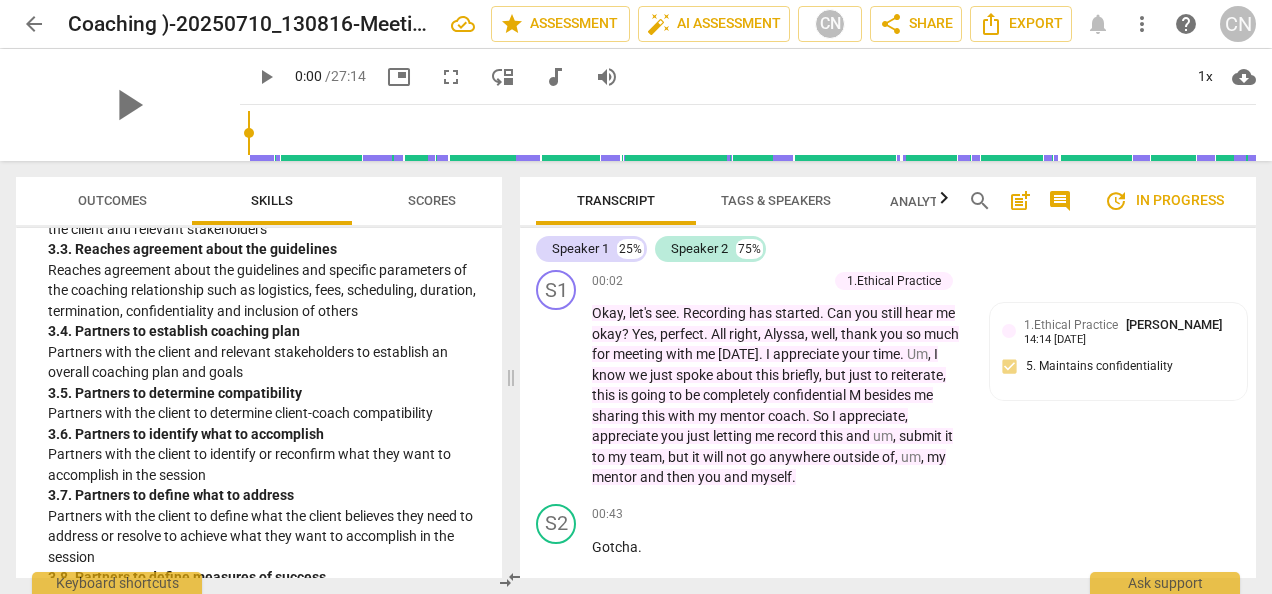 scroll, scrollTop: 1219, scrollLeft: 0, axis: vertical 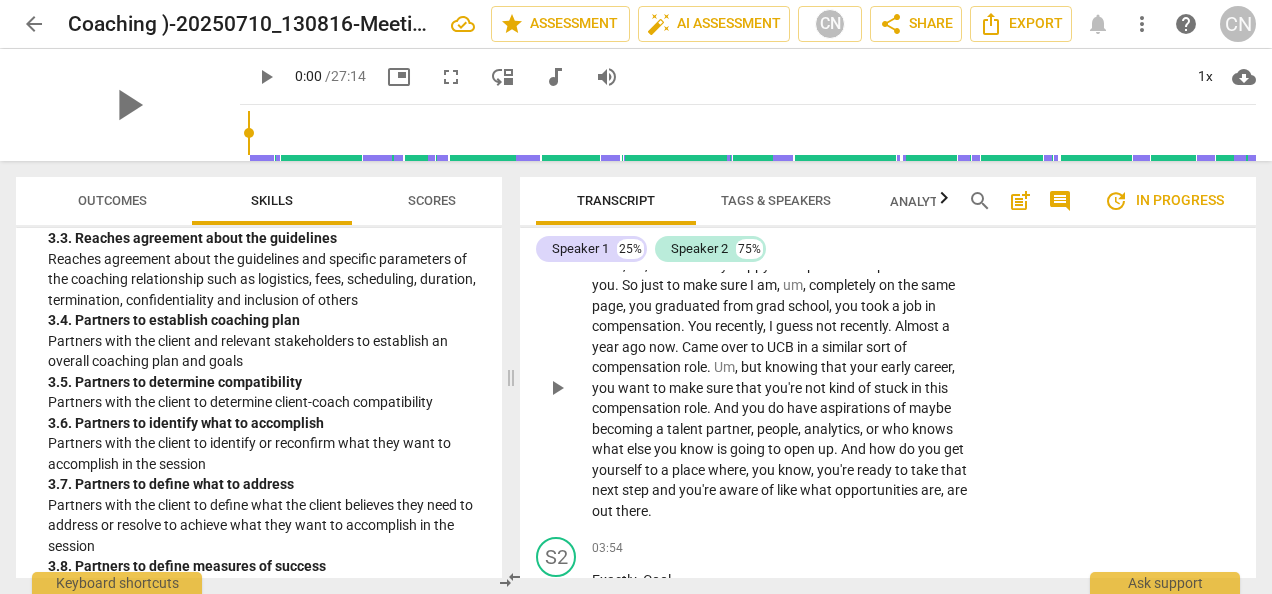 click on "to" at bounding box center [675, 285] 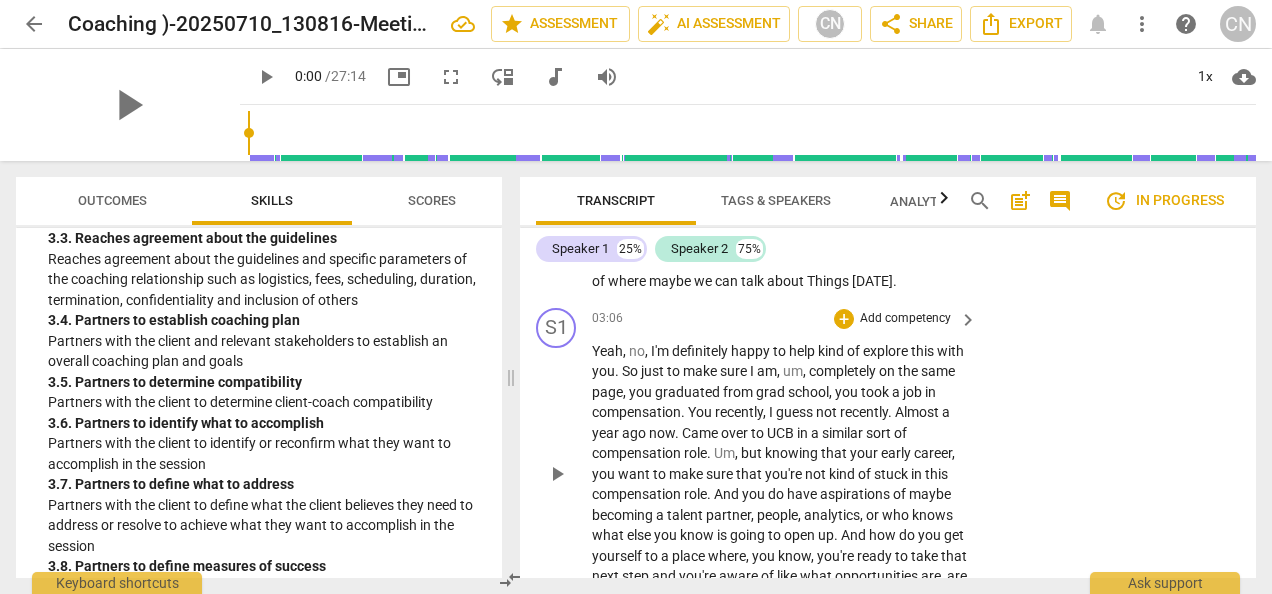 scroll, scrollTop: 1025, scrollLeft: 0, axis: vertical 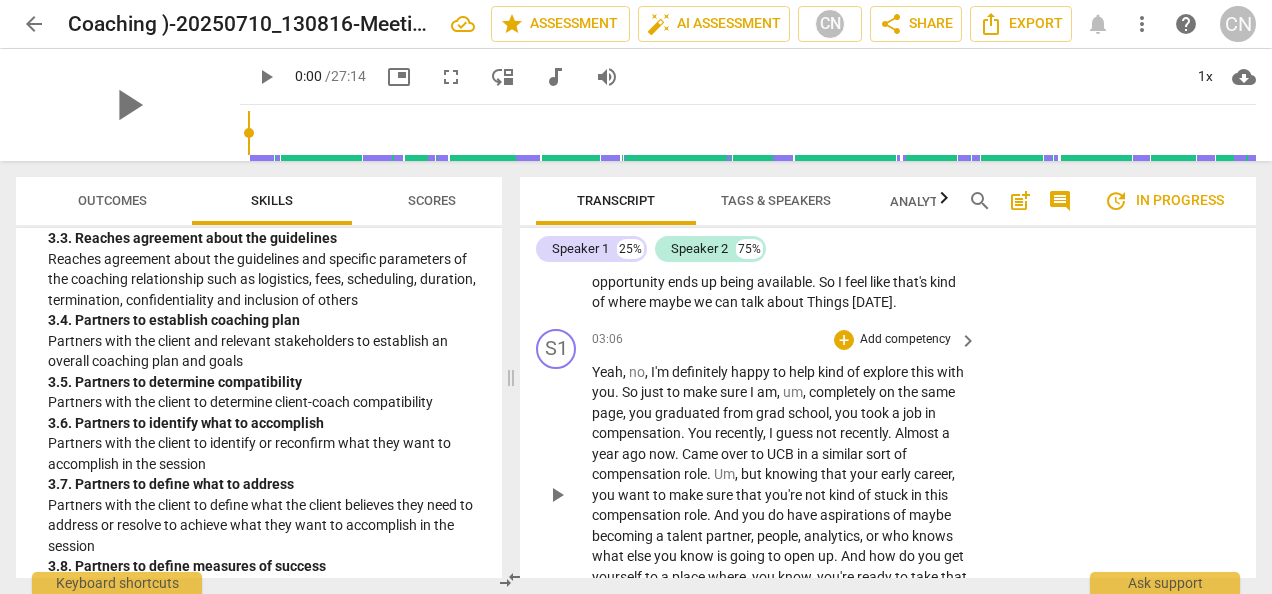 click on "Add competency" at bounding box center (905, 340) 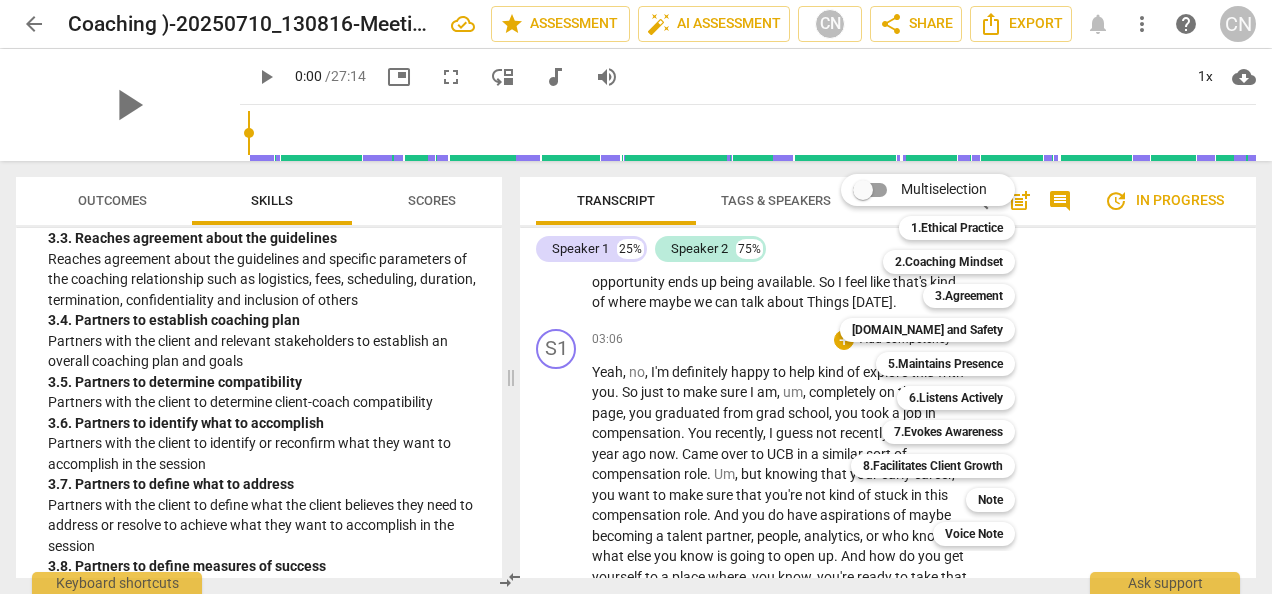 click at bounding box center (636, 297) 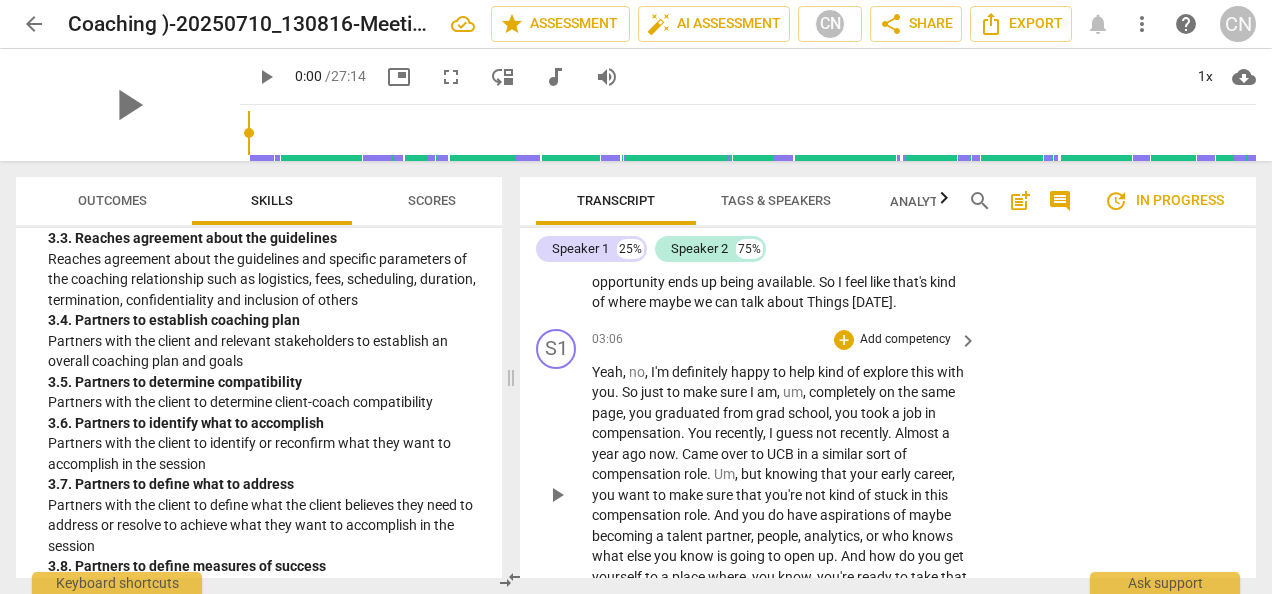 scroll, scrollTop: 0, scrollLeft: 0, axis: both 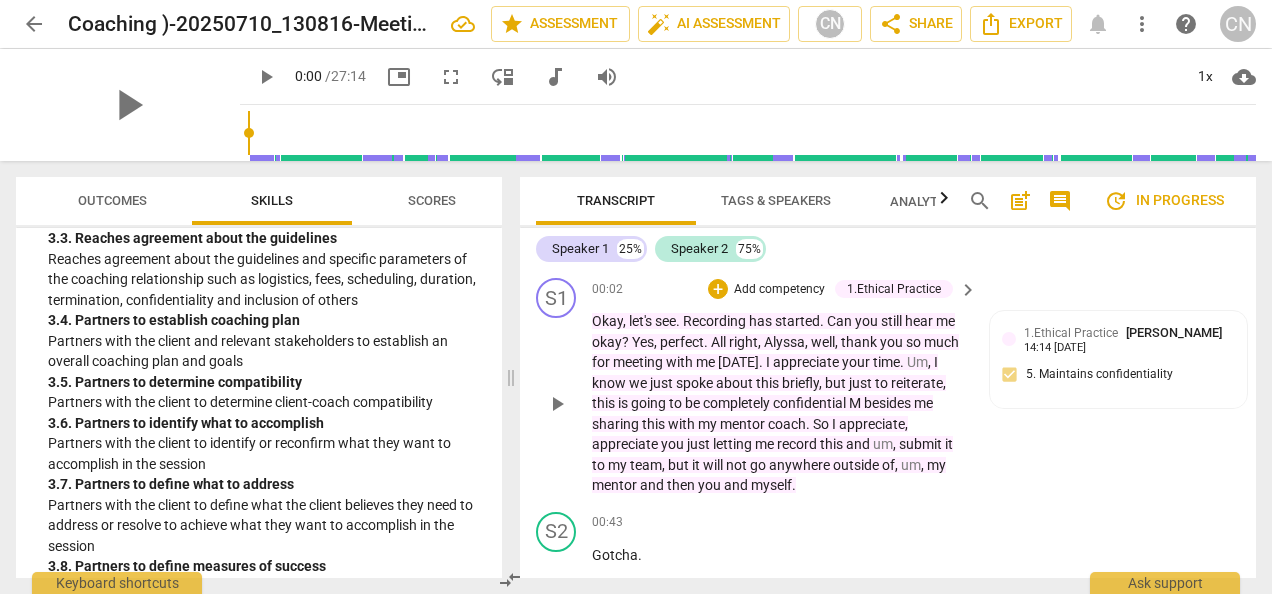 click on "Add competency" at bounding box center (779, 290) 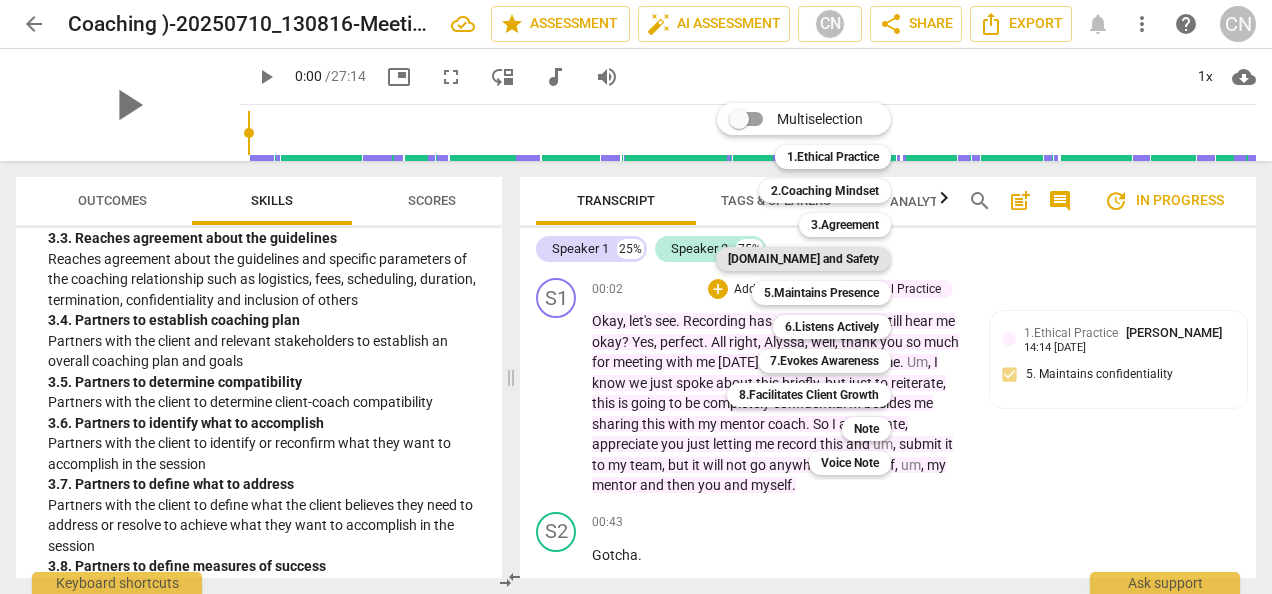 click on "[DOMAIN_NAME] and Safety" at bounding box center [803, 259] 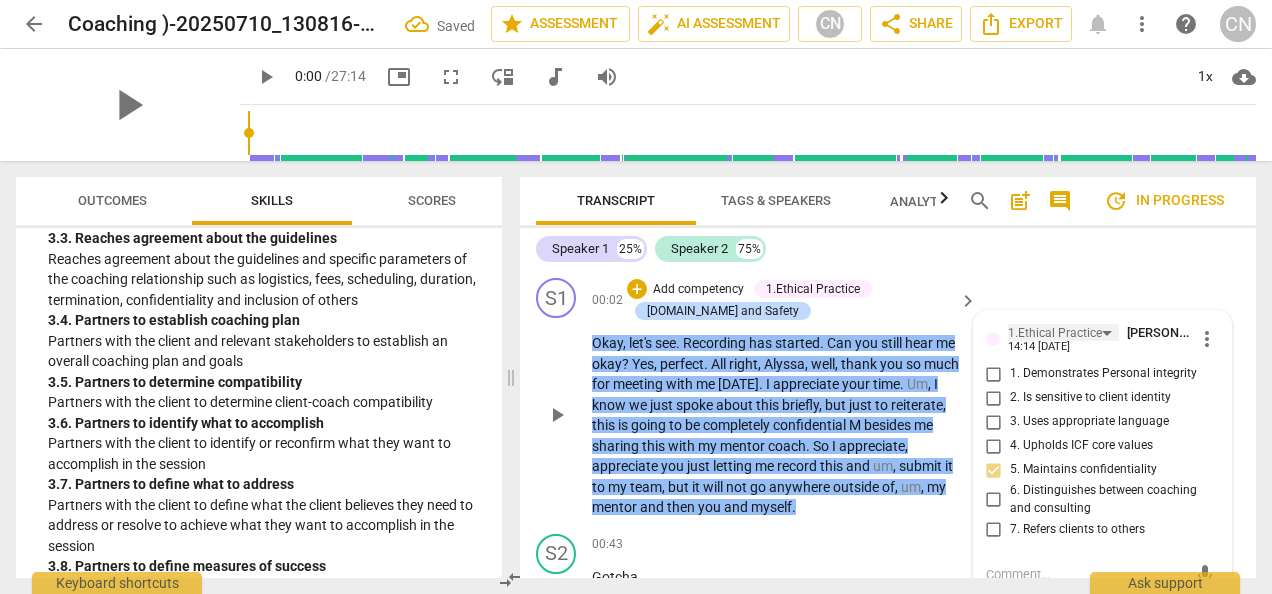 scroll, scrollTop: 4, scrollLeft: 0, axis: vertical 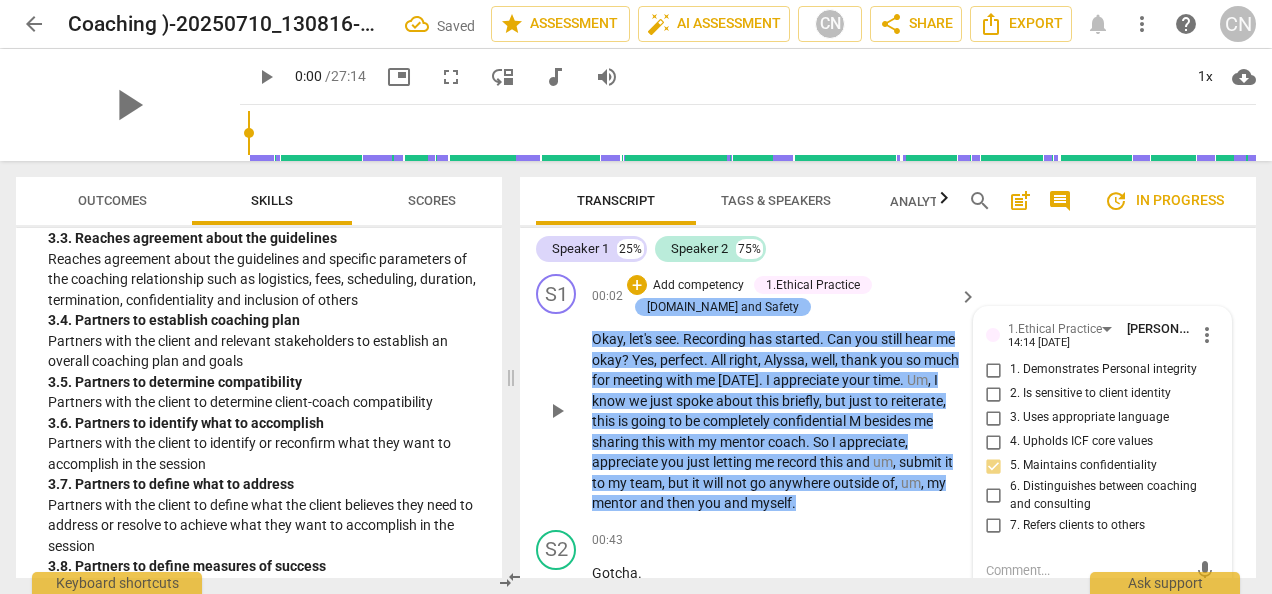 click on "[DOMAIN_NAME] and Safety" at bounding box center (723, 307) 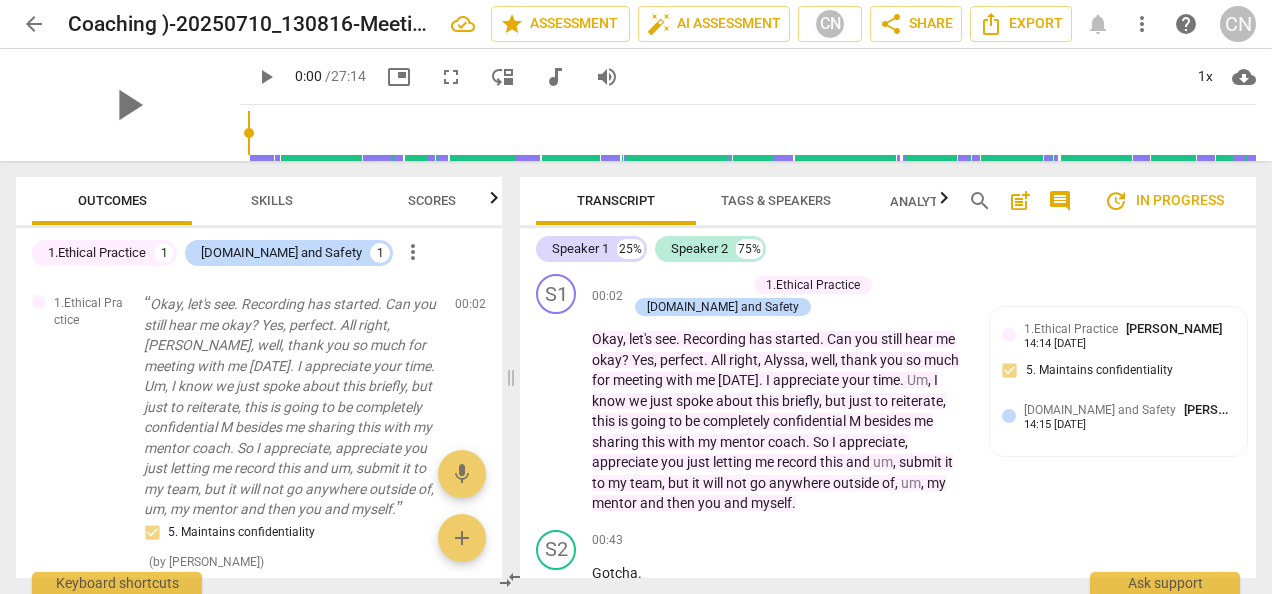 scroll, scrollTop: 434, scrollLeft: 0, axis: vertical 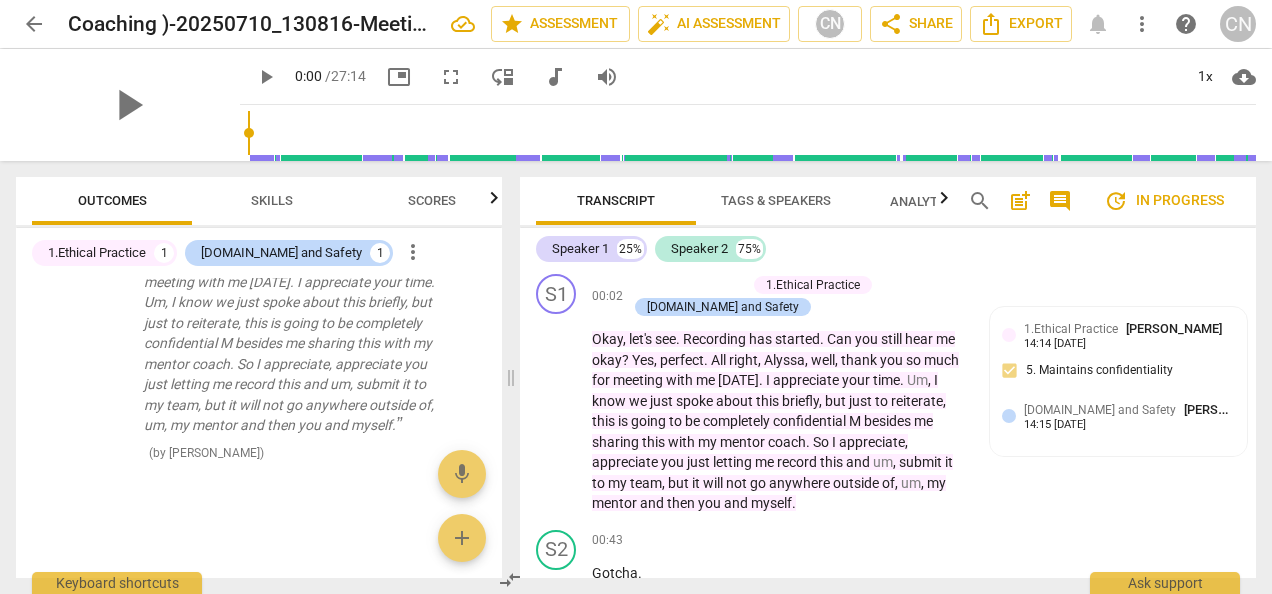 click on "Speaker 1 25% Speaker 2 75%" at bounding box center (888, 249) 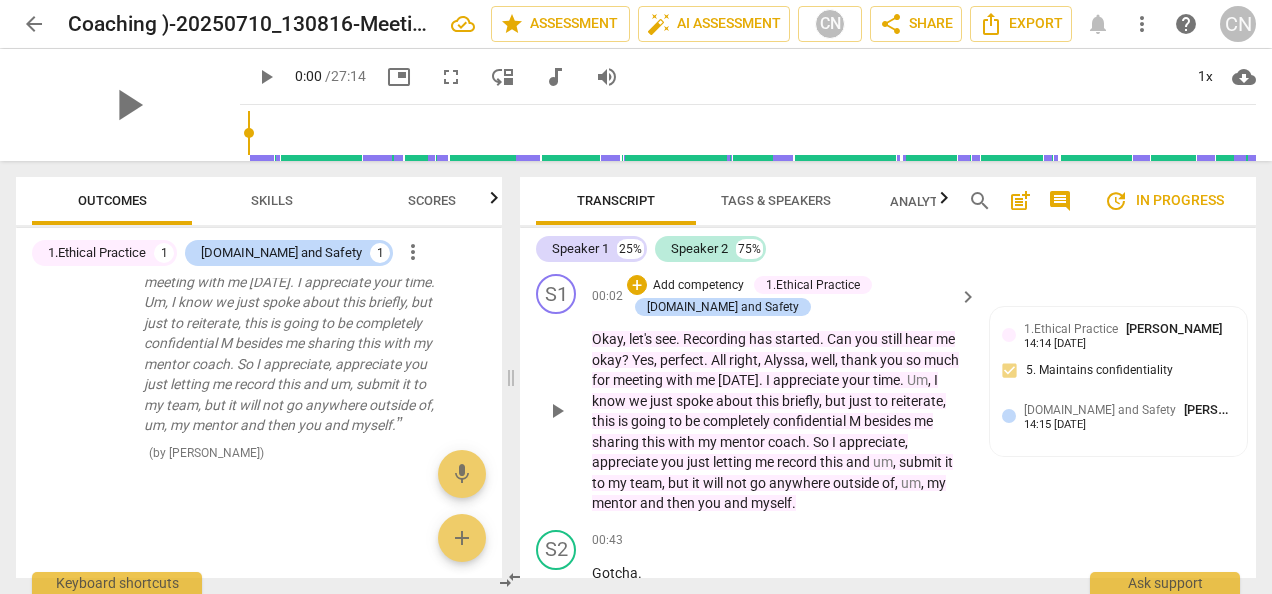 click on "+ Add competency 1.Ethical Practice [DOMAIN_NAME] and Safety keyboard_arrow_right" at bounding box center (801, 296) 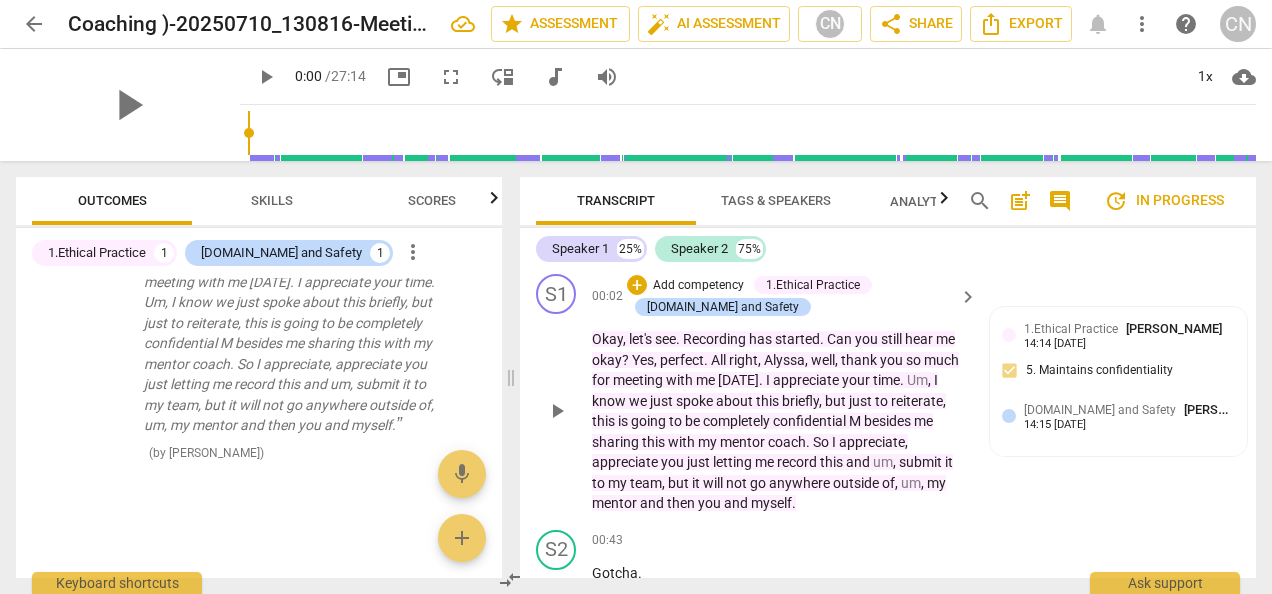 click on "+ Add competency 1.Ethical Practice [DOMAIN_NAME] and Safety keyboard_arrow_right" at bounding box center (801, 296) 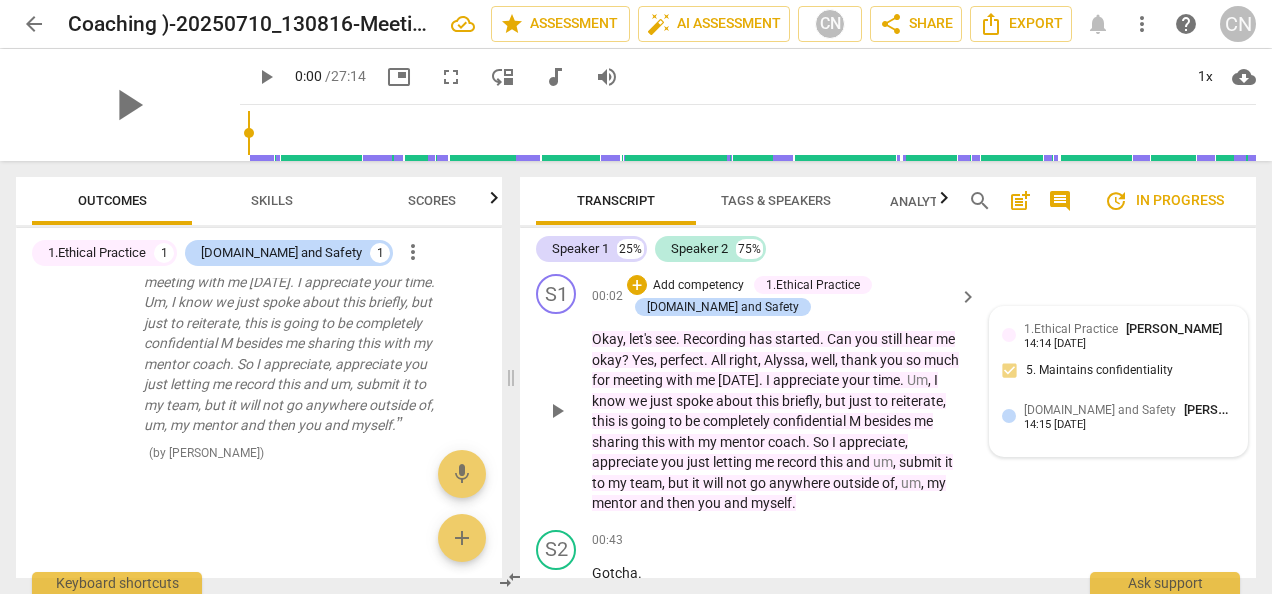 click on "[DOMAIN_NAME] and Safety [PERSON_NAME] 14:15 [DATE]" at bounding box center [1118, 421] 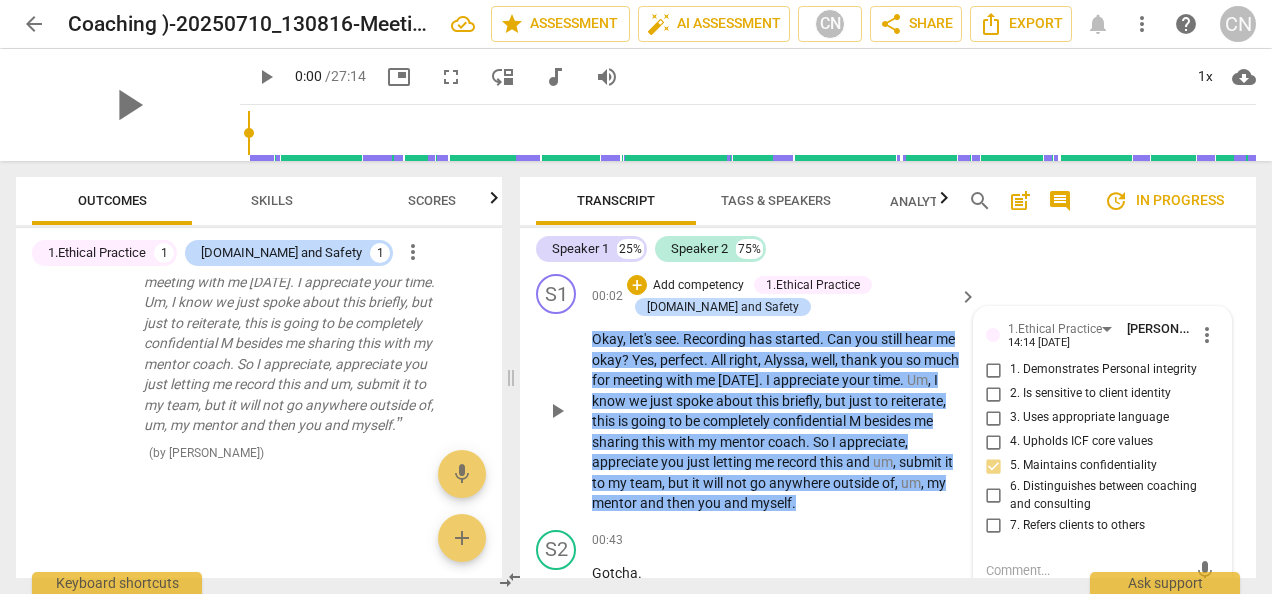 click on "S1 play_arrow pause 00:02 + Add competency 1.Ethical Practice [DOMAIN_NAME] and Safety keyboard_arrow_right Okay ,   let's   see .   Recording   has   started .   Can   you   still   hear   me   okay ?   Yes ,   perfect .   All   right ,   [PERSON_NAME] ,   well ,   thank   you   so   much   for   meeting   with   me   [DATE] .   I   appreciate   your   time .   Um ,   I   know   we   just   spoke   about   this   briefly ,   but   just   to   reiterate ,   this   is   going   to   be   completely   confidential   M   besides   me   sharing   this   with   my   mentor   coach .   So   I   appreciate ,   appreciate   you   just   letting   me   record   this   and   um ,   submit   it   to   my   team ,   but   it   will   not   go   anywhere   outside   of ,   um ,   my   mentor   and   then   you   and   myself . 1.Ethical Practice [PERSON_NAME] 14:14 [DATE] more_vert 1. Demonstrates Personal integrity 2. Is sensitive to client identity 3. Uses appropriate language 4. Upholds ICF core values mic [DOMAIN_NAME] and Safety" at bounding box center (888, 394) 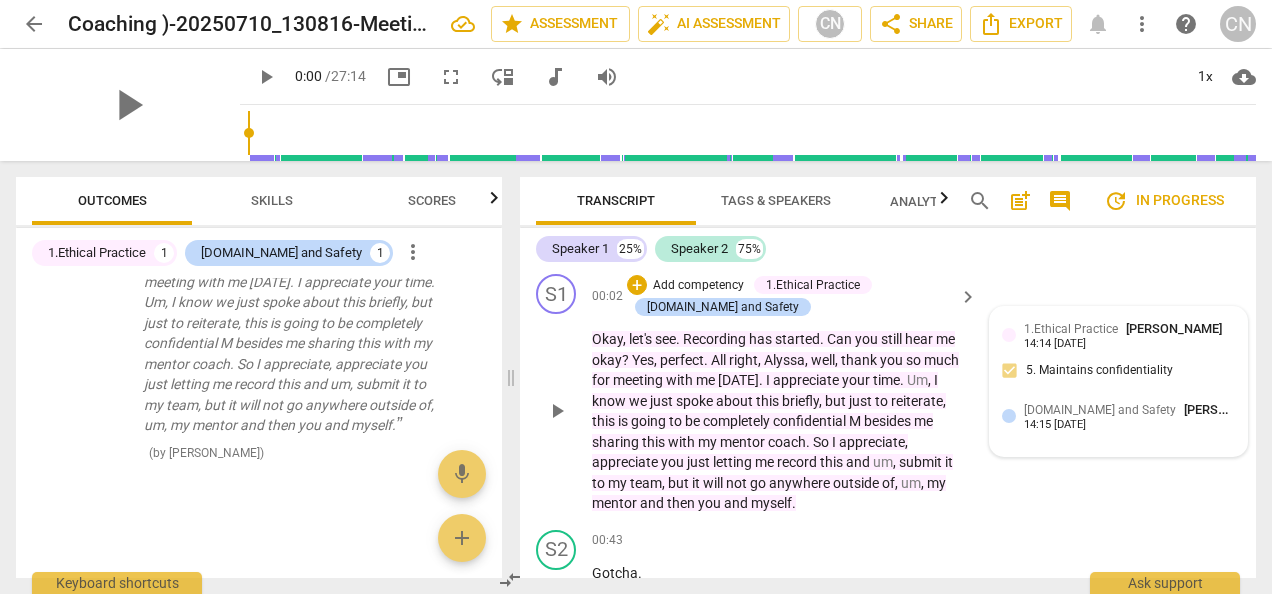 click on "[DOMAIN_NAME] and Safety [PERSON_NAME]" at bounding box center (1129, 409) 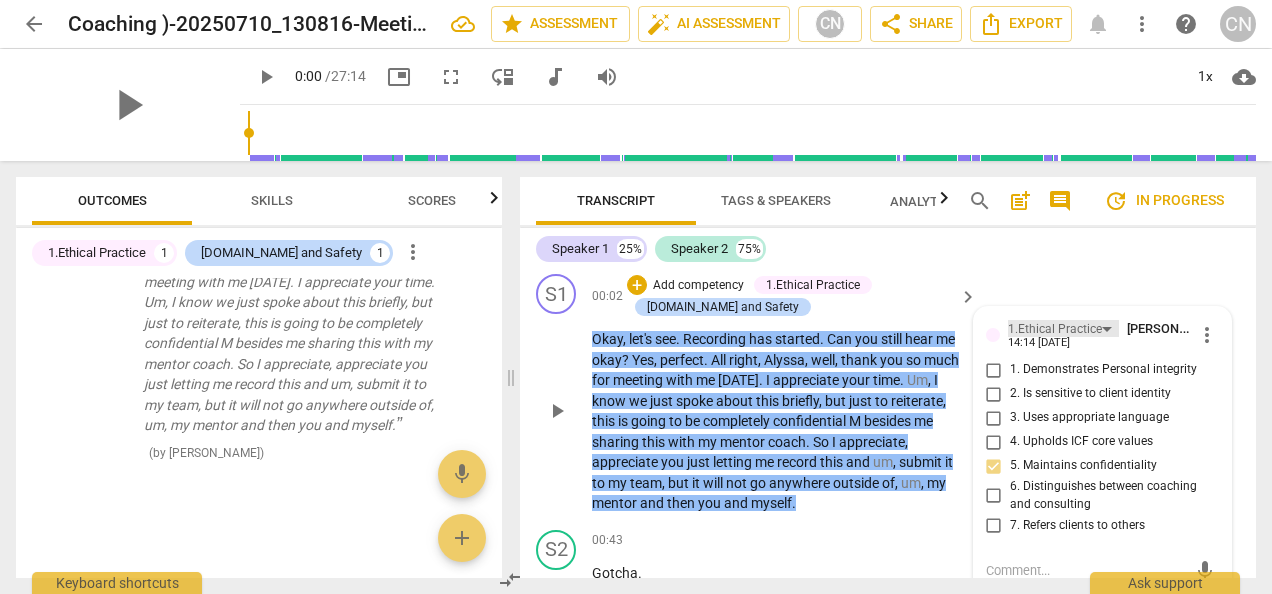 click on "1.Ethical Practice" at bounding box center (1055, 329) 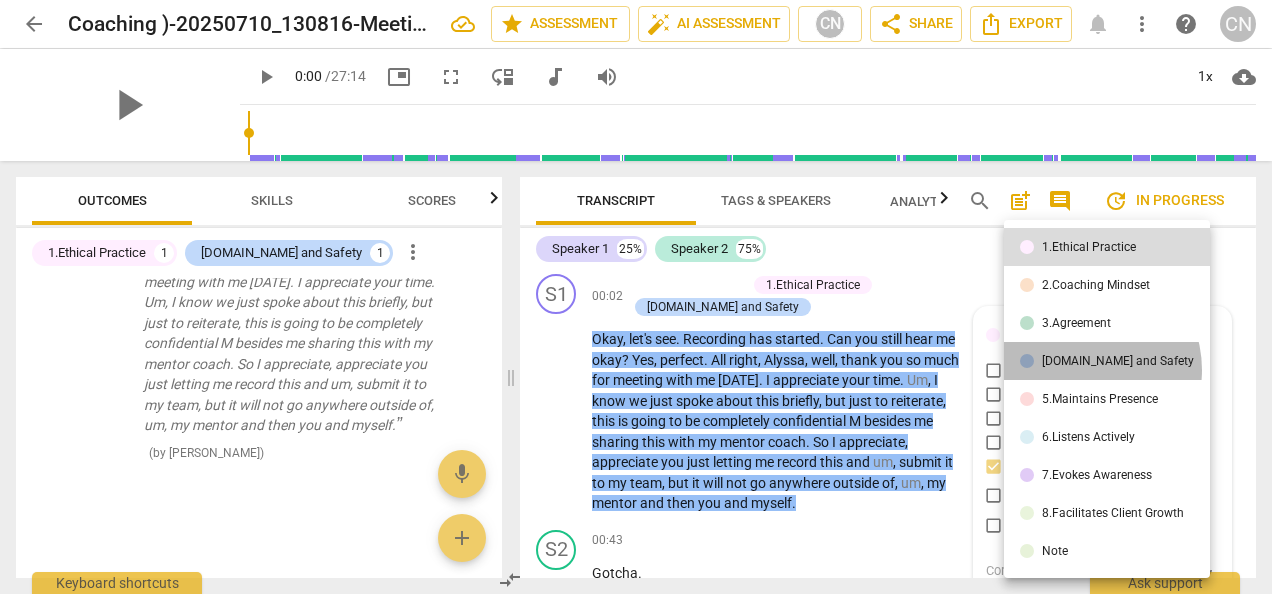 click on "[DOMAIN_NAME] and Safety" at bounding box center (1107, 361) 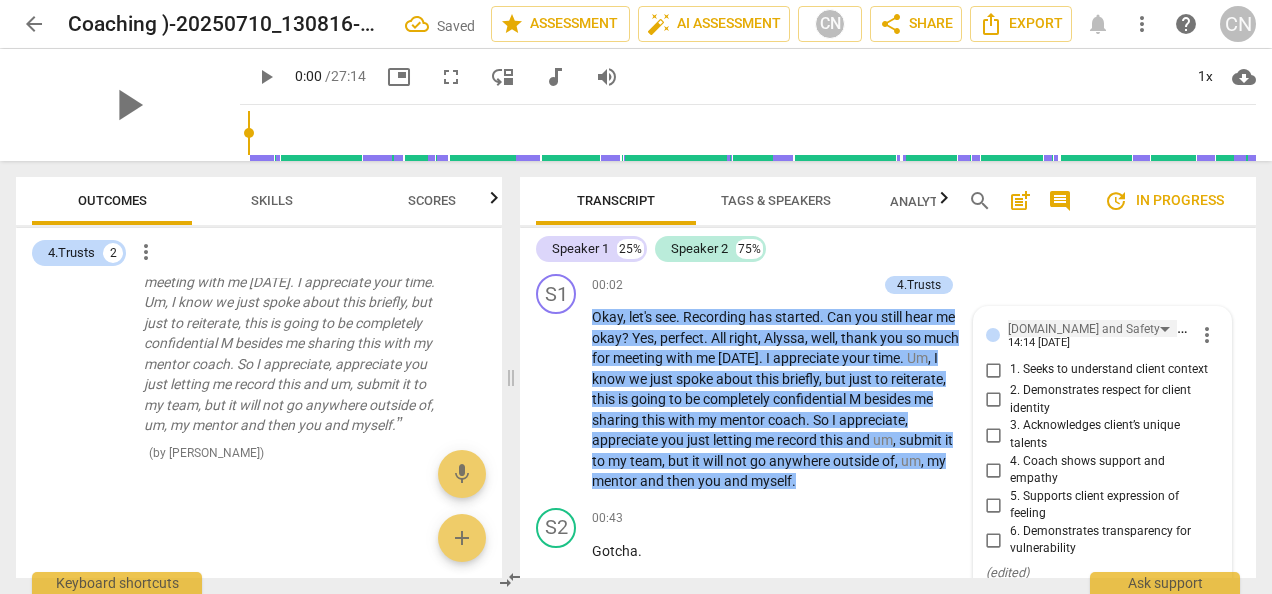 scroll, scrollTop: 409, scrollLeft: 0, axis: vertical 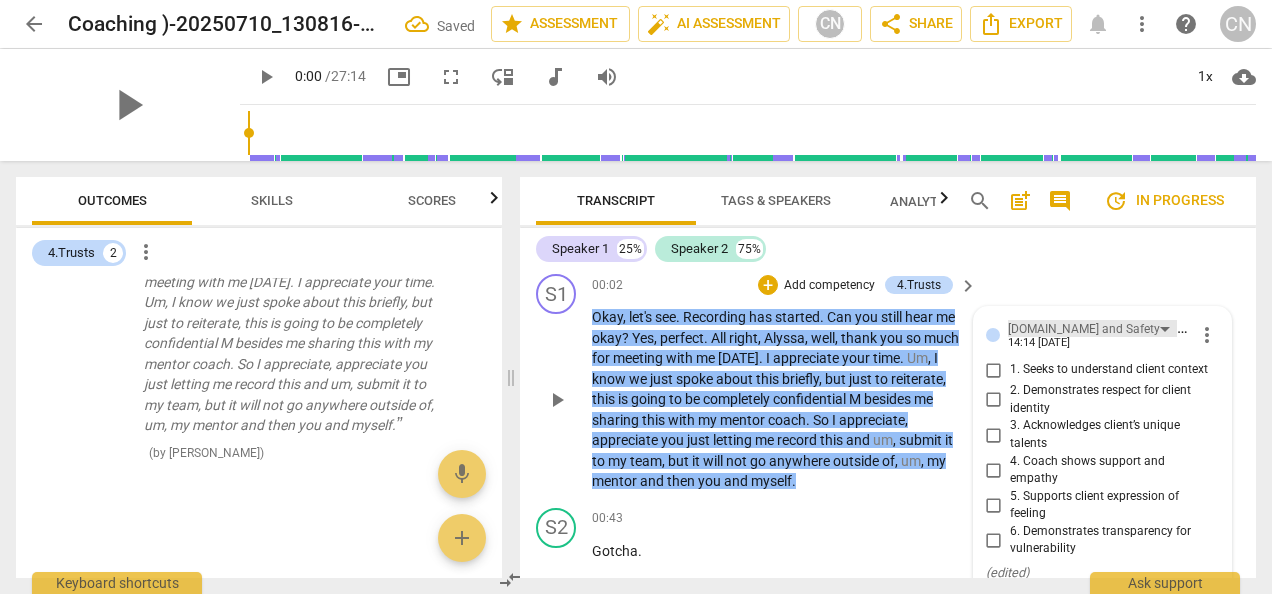 click on "[DOMAIN_NAME] and Safety" at bounding box center (1084, 329) 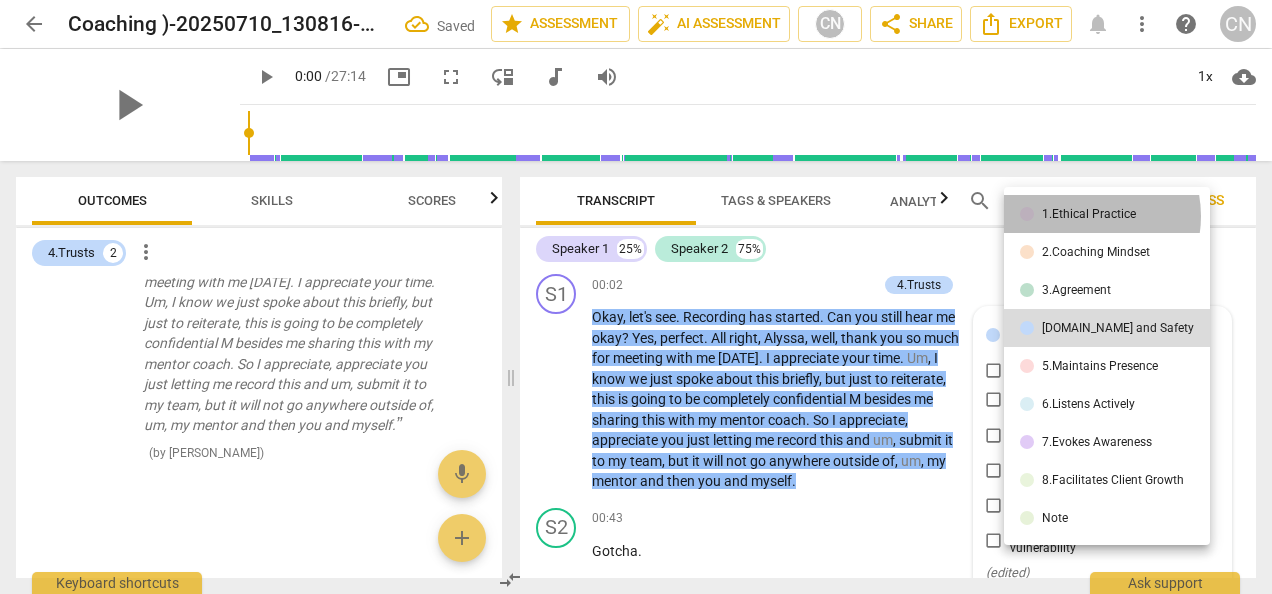 click on "1.Ethical Practice" at bounding box center [1089, 214] 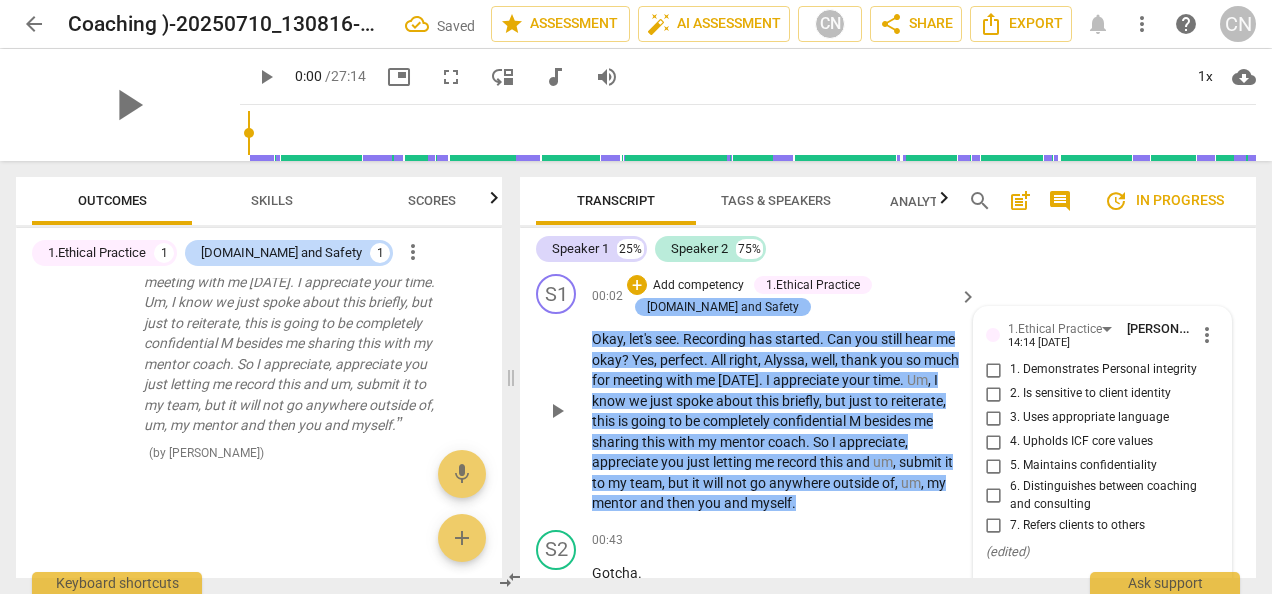 click on "[DOMAIN_NAME] and Safety" at bounding box center [723, 307] 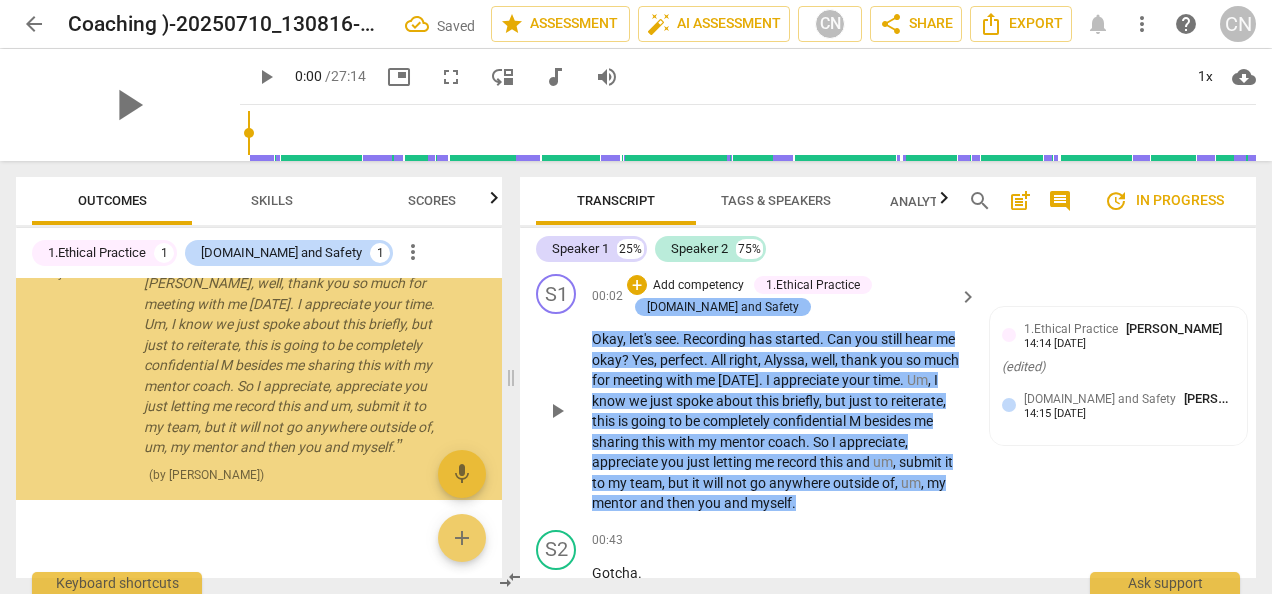 scroll, scrollTop: 306, scrollLeft: 0, axis: vertical 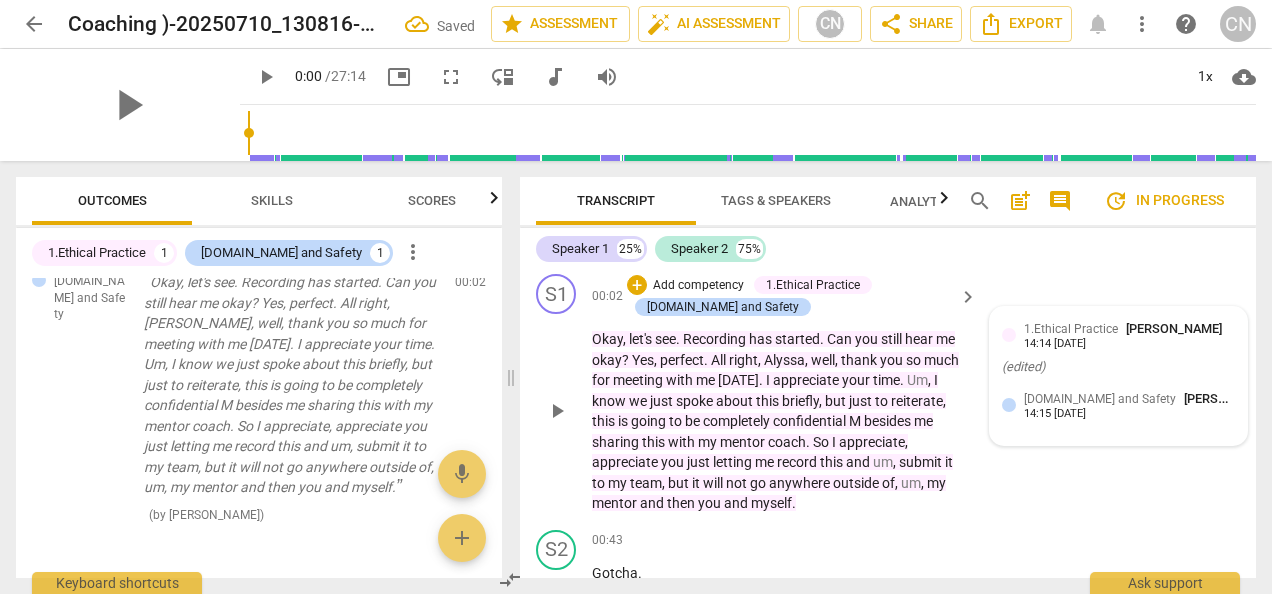 click on "14:15 [DATE]" at bounding box center [1055, 414] 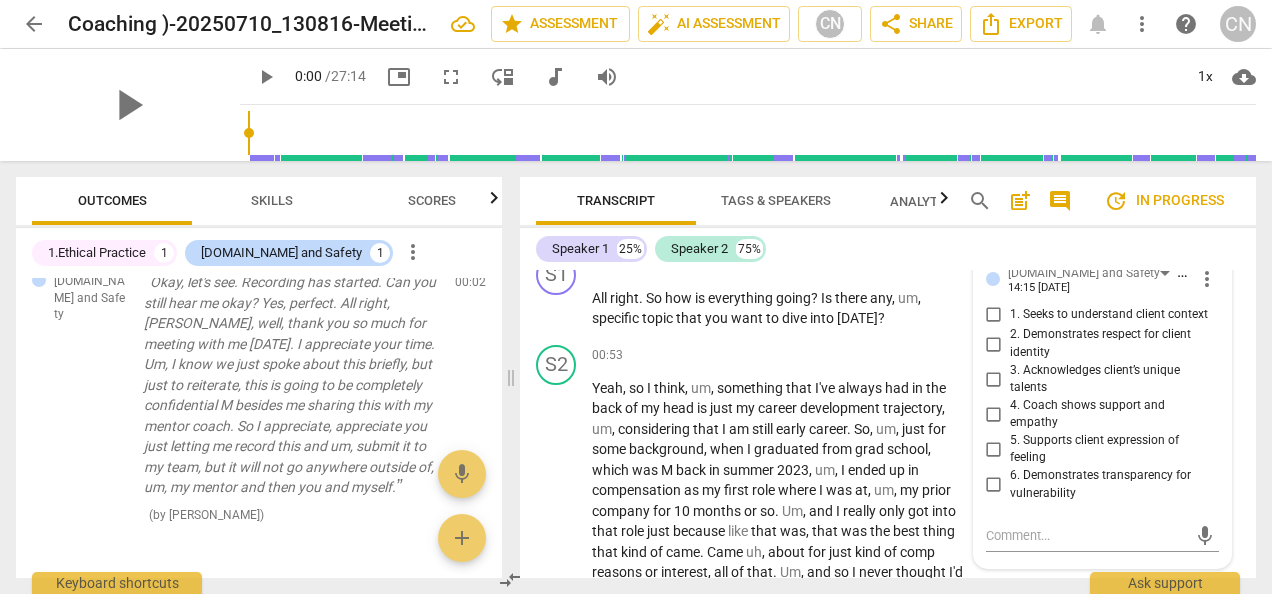 scroll, scrollTop: 369, scrollLeft: 0, axis: vertical 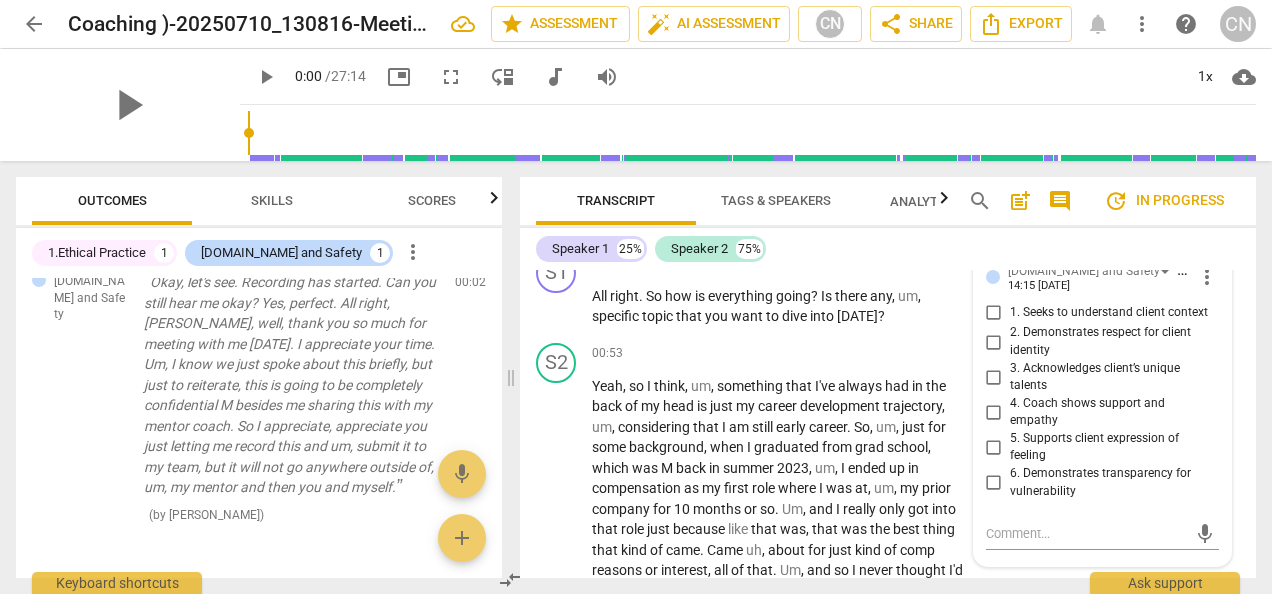 click on "6. Demonstrates transparency for vulnerability" at bounding box center [1110, 482] 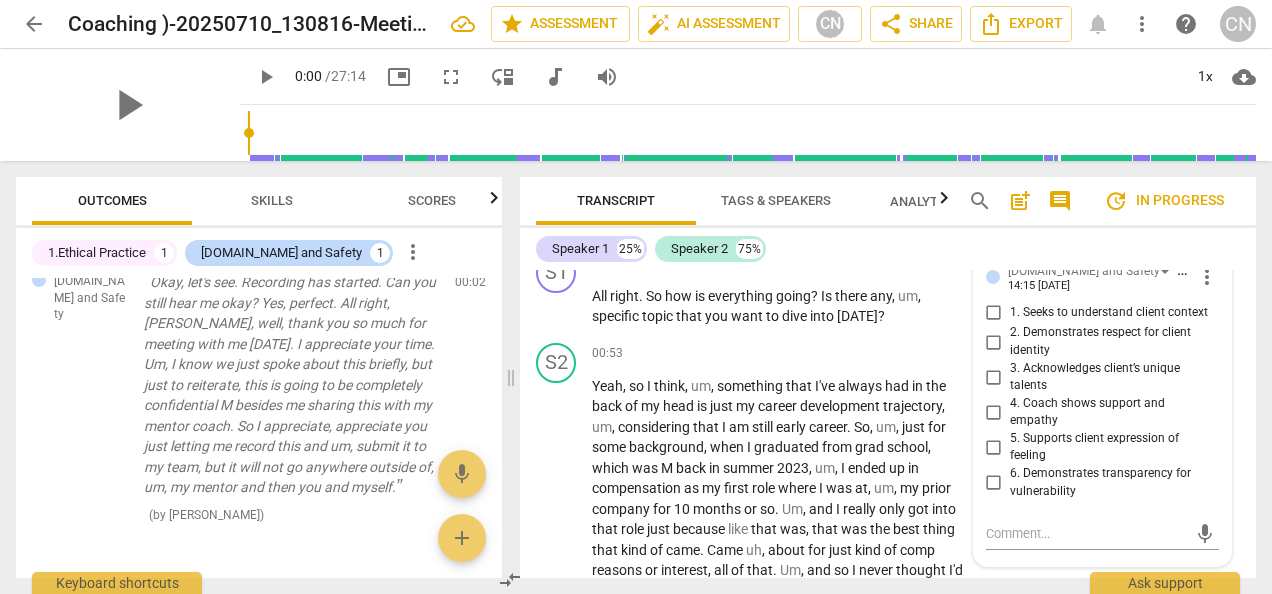 click on "6. Demonstrates transparency for vulnerability" at bounding box center [994, 483] 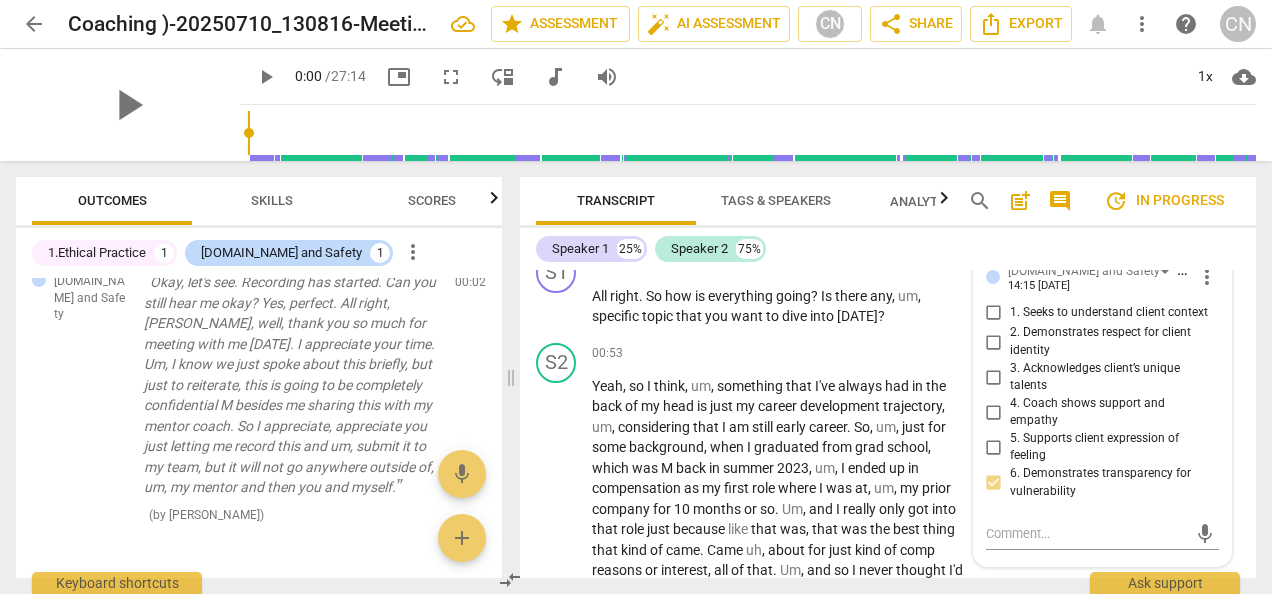 click on "Speaker 1 25% Speaker 2 75%" at bounding box center [888, 249] 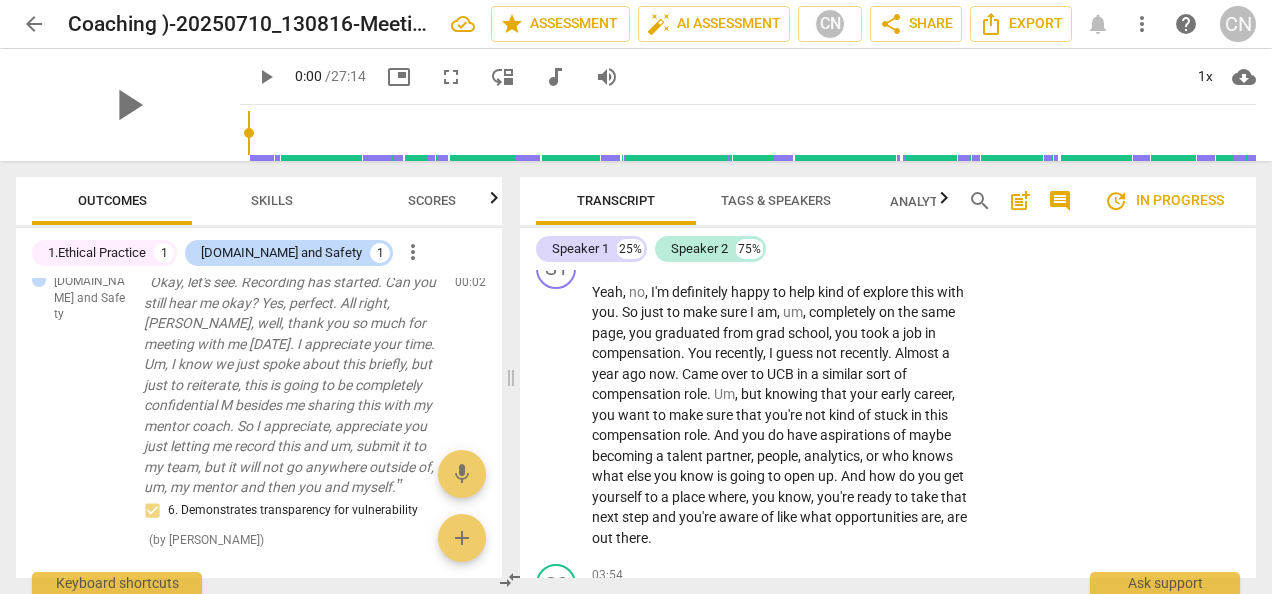 scroll, scrollTop: 1126, scrollLeft: 0, axis: vertical 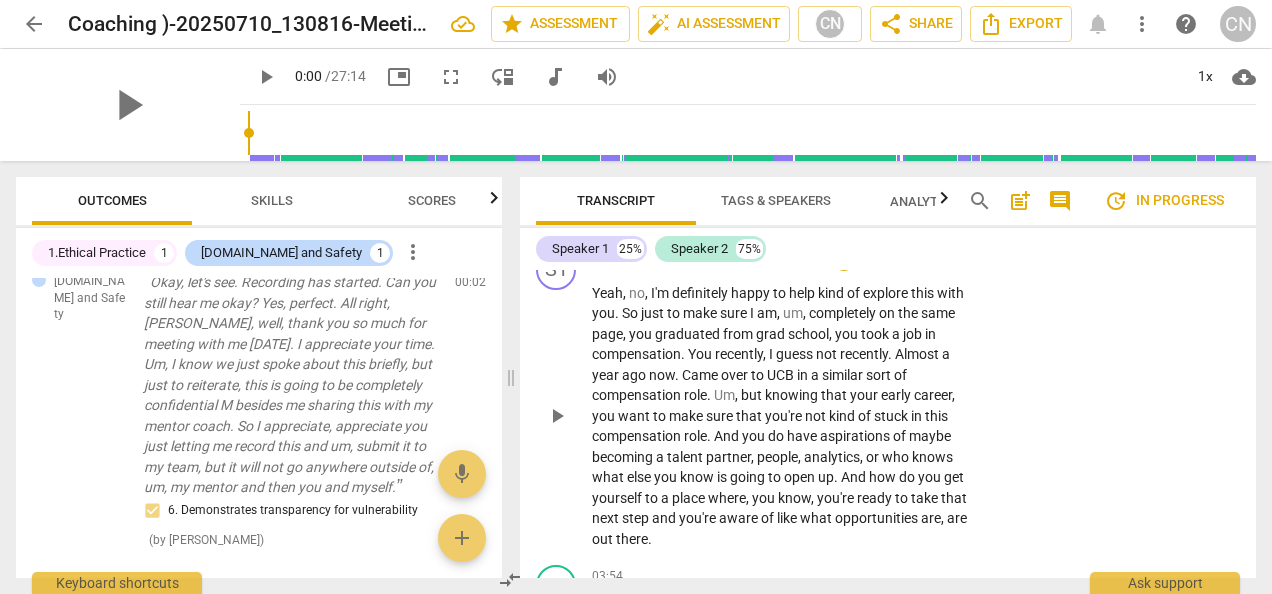 click on "Add competency" at bounding box center [905, 261] 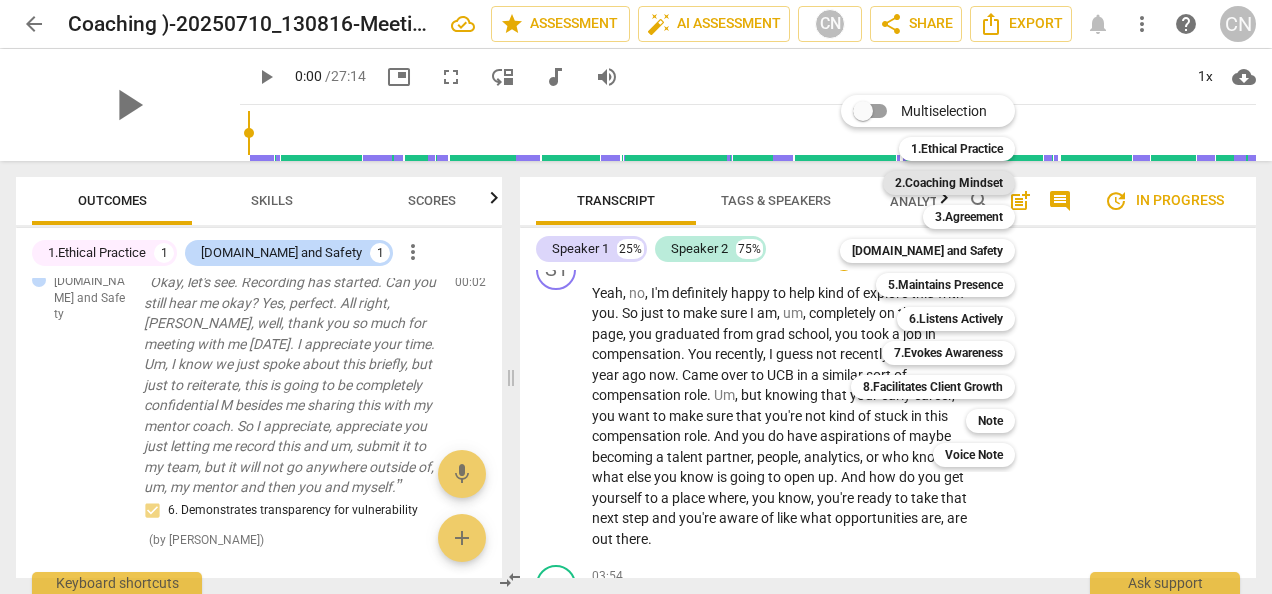 click on "2.Coaching Mindset" at bounding box center [949, 183] 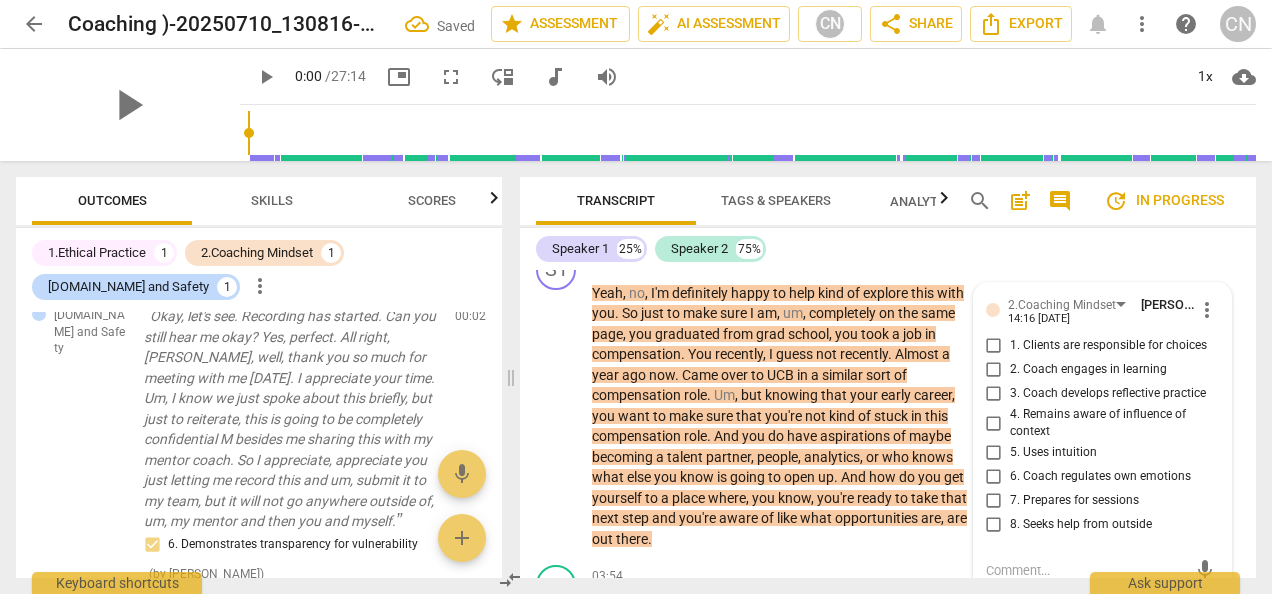 scroll, scrollTop: 1292, scrollLeft: 0, axis: vertical 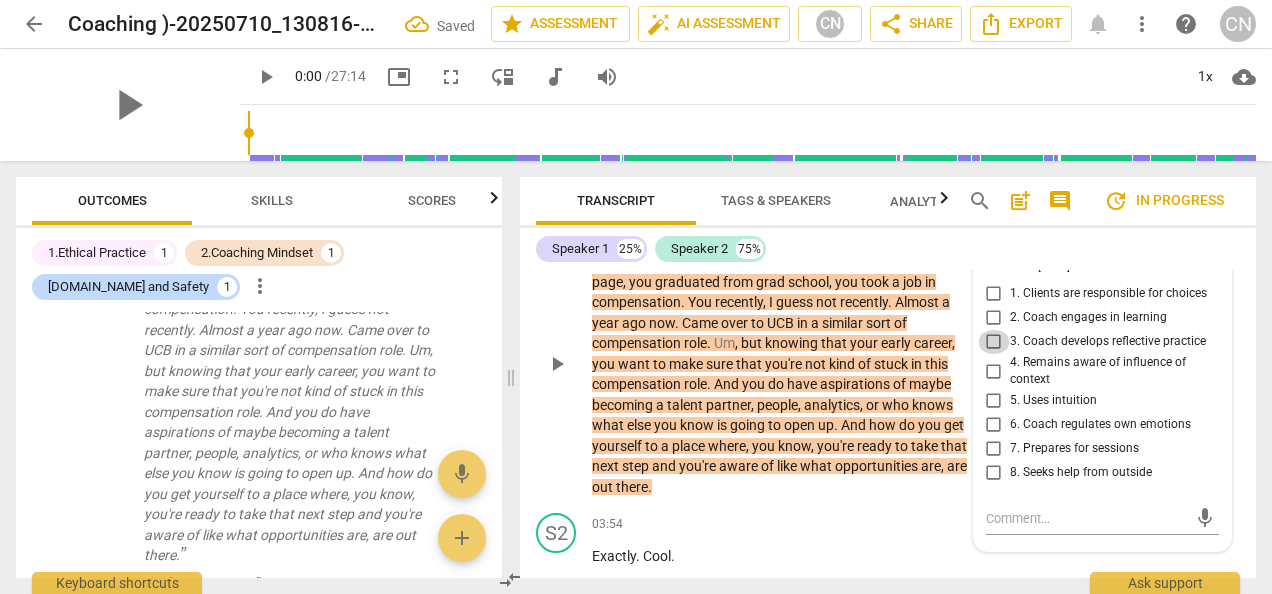click on "3. Coach develops reflective practice" at bounding box center (994, 342) 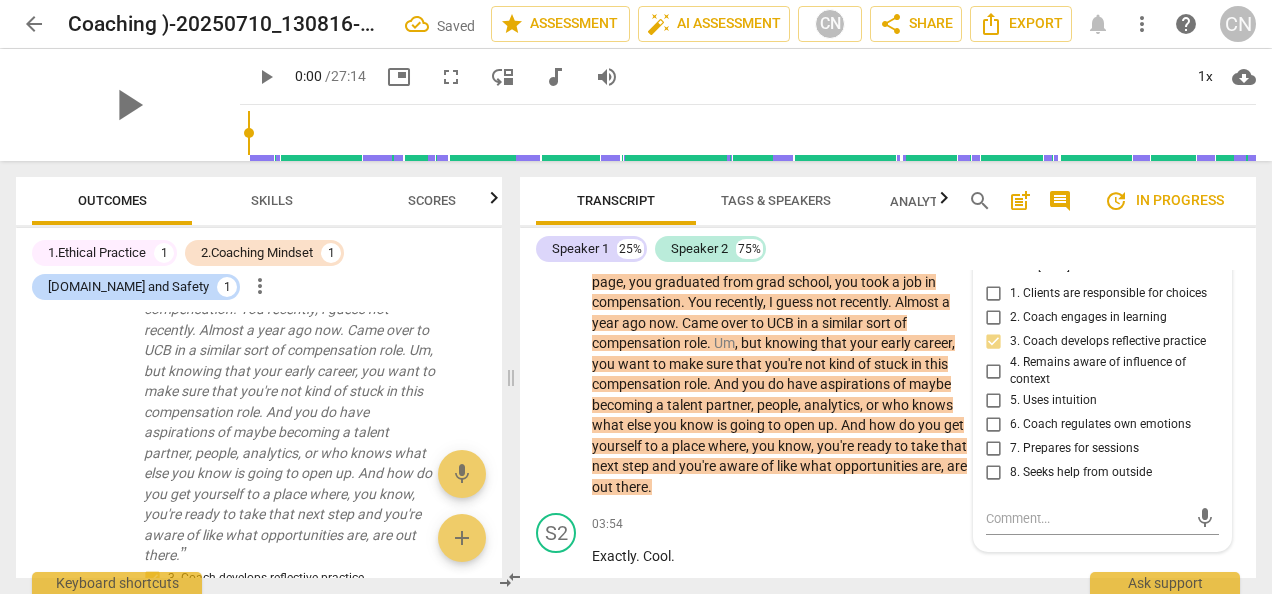 click on "Speaker 1 25% Speaker 2 75%" at bounding box center (888, 249) 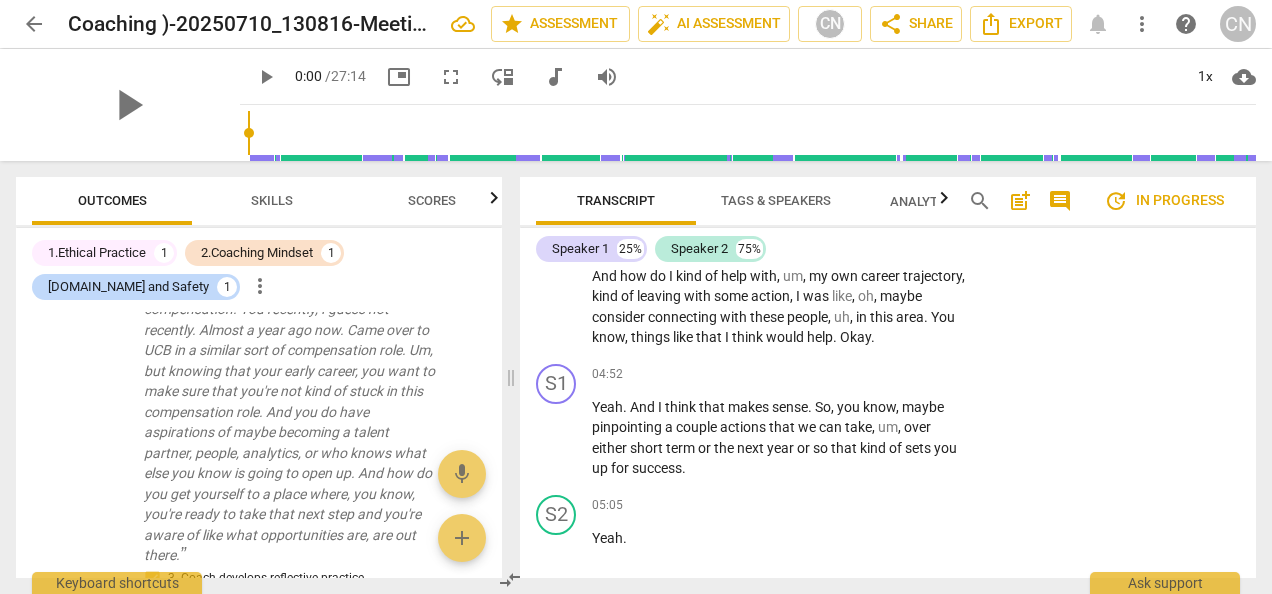 scroll, scrollTop: 1782, scrollLeft: 0, axis: vertical 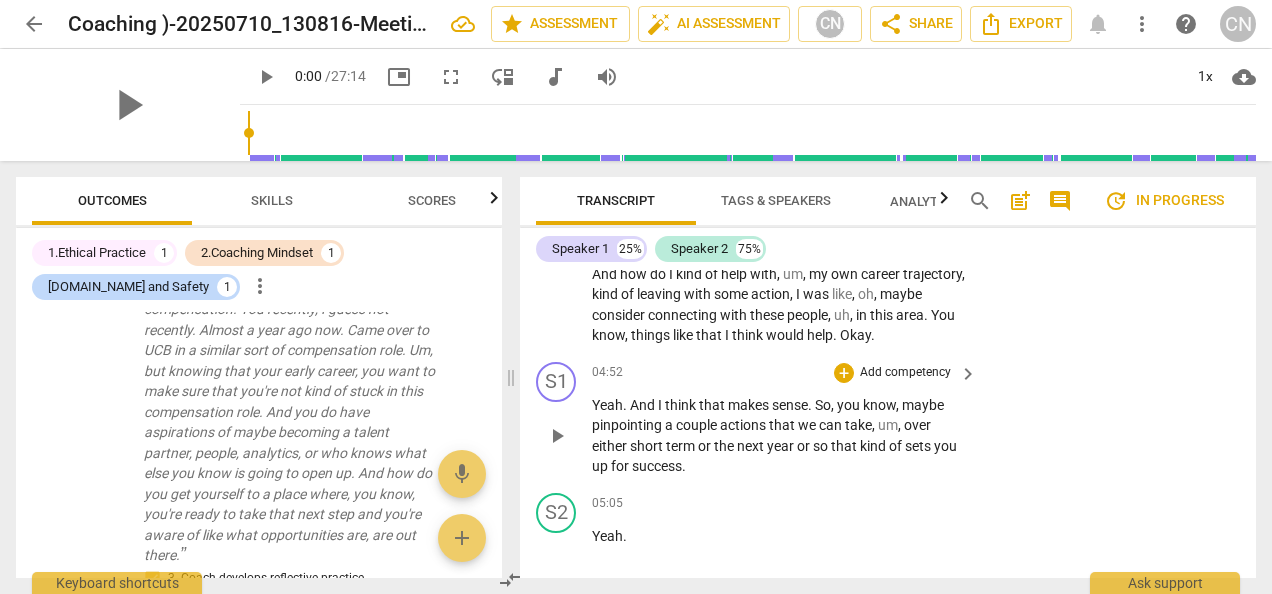click on "04:52 + Add competency keyboard_arrow_right Yeah .   And   I   think   that   makes   sense .   So ,   you   know ,   maybe   pinpointing   a   couple   actions   that   we   can   take ,   um ,   over   either   short   term   or   the   next   year   or   so   that   kind   of   sets   you   up   for   success ." at bounding box center [785, 419] 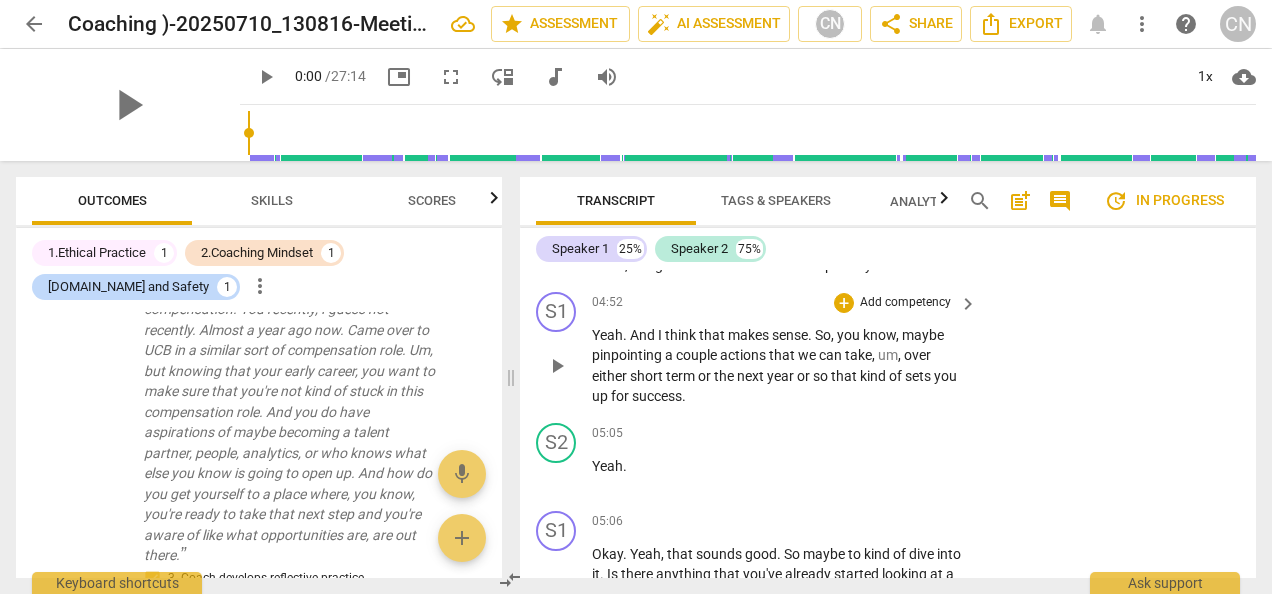 scroll, scrollTop: 1850, scrollLeft: 0, axis: vertical 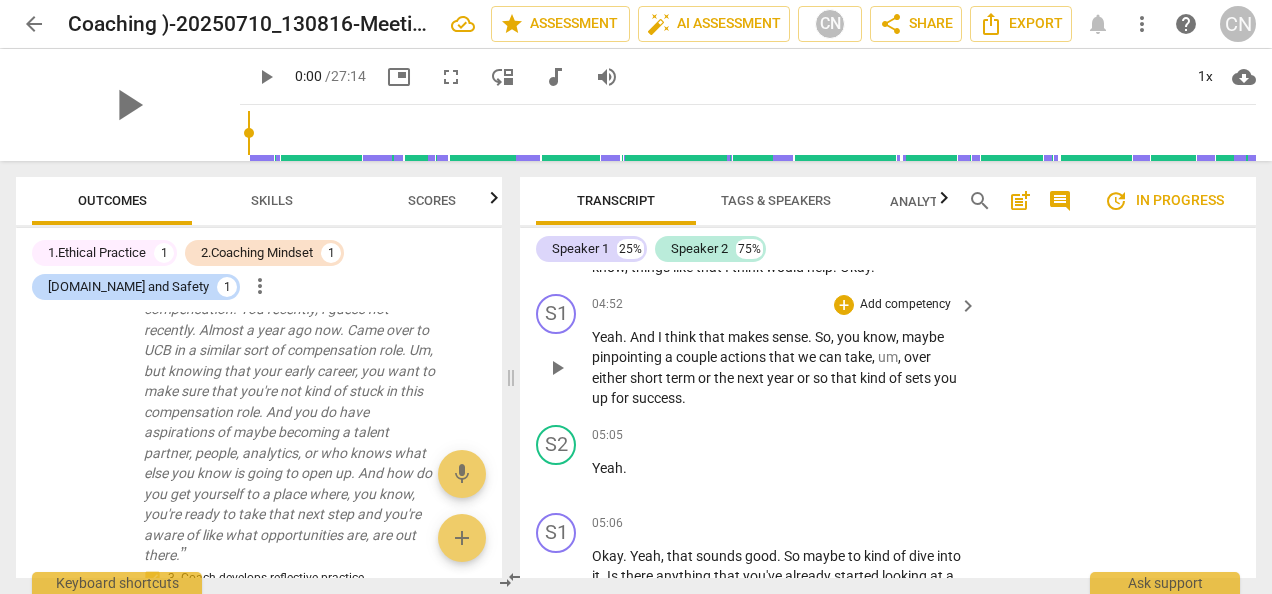 click on "Add competency" at bounding box center (905, 305) 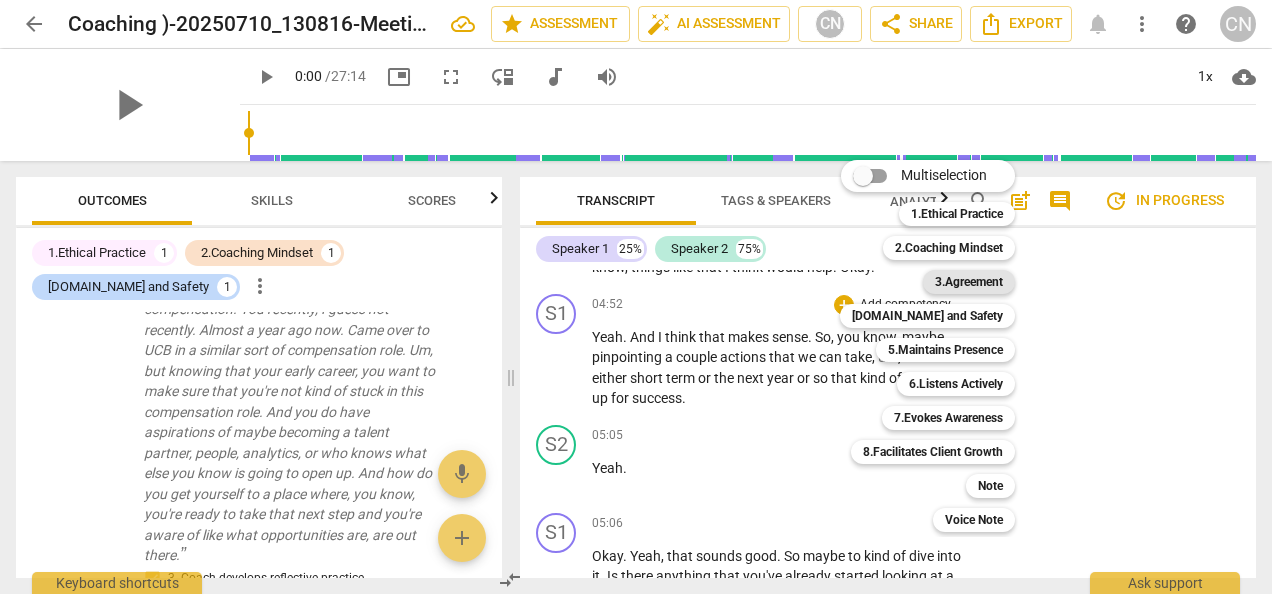 click on "3.Agreement" at bounding box center [969, 282] 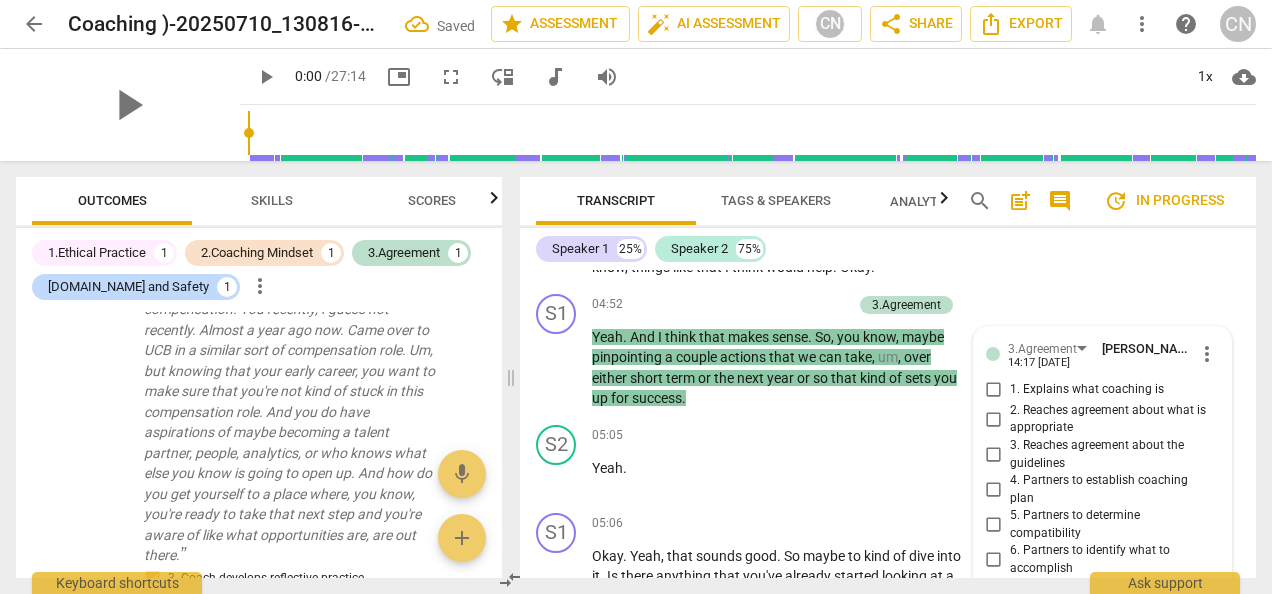scroll, scrollTop: 2231, scrollLeft: 0, axis: vertical 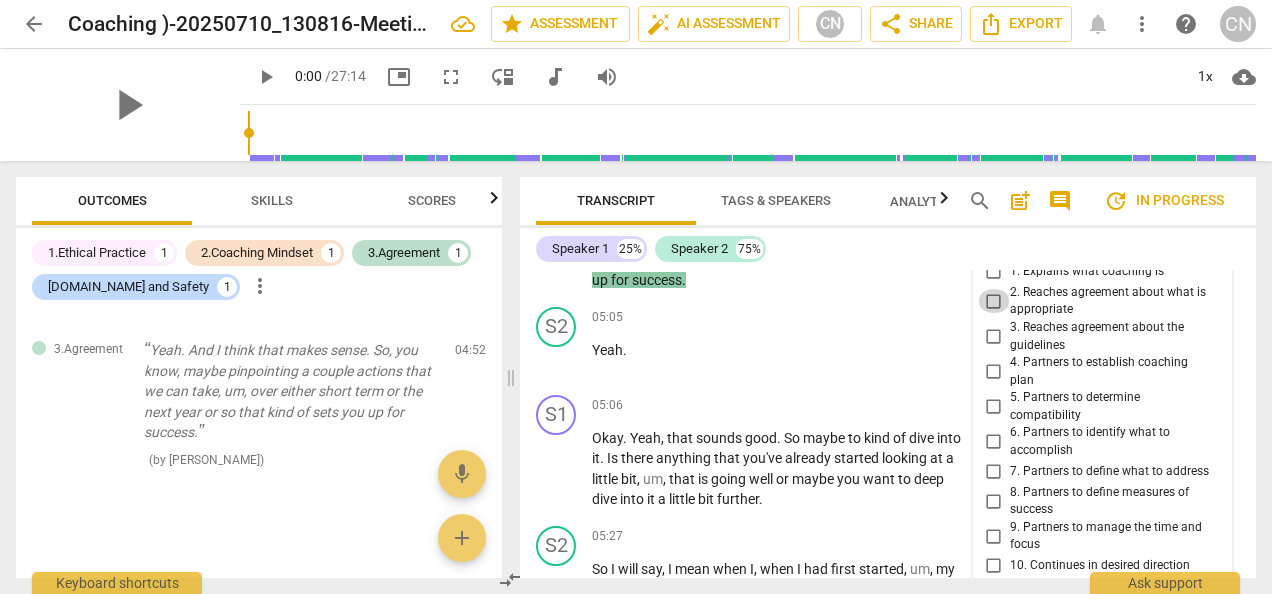 click on "2. Reaches agreement about what is appropriate" at bounding box center [994, 301] 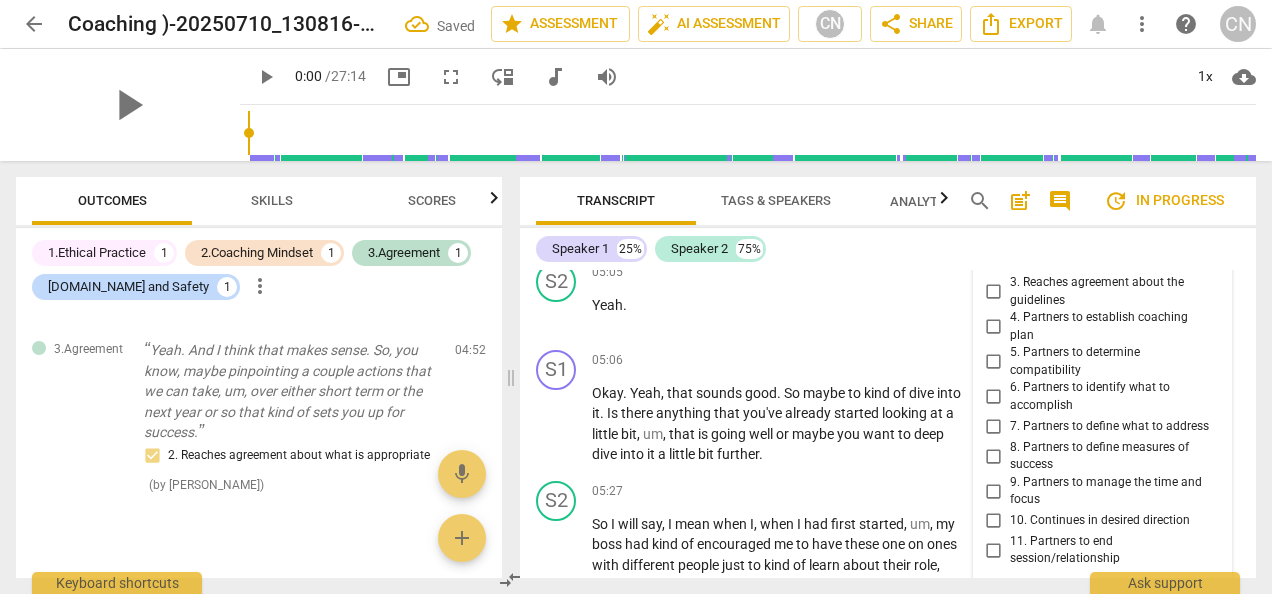 scroll, scrollTop: 2012, scrollLeft: 0, axis: vertical 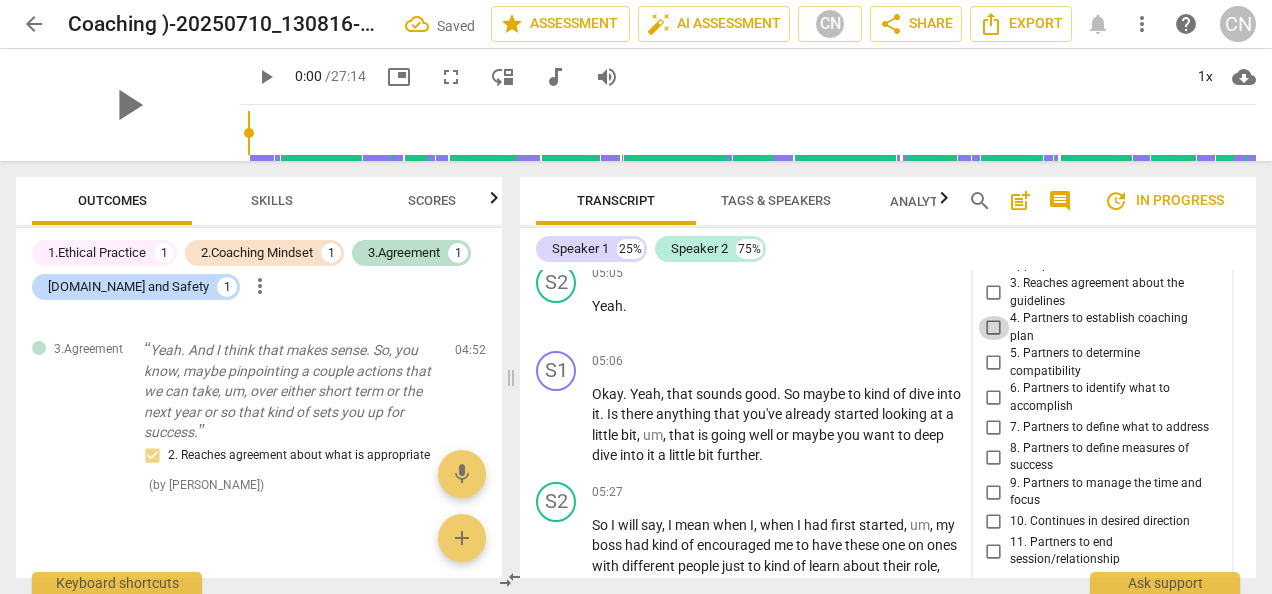 click on "4. Partners to establish coaching plan" at bounding box center (994, 328) 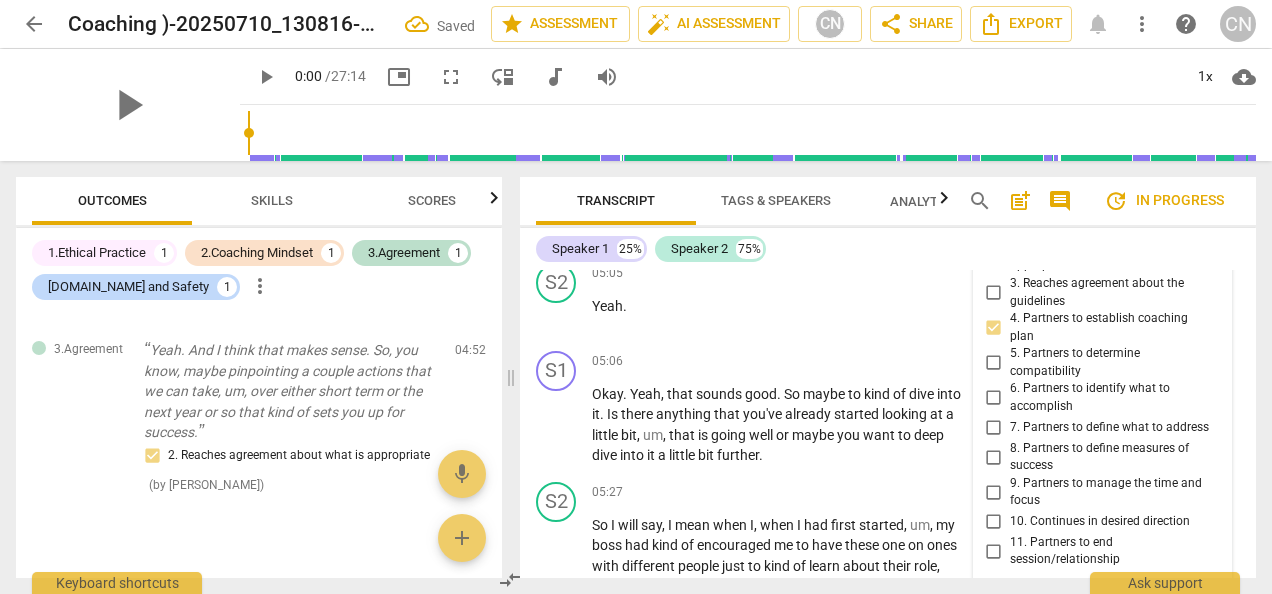 click on "4. Partners to establish coaching plan" at bounding box center (994, 328) 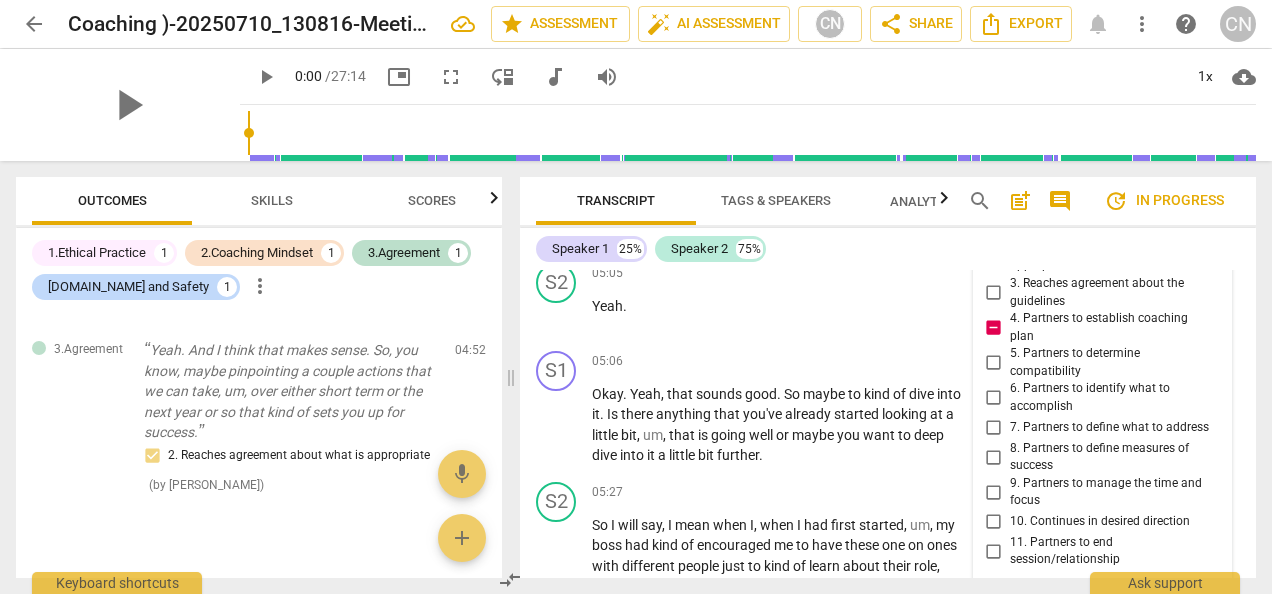 click on "6. Partners to identify what to accomplish" at bounding box center [994, 398] 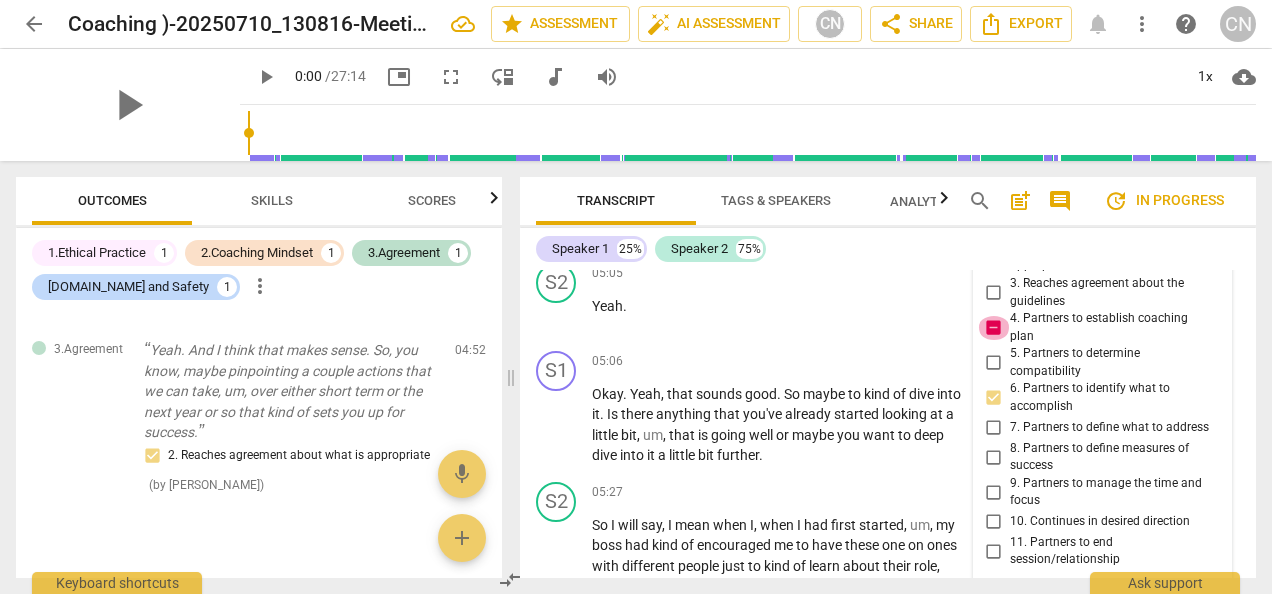 click on "4. Partners to establish coaching plan" at bounding box center [994, 328] 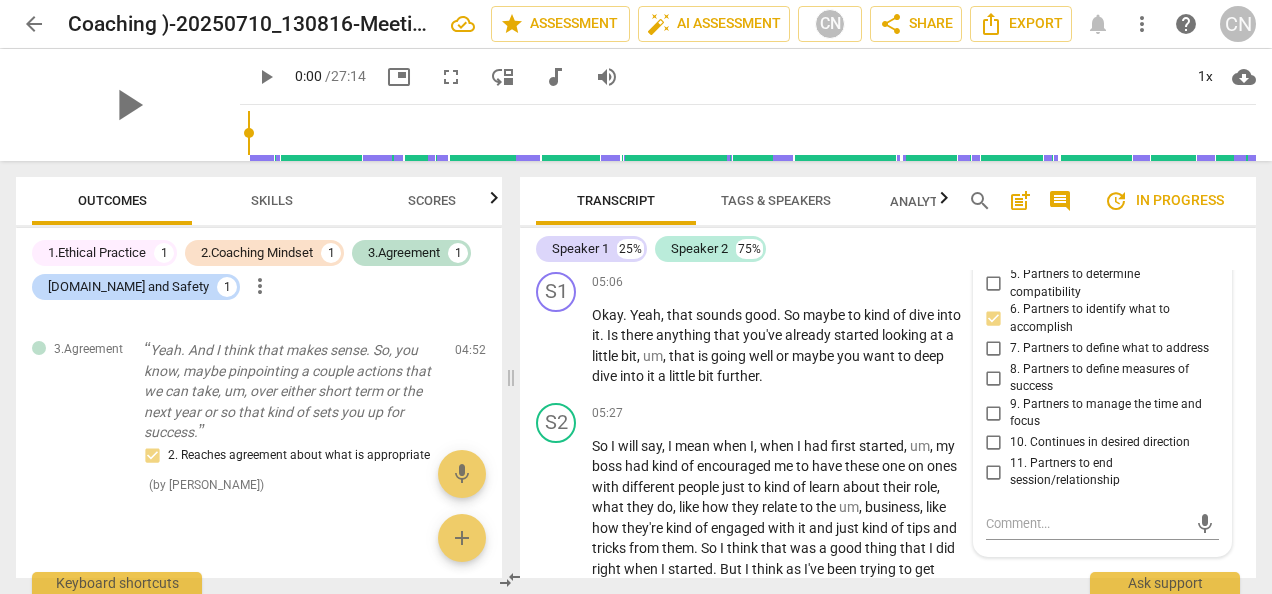 scroll, scrollTop: 2096, scrollLeft: 0, axis: vertical 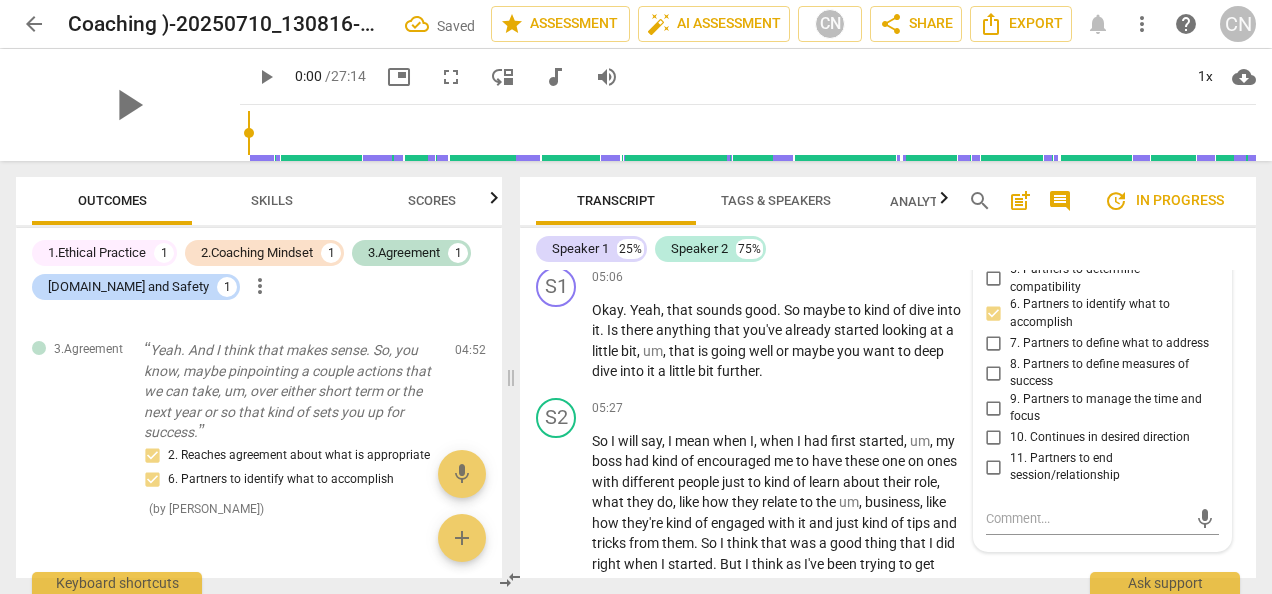 click on "7. Partners to define what to address" at bounding box center (994, 344) 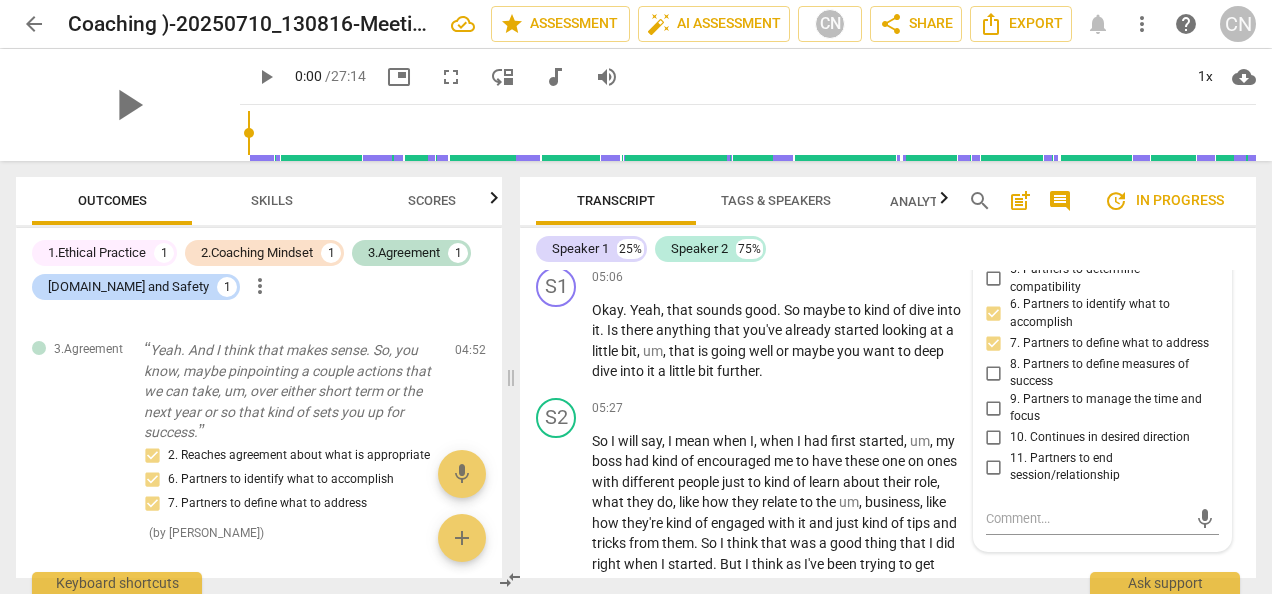 click on "Speaker 1 25% Speaker 2 75%" at bounding box center (888, 249) 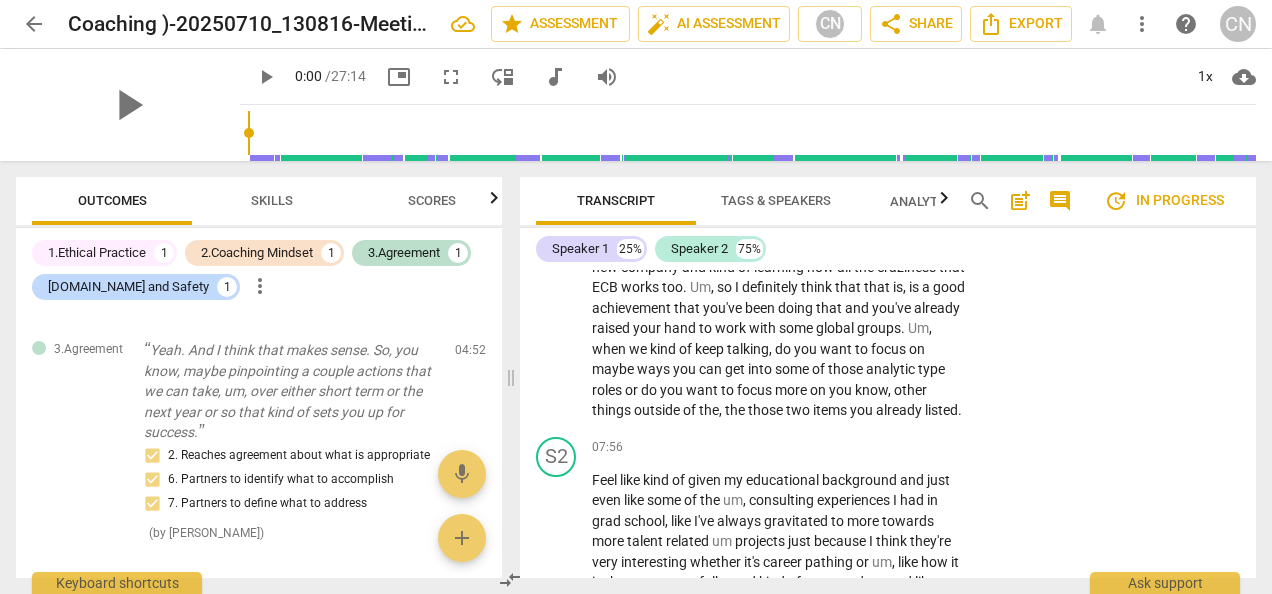 scroll, scrollTop: 2827, scrollLeft: 0, axis: vertical 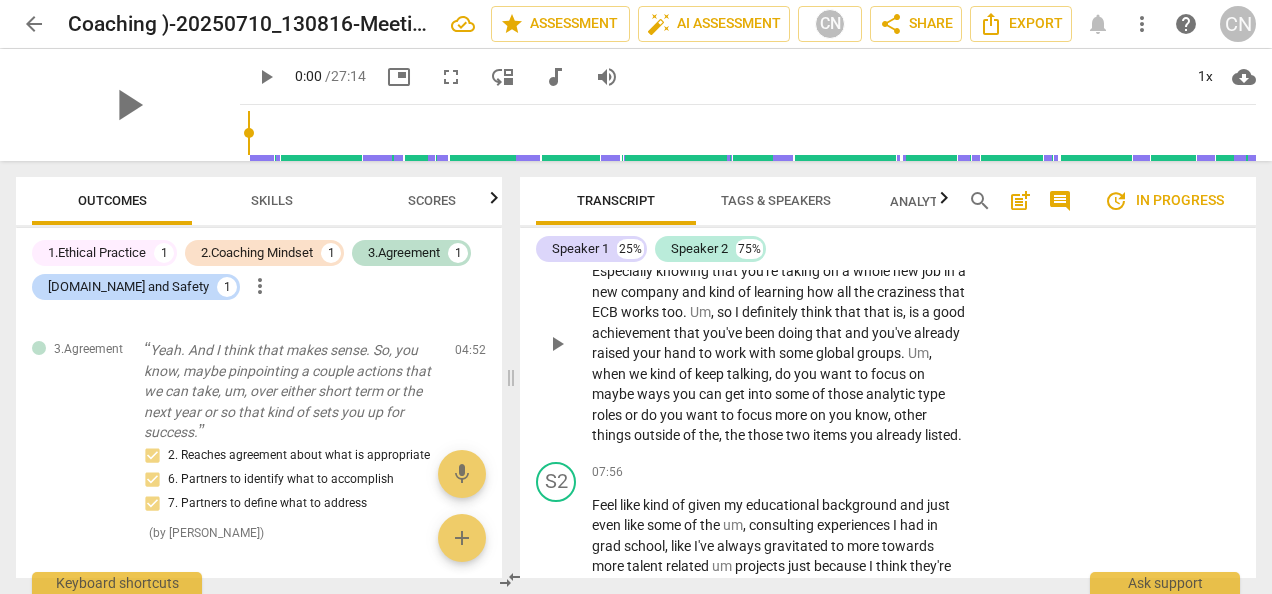 click on "Add competency" at bounding box center [905, 219] 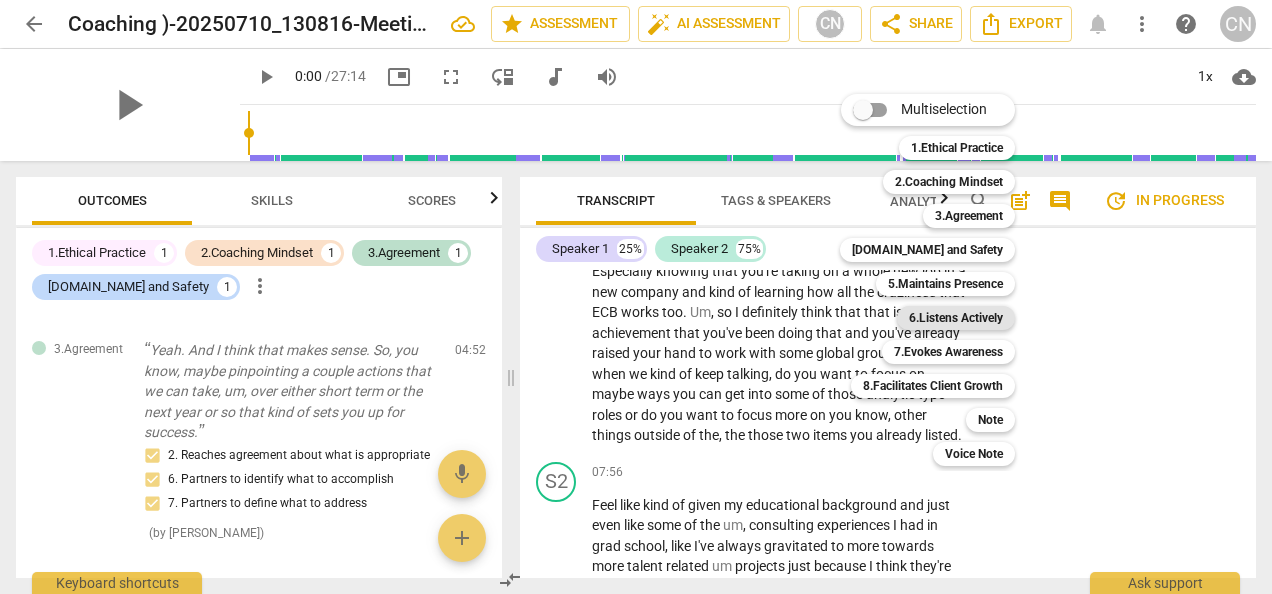 click on "6.Listens Actively" at bounding box center (956, 318) 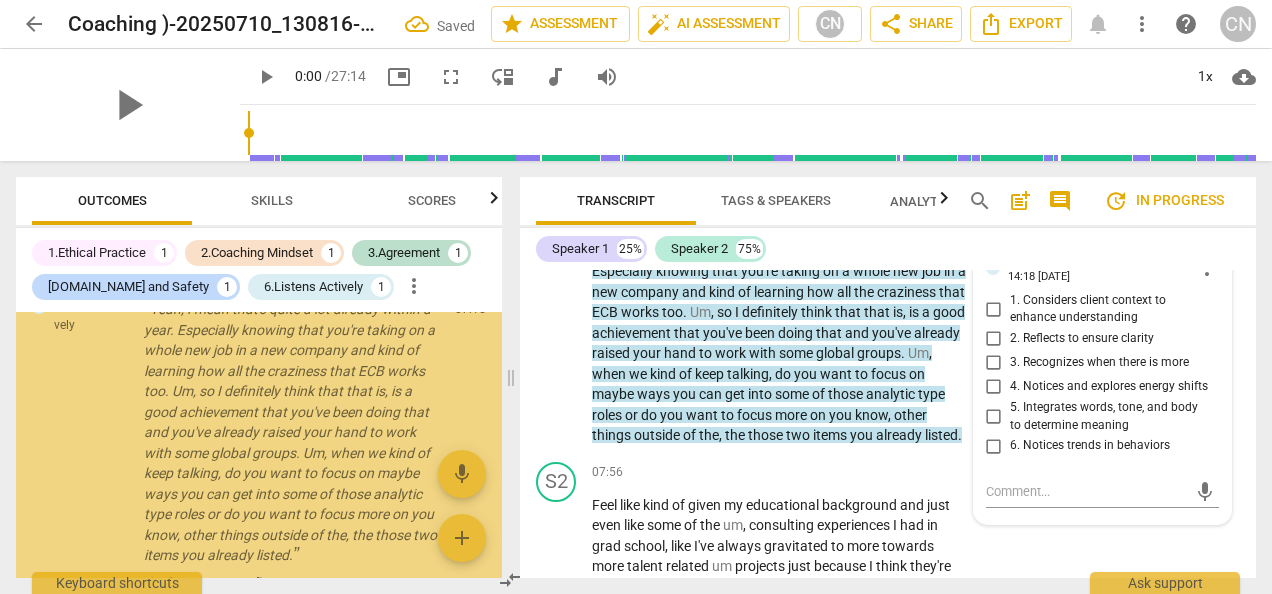 scroll, scrollTop: 1340, scrollLeft: 0, axis: vertical 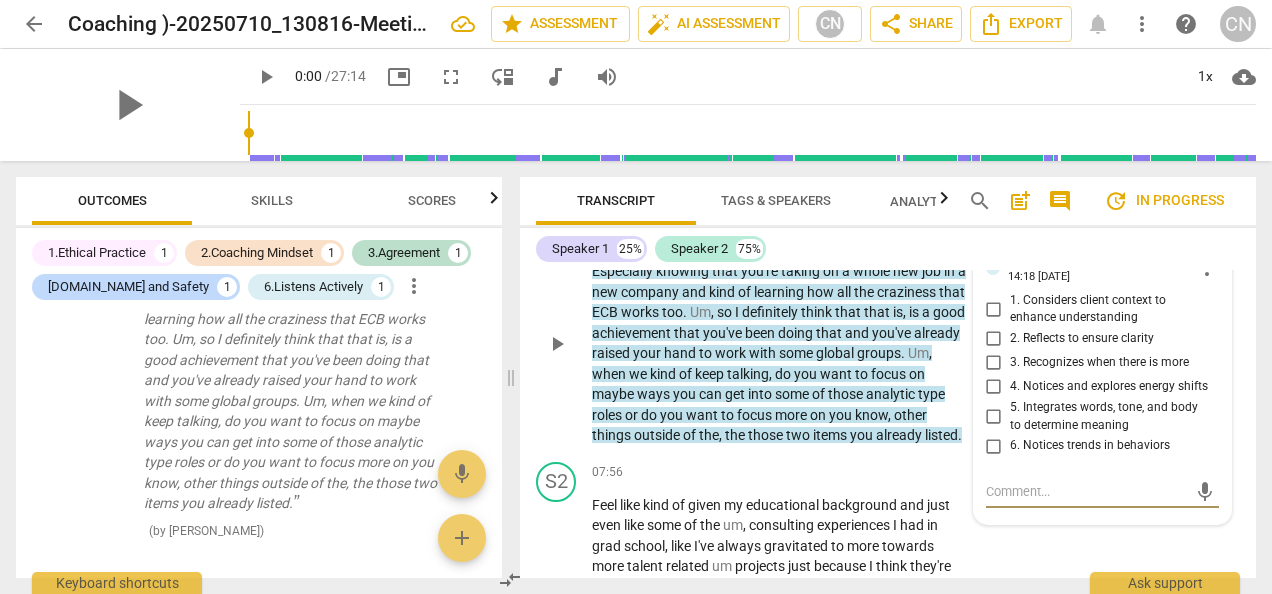 click on "2. Reflects to ensure clarity" at bounding box center [994, 339] 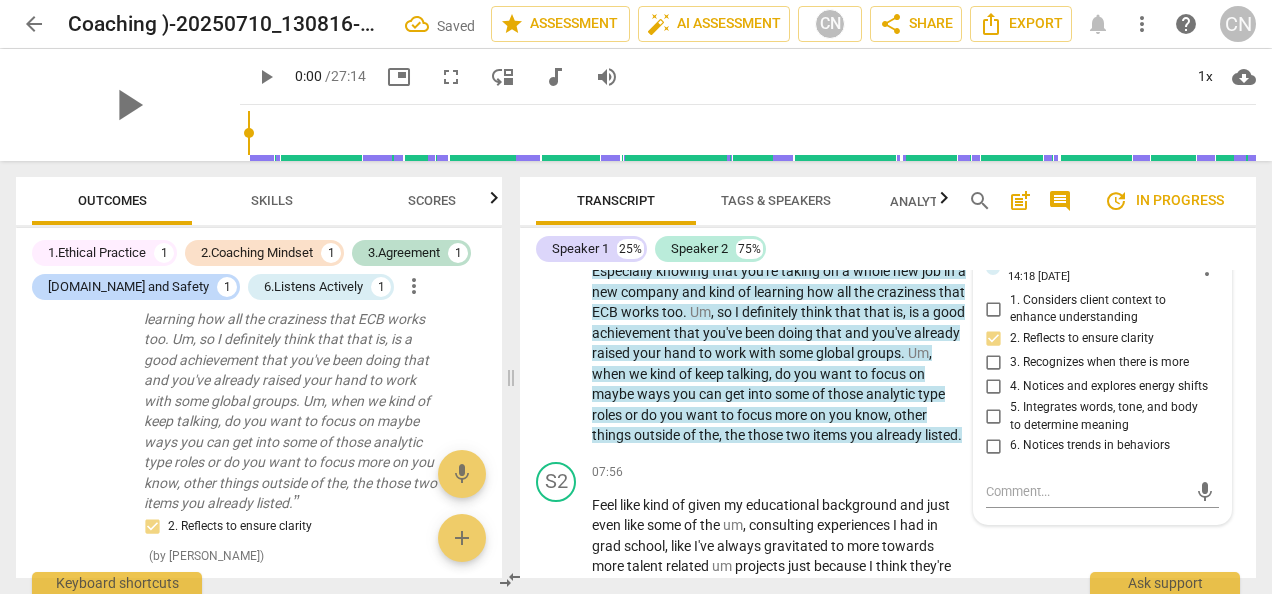 click on "Speaker 1 25% Speaker 2 75%" at bounding box center [888, 249] 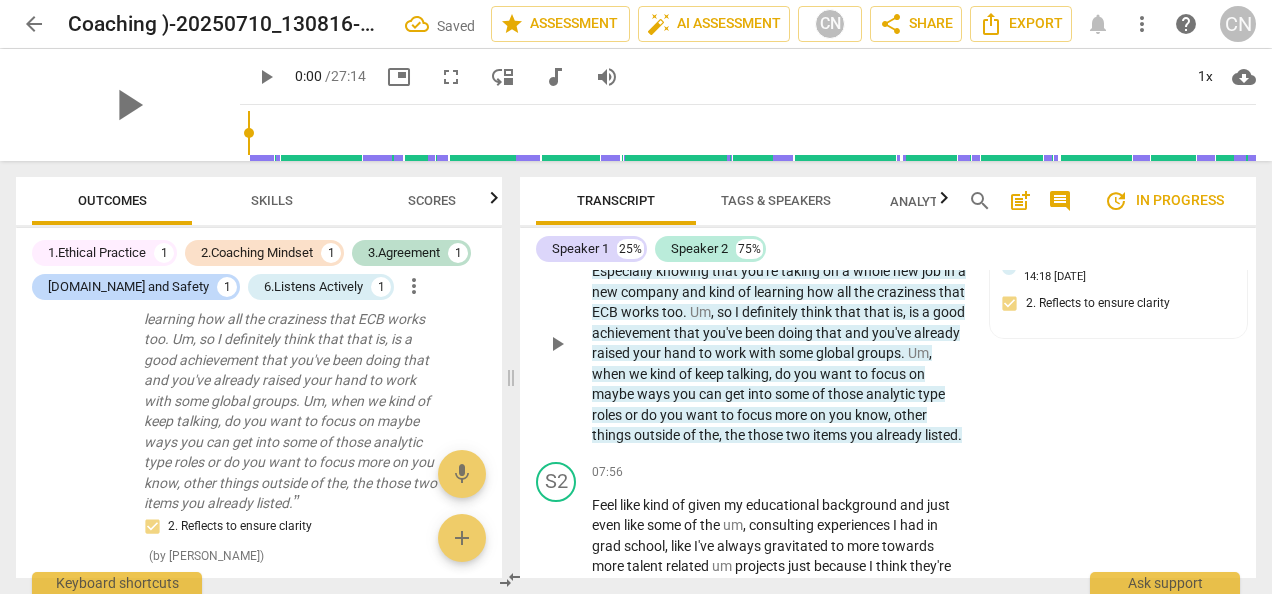 click on "Add competency" at bounding box center (780, 219) 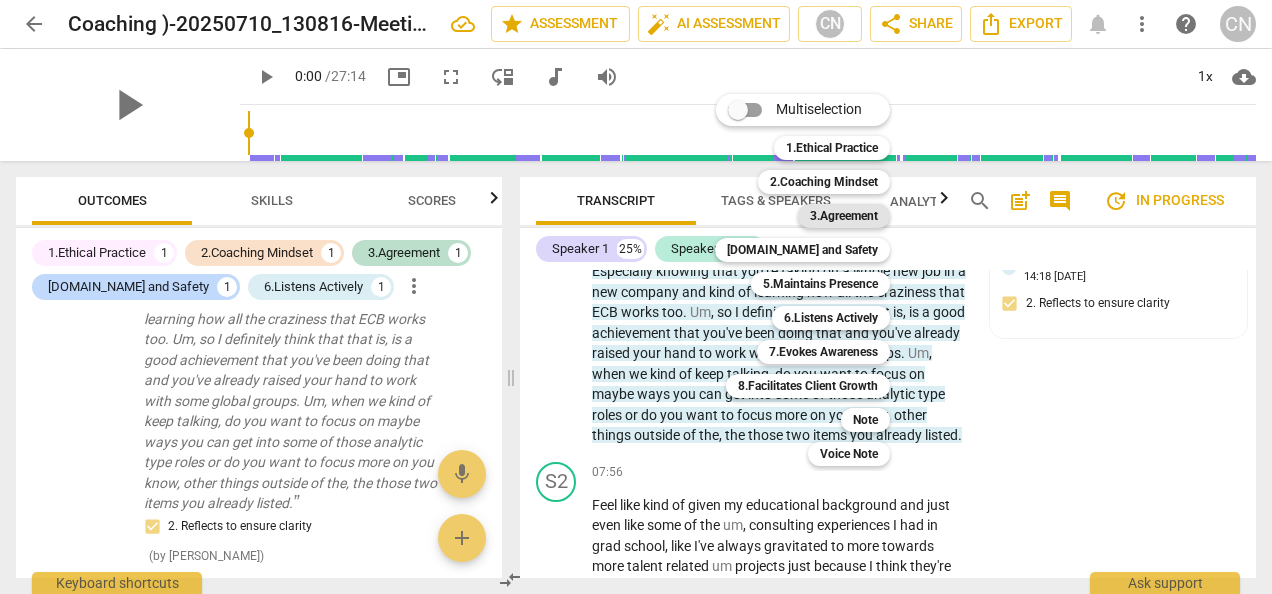 click on "3.Agreement" at bounding box center [844, 216] 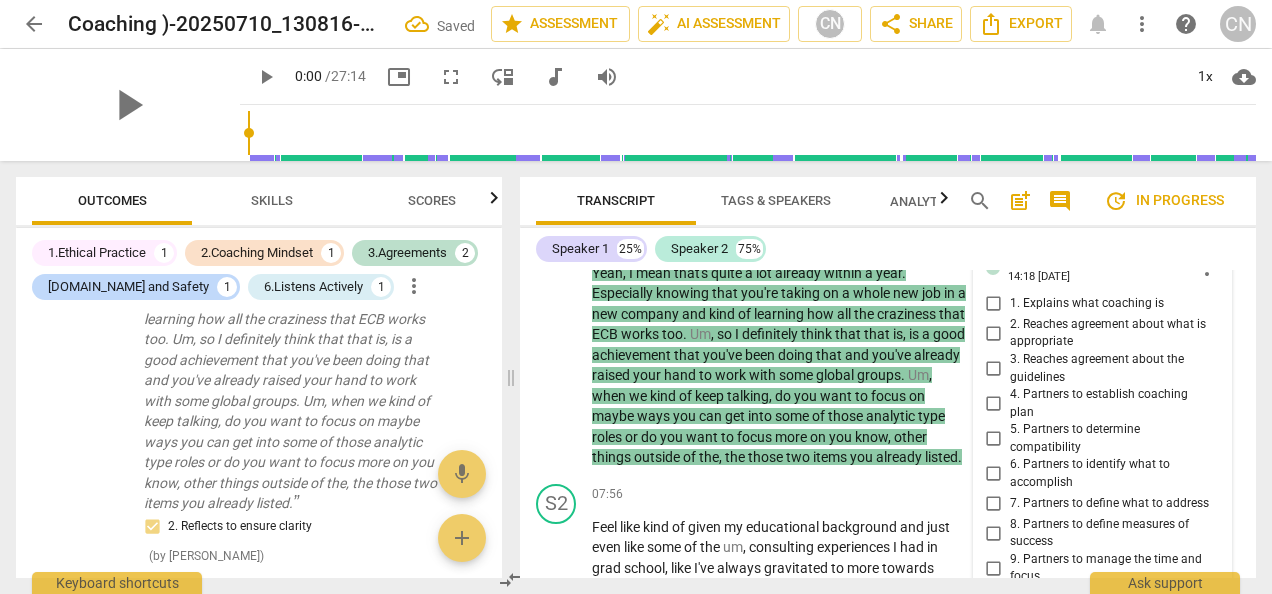 scroll, scrollTop: 3142, scrollLeft: 0, axis: vertical 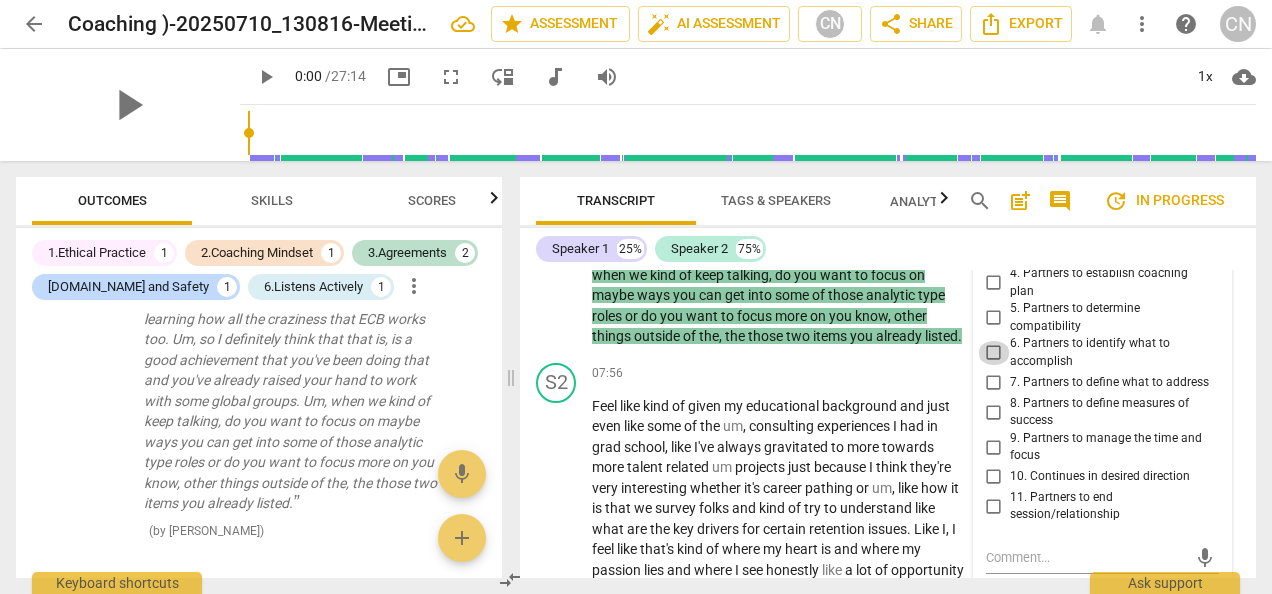 click on "6. Partners to identify what to accomplish" at bounding box center [994, 353] 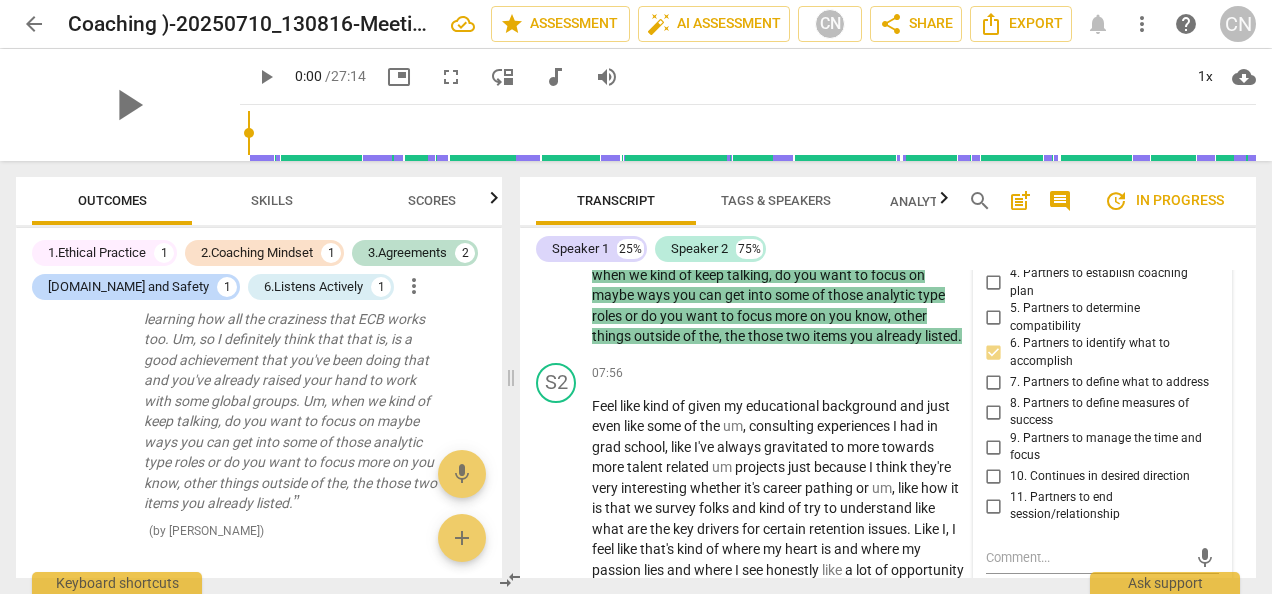 click on "play_arrow 0:00   /  27:14 picture_in_picture fullscreen move_down audiotrack volume_up 1x cloud_download" at bounding box center [748, 77] 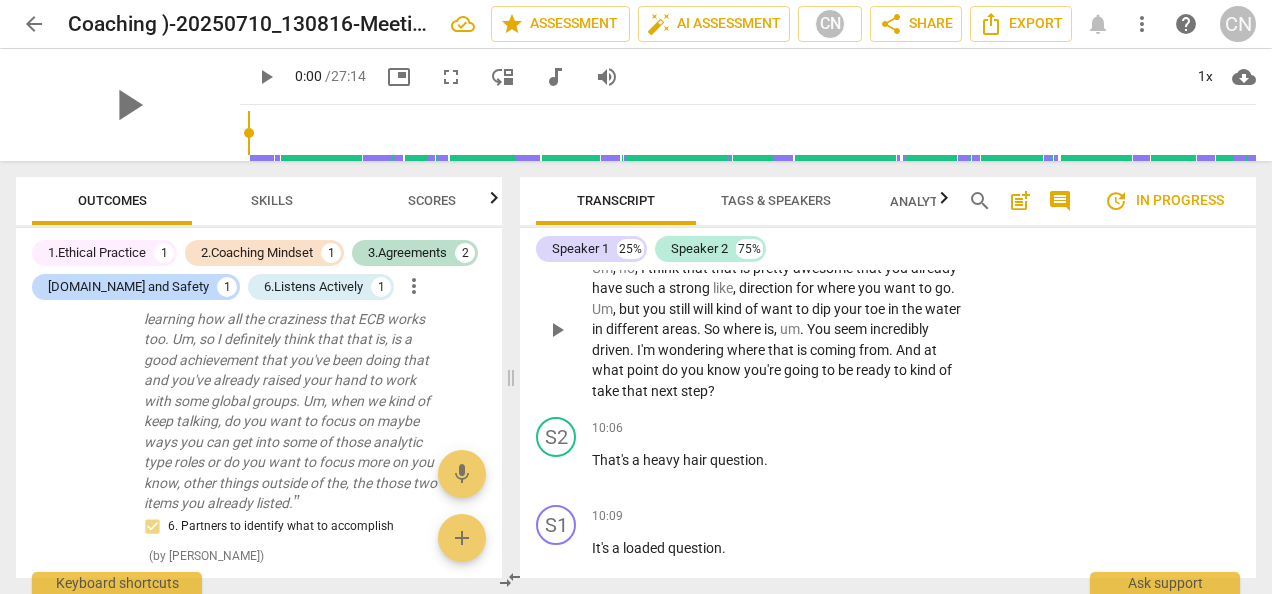 scroll, scrollTop: 3664, scrollLeft: 0, axis: vertical 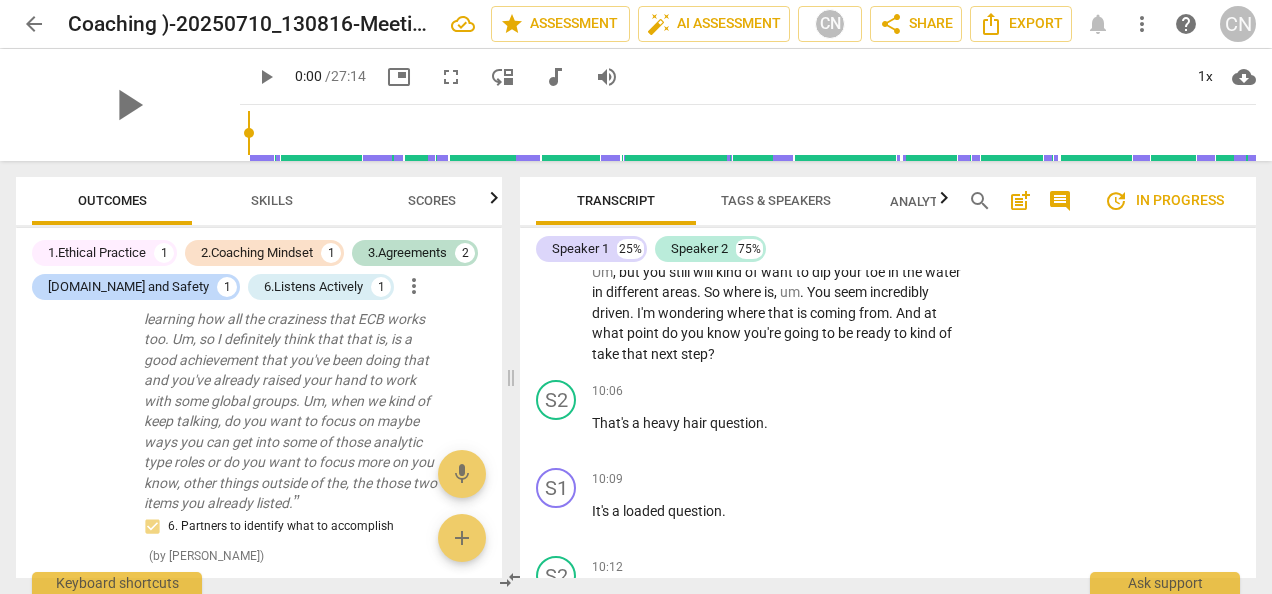 click on "Speaker 1 25% Speaker 2 75% S1 play_arrow pause 00:02 + Add competency 1.Ethical Practice [DOMAIN_NAME] and Safety keyboard_arrow_right Okay ,   let's   see .   Recording   has   started .   Can   you   still   hear   me   okay ?   Yes ,   perfect .   All   right ,   [PERSON_NAME] ,   well ,   thank   you   so   much   for   meeting   with   me   [DATE] .   I   appreciate   your   time .   Um ,   I   know   we   just   spoke   about   this   briefly ,   but   just   to   reiterate ,   this   is   going   to   be   completely   confidential   M   besides   me   sharing   this   with   my   mentor   coach .   So   I   appreciate ,   appreciate   you   just   letting   me   record   this   and   um ,   submit   it   to   my   team ,   but   it   will   not   go   anywhere   outside   of ,   um ,   my   mentor   and   then   you   and   myself . 1.Ethical Practice [PERSON_NAME] 14:14 [DATE]  ( edited ) [DOMAIN_NAME] and Safety [PERSON_NAME] 14:15 [DATE] 6. Demonstrates transparency for vulnerability S2 play_arrow pause + ." at bounding box center (888, 403) 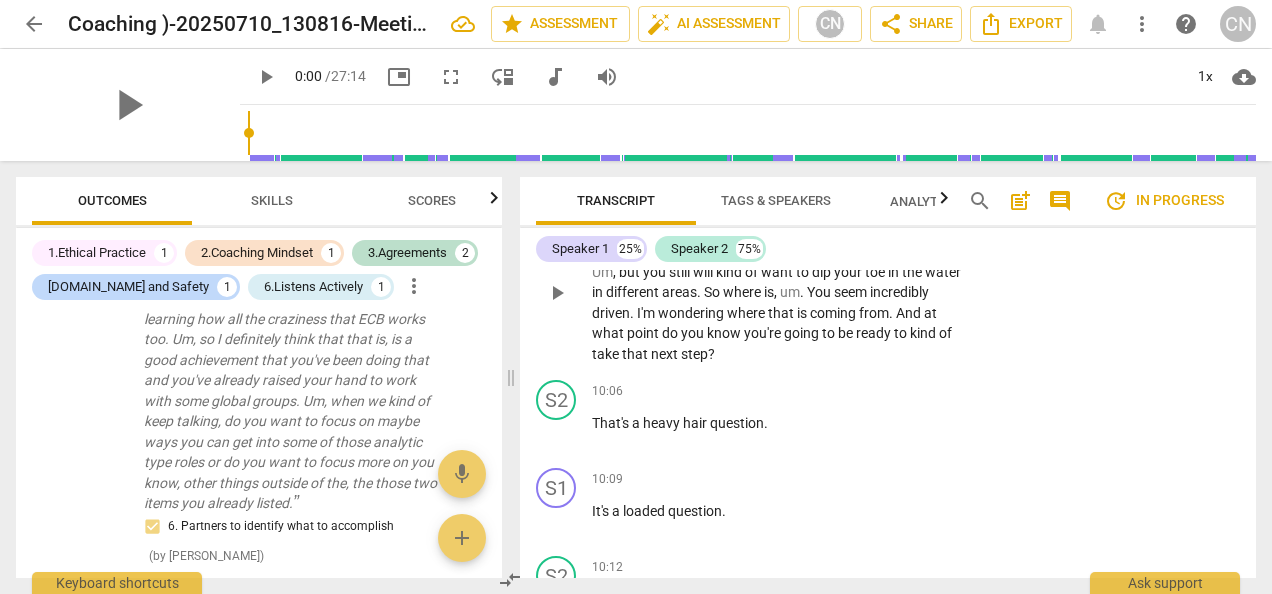 click on "Add competency" at bounding box center [905, 199] 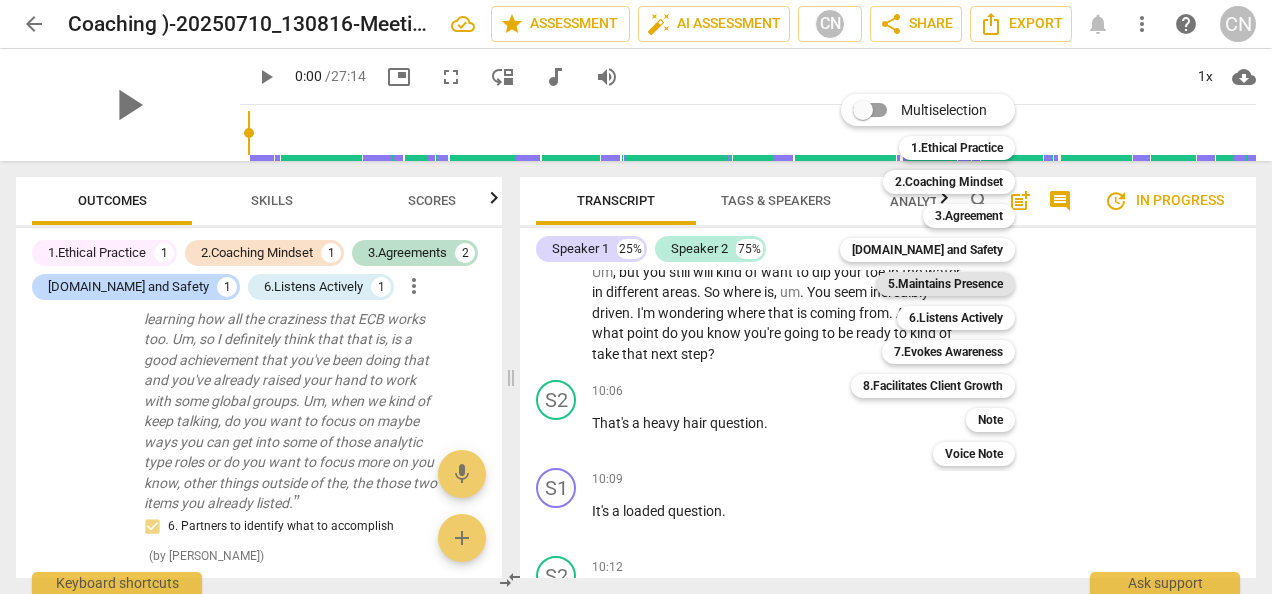 click on "5.Maintains Presence" at bounding box center [945, 284] 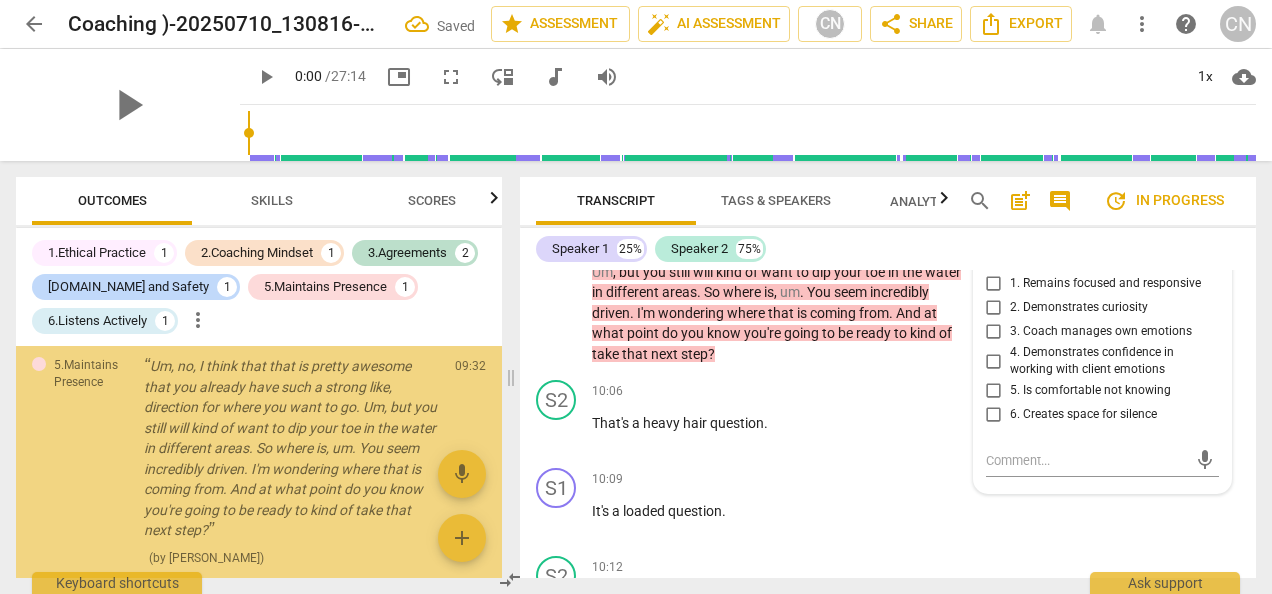 scroll, scrollTop: 2016, scrollLeft: 0, axis: vertical 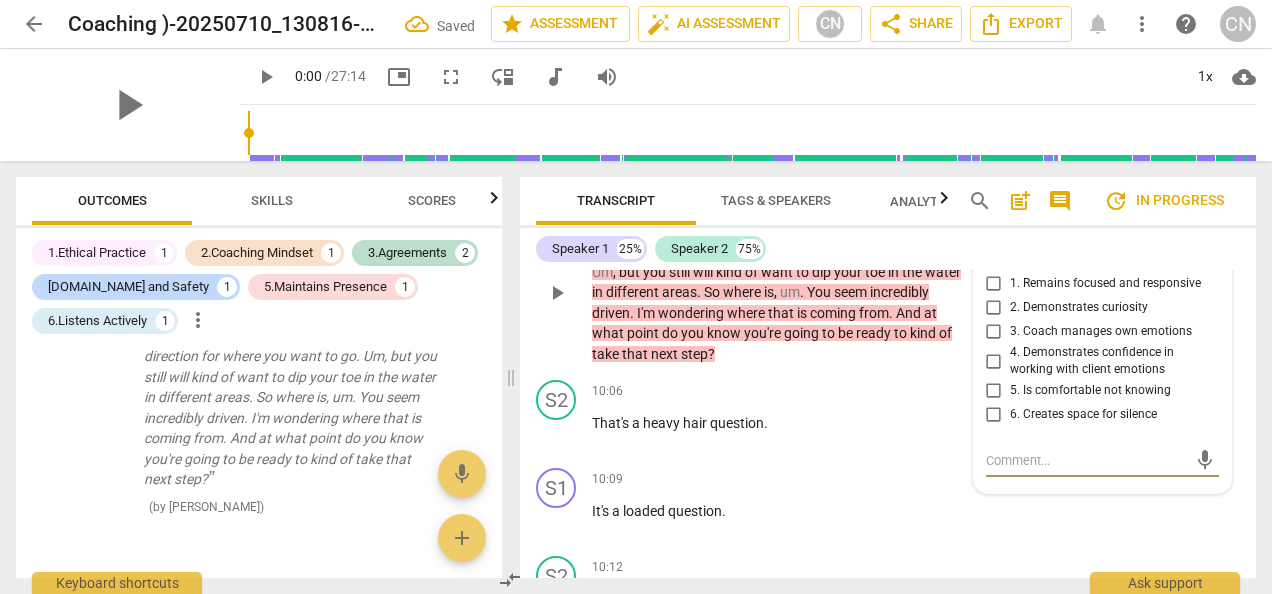 click on "5.Maintains Presence" at bounding box center [1066, 243] 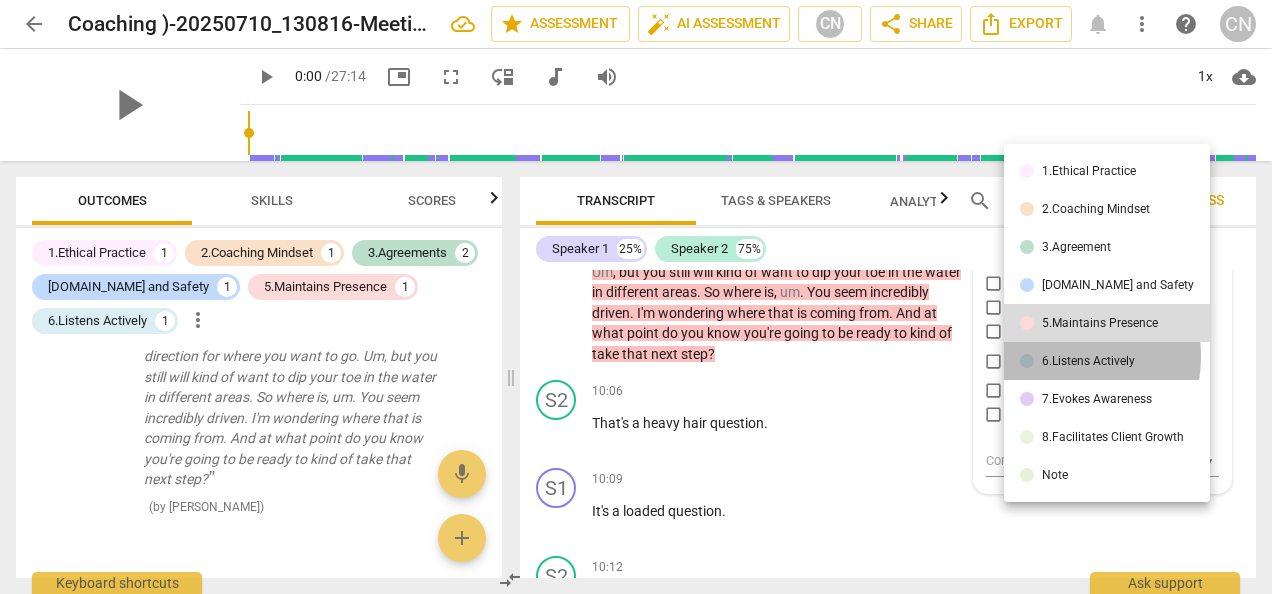 click on "6.Listens Actively" at bounding box center [1088, 361] 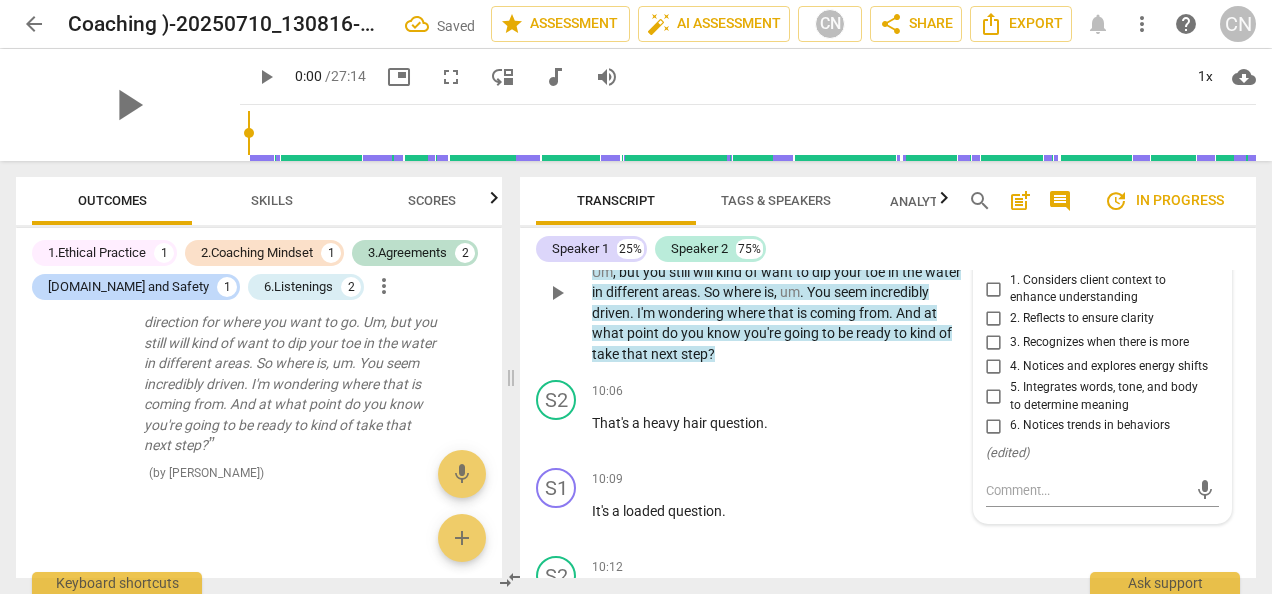click on "1. Considers client context to enhance understanding" at bounding box center (994, 289) 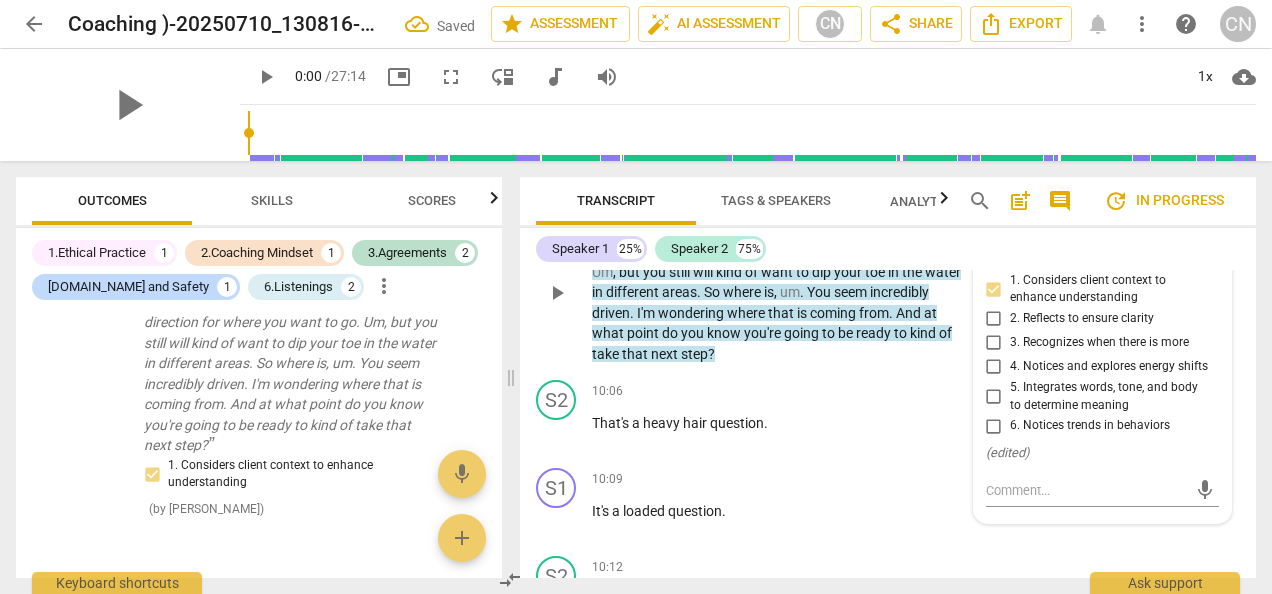 click on "S1 play_arrow pause 09:32 + Add competency 6.Listens Actively keyboard_arrow_right Um ,   no ,   I   think   that   that   is   pretty   awesome   that   you   already   have   such   a   strong   like ,   direction   for   where   you   want   to   go .   Um ,   but   you   still   will   kind   of   want   to   dip   your   toe   in   the   water   in   different   areas .   So   where   is ,   um .   You   seem   incredibly   driven .   I'm   wondering   where   that   is   coming   from .   And   at   what   point   do   you   know   you're   going   to   be   ready   to   kind   of   take   that   next   step ? 6.Listens Actively [PERSON_NAME] 14:19 [DATE] more_vert 1. Considers client context to enhance understanding 2. Reflects to ensure clarity 3. Recognizes when there is more 4. Notices and explores energy shifts 5. Integrates words, tone, and body to determine meaning 6. Notices trends in behaviors  ( edited ) [PERSON_NAME]" at bounding box center [888, 276] 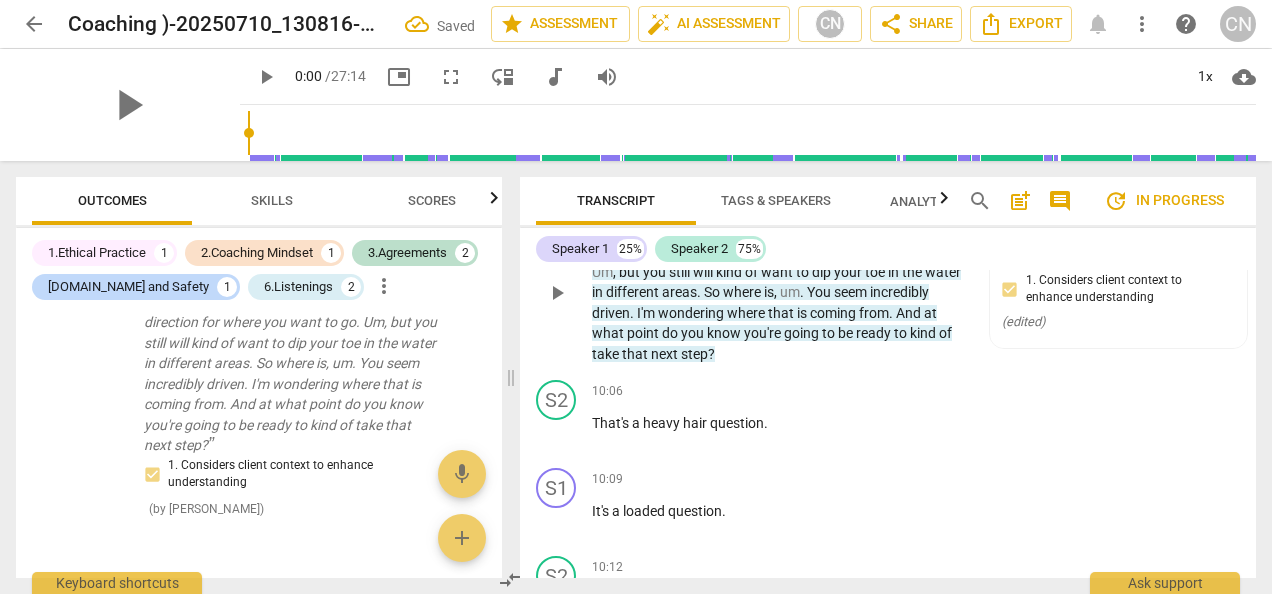click on "Add competency" at bounding box center (780, 199) 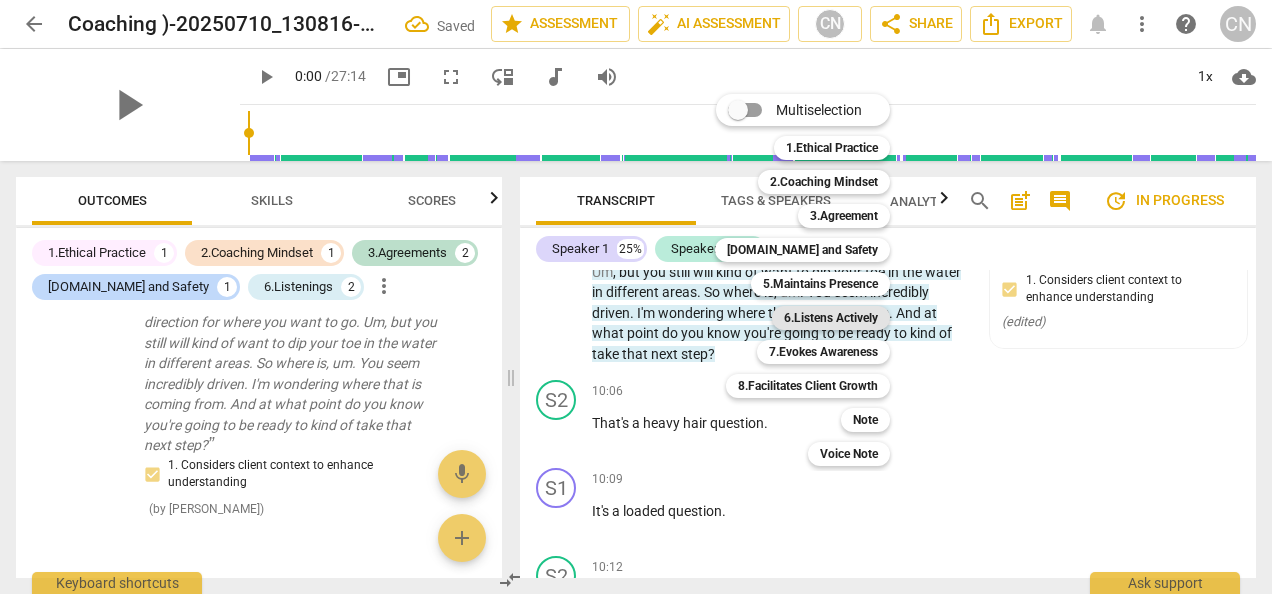 click on "6.Listens Actively" at bounding box center [831, 318] 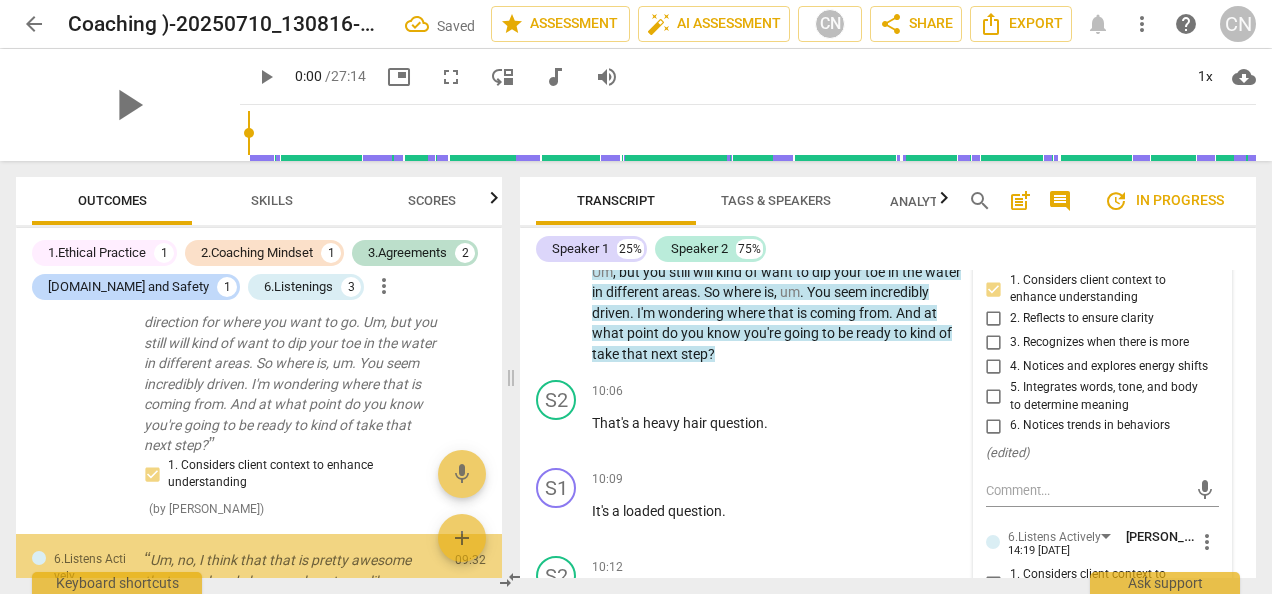 scroll, scrollTop: 3666, scrollLeft: 0, axis: vertical 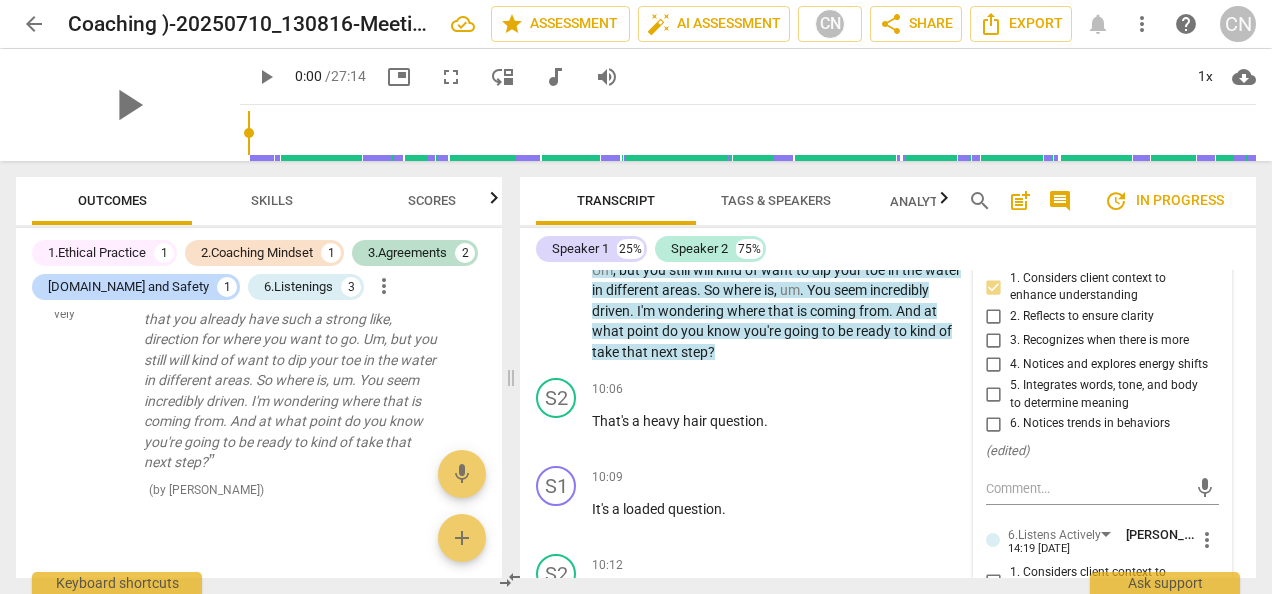 click on "Speaker 1 25% Speaker 2 75% S1 play_arrow pause 00:02 + Add competency 1.Ethical Practice [DOMAIN_NAME] and Safety keyboard_arrow_right Okay ,   let's   see .   Recording   has   started .   Can   you   still   hear   me   okay ?   Yes ,   perfect .   All   right ,   [PERSON_NAME] ,   well ,   thank   you   so   much   for   meeting   with   me   [DATE] .   I   appreciate   your   time .   Um ,   I   know   we   just   spoke   about   this   briefly ,   but   just   to   reiterate ,   this   is   going   to   be   completely   confidential   M   besides   me   sharing   this   with   my   mentor   coach .   So   I   appreciate ,   appreciate   you   just   letting   me   record   this   and   um ,   submit   it   to   my   team ,   but   it   will   not   go   anywhere   outside   of ,   um ,   my   mentor   and   then   you   and   myself . 1.Ethical Practice [PERSON_NAME] 14:14 [DATE]  ( edited ) [DOMAIN_NAME] and Safety [PERSON_NAME] 14:15 [DATE] 6. Demonstrates transparency for vulnerability S2 play_arrow pause + ." at bounding box center [888, 403] 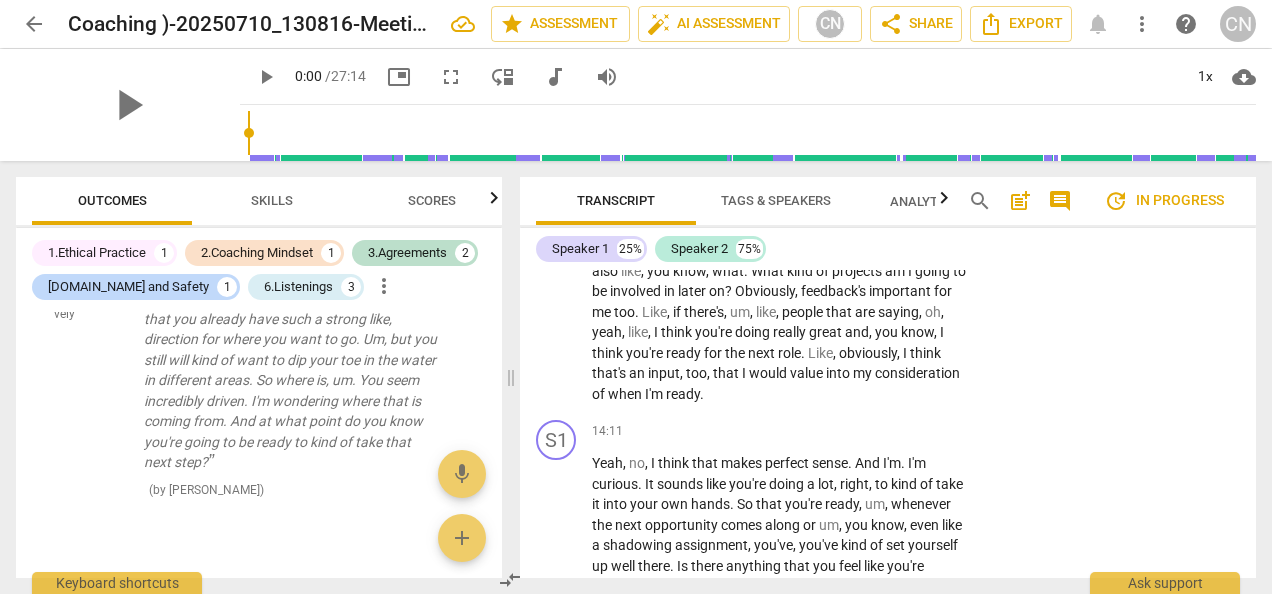 scroll, scrollTop: 5520, scrollLeft: 0, axis: vertical 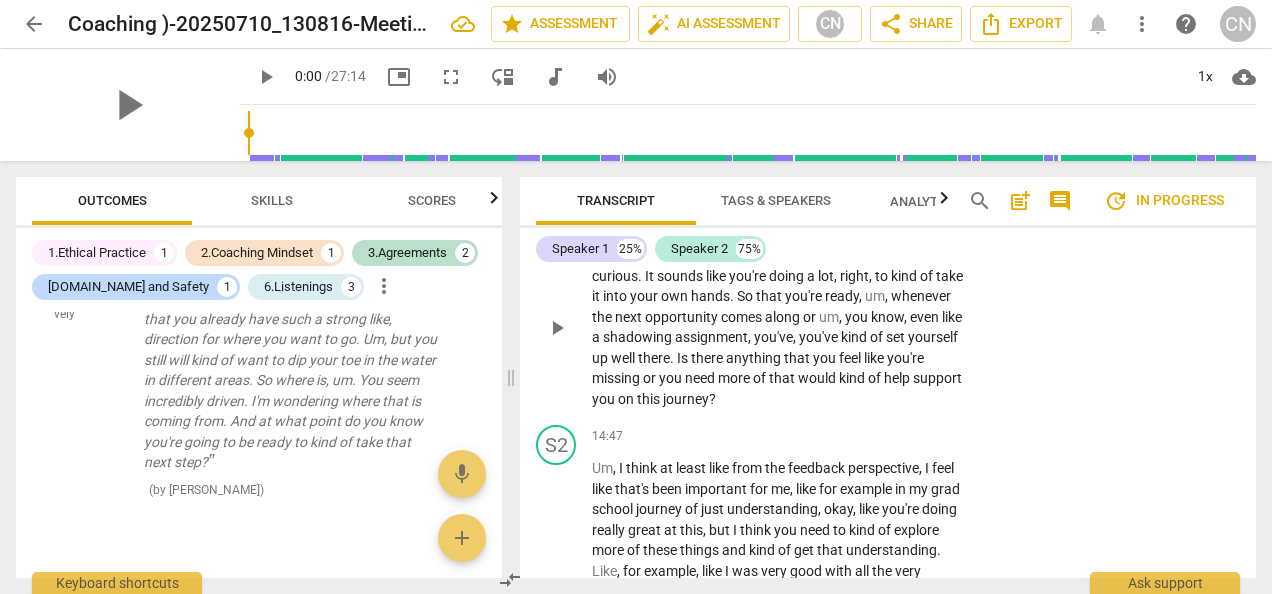 click on "Add competency" at bounding box center [905, 224] 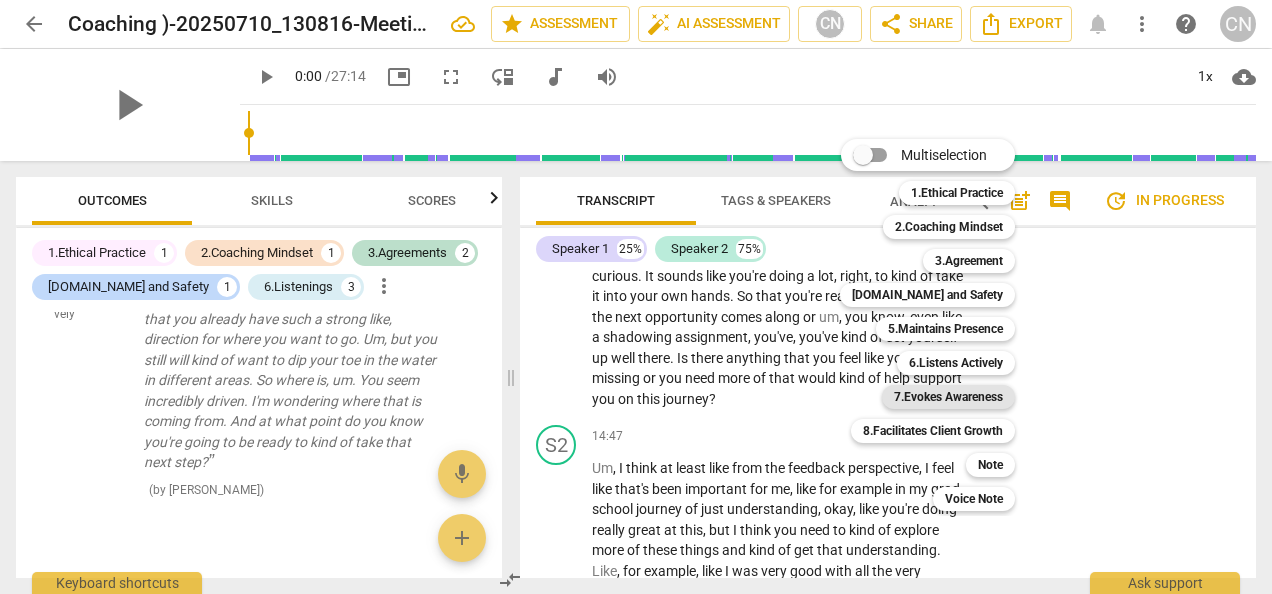 click on "7.Evokes Awareness" at bounding box center [948, 397] 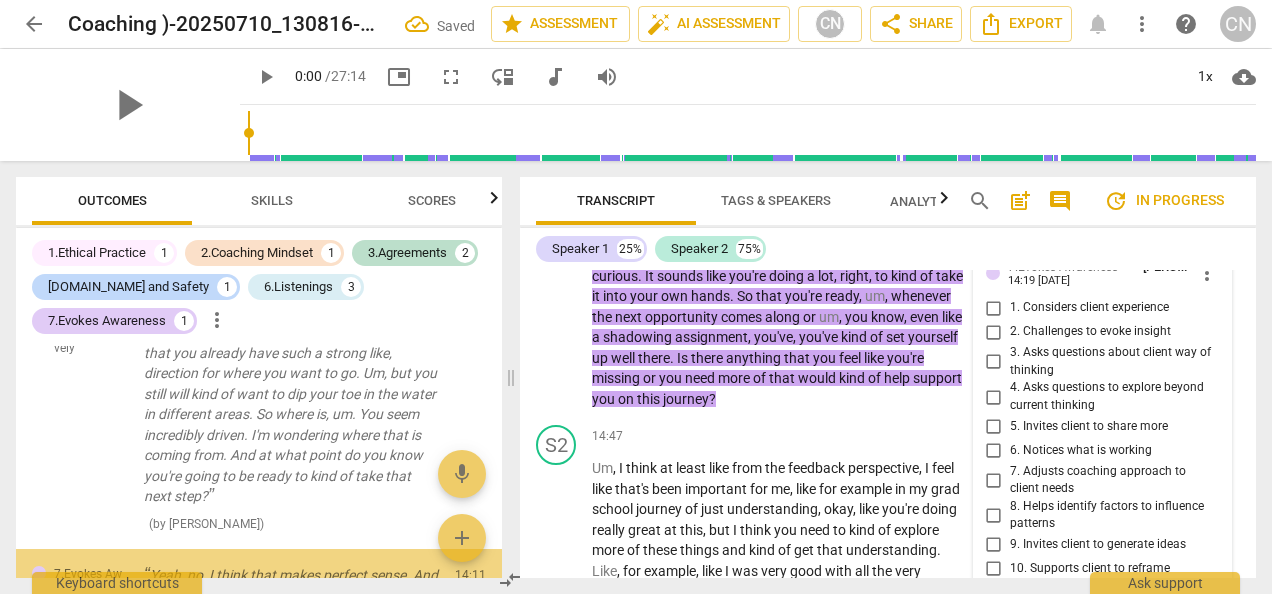scroll, scrollTop: 5848, scrollLeft: 0, axis: vertical 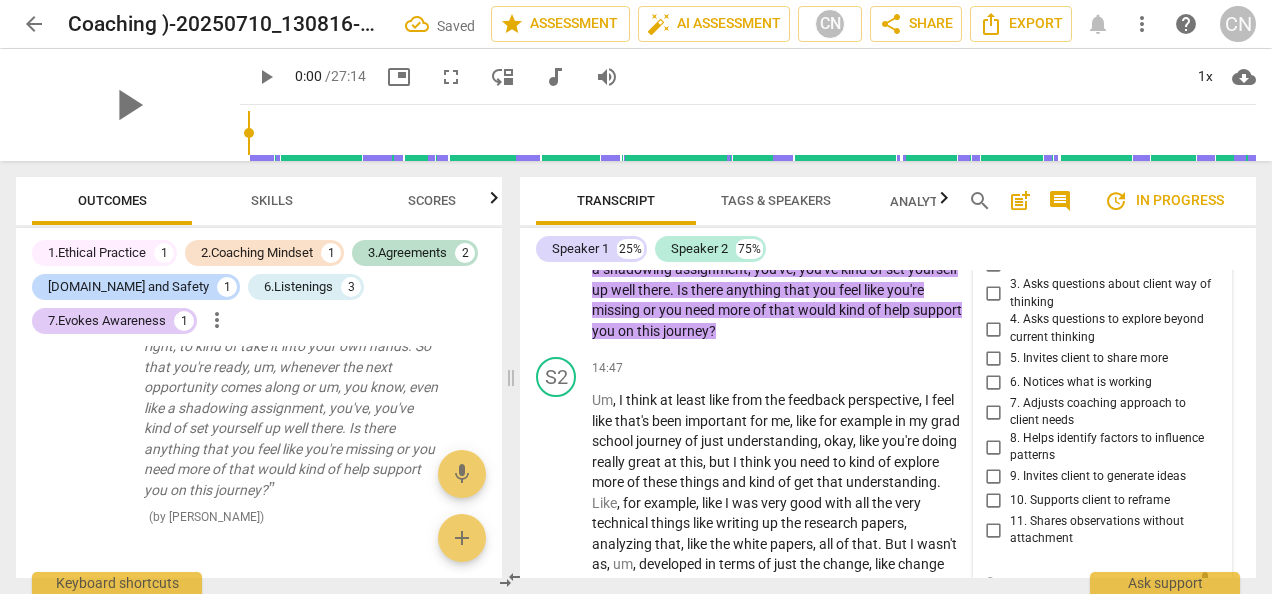 click on "1. Considers client experience" at bounding box center (994, 240) 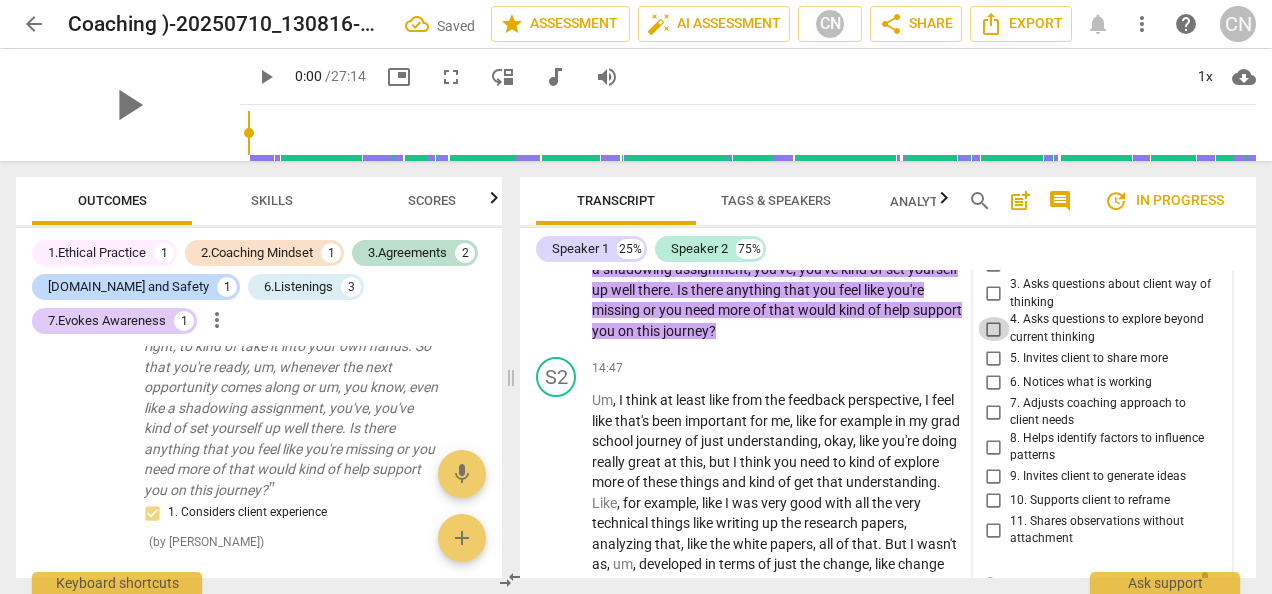 click on "4. Asks questions to explore beyond current thinking" at bounding box center [994, 329] 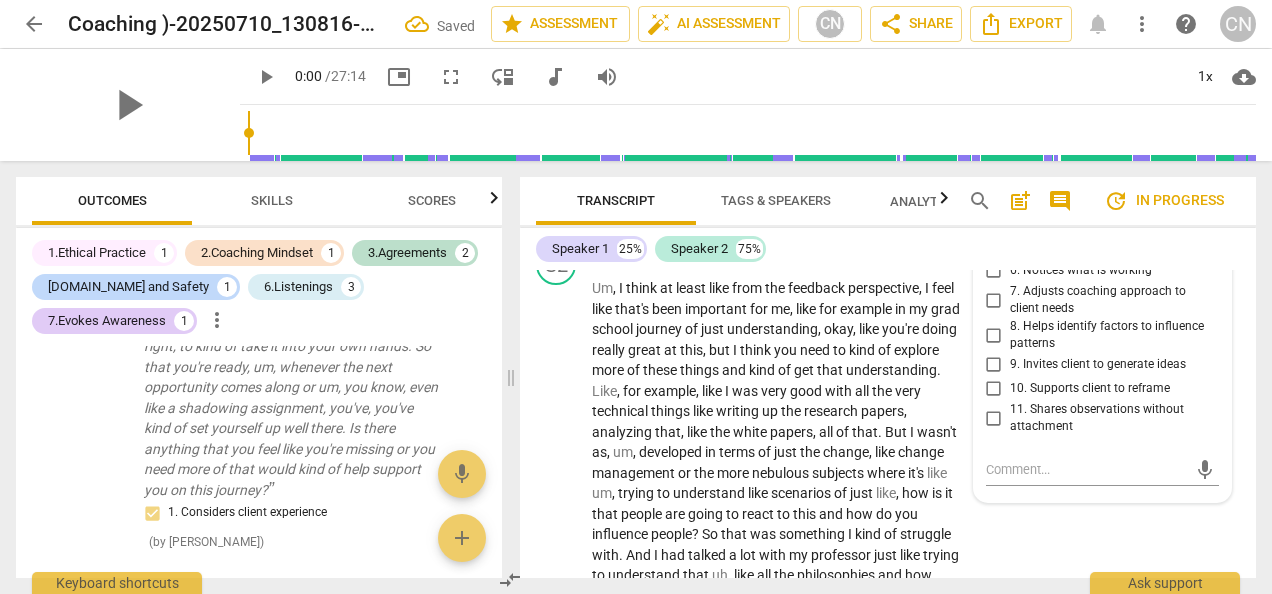 scroll, scrollTop: 5702, scrollLeft: 0, axis: vertical 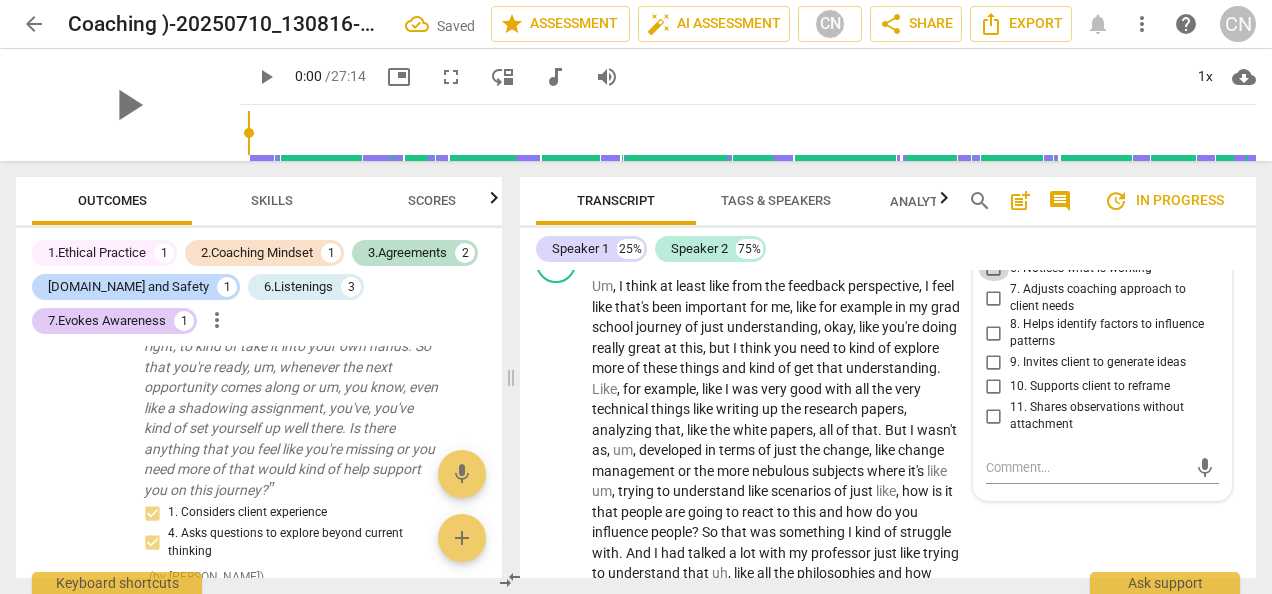 click on "6. Notices what is working" at bounding box center [994, 269] 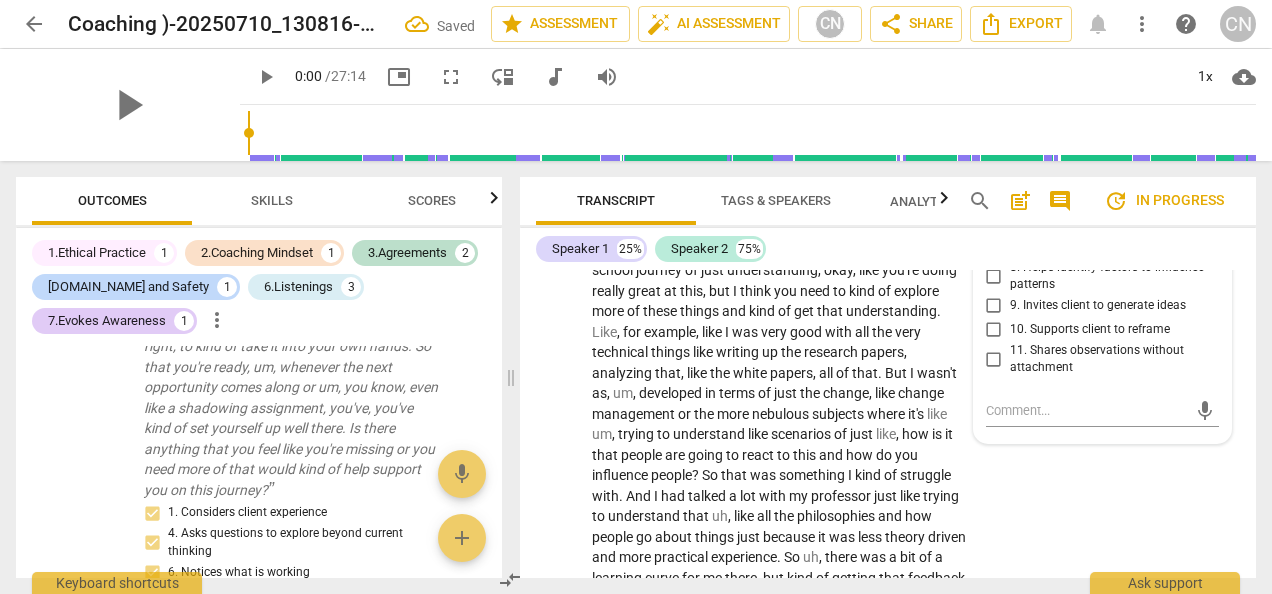 scroll, scrollTop: 5760, scrollLeft: 0, axis: vertical 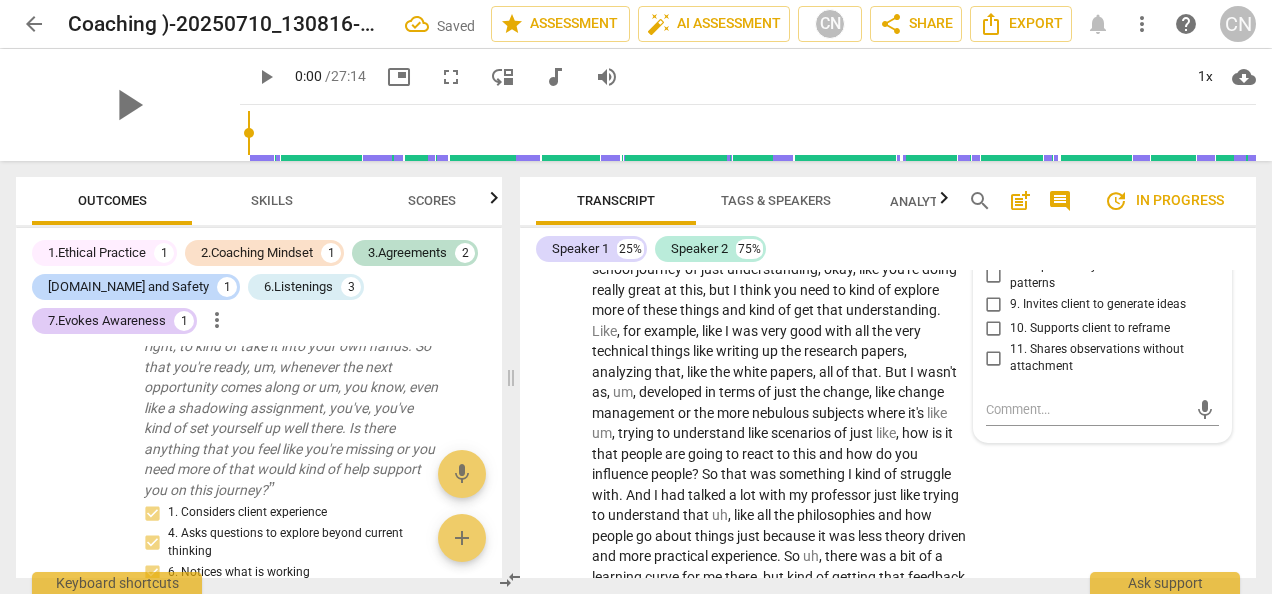 click on "9. Invites client to generate ideas" at bounding box center (994, 305) 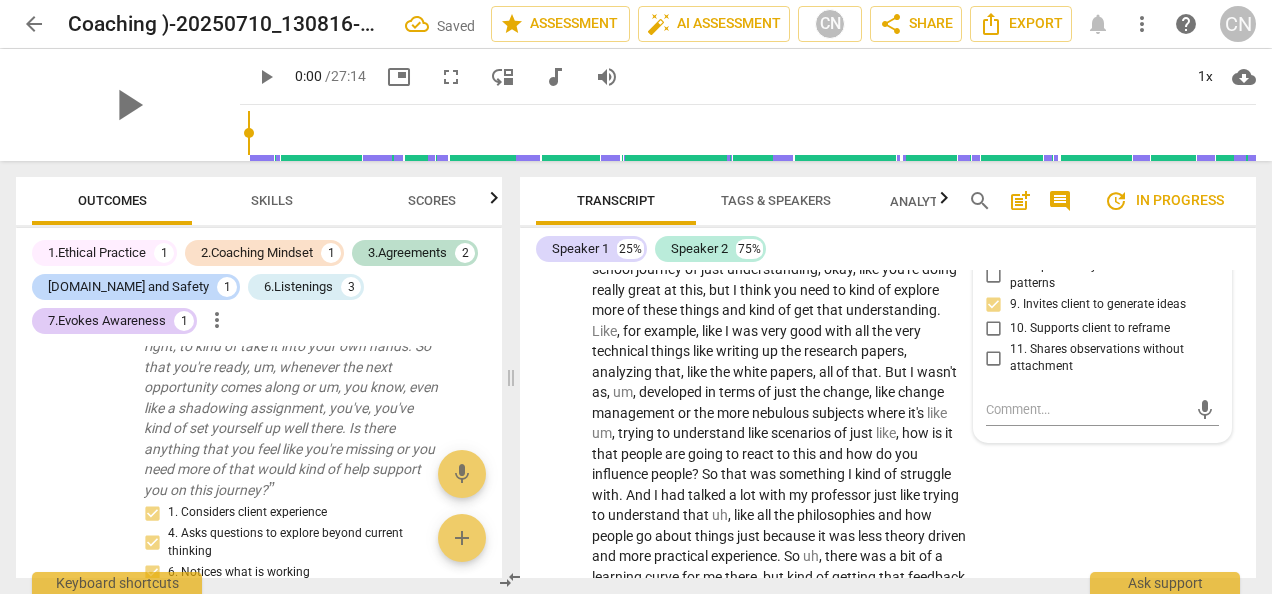 click on "Speaker 1 25% Speaker 2 75% S1 play_arrow pause 00:02 + Add competency 1.Ethical Practice [DOMAIN_NAME] and Safety keyboard_arrow_right Okay ,   let's   see .   Recording   has   started .   Can   you   still   hear   me   okay ?   Yes ,   perfect .   All   right ,   [PERSON_NAME] ,   well ,   thank   you   so   much   for   meeting   with   me   [DATE] .   I   appreciate   your   time .   Um ,   I   know   we   just   spoke   about   this   briefly ,   but   just   to   reiterate ,   this   is   going   to   be   completely   confidential   M   besides   me   sharing   this   with   my   mentor   coach .   So   I   appreciate ,   appreciate   you   just   letting   me   record   this   and   um ,   submit   it   to   my   team ,   but   it   will   not   go   anywhere   outside   of ,   um ,   my   mentor   and   then   you   and   myself . 1.Ethical Practice [PERSON_NAME] 14:14 [DATE]  ( edited ) [DOMAIN_NAME] and Safety [PERSON_NAME] 14:15 [DATE] 6. Demonstrates transparency for vulnerability S2 play_arrow pause + ." at bounding box center (888, 403) 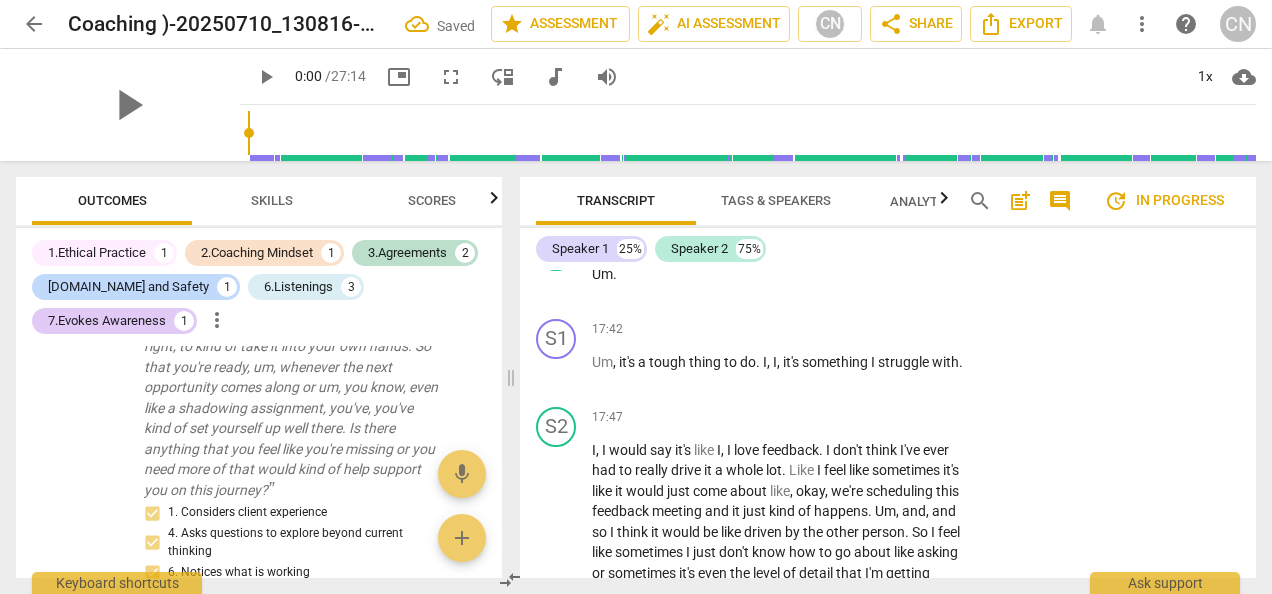 scroll, scrollTop: 6650, scrollLeft: 0, axis: vertical 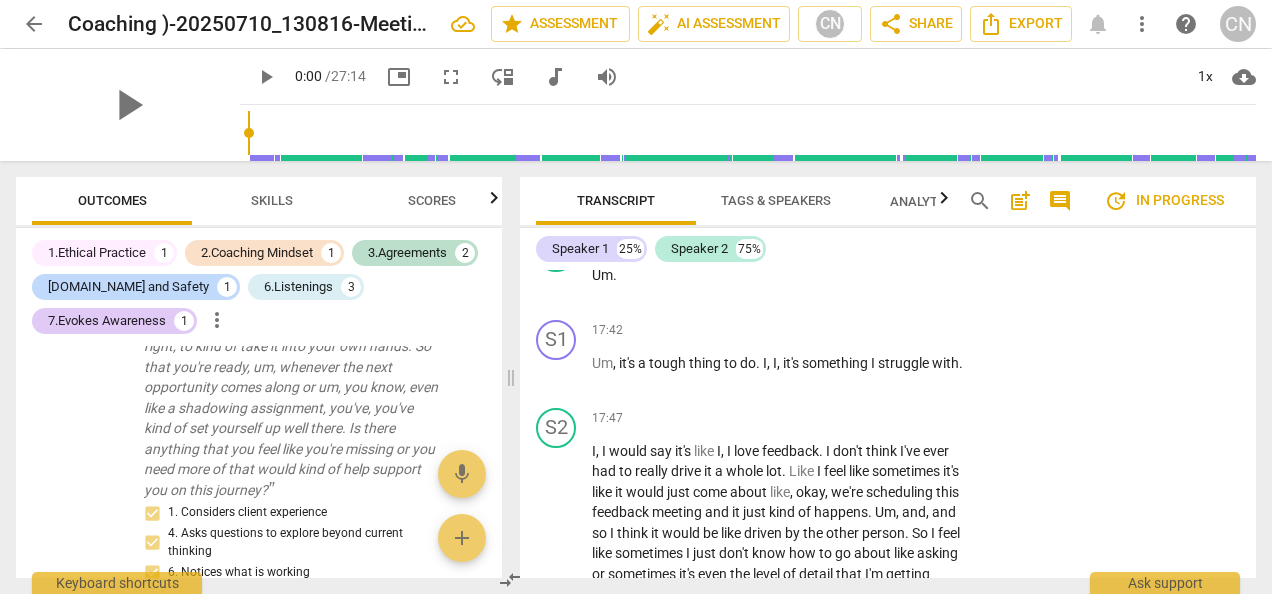 click on "Add competency" at bounding box center [905, 155] 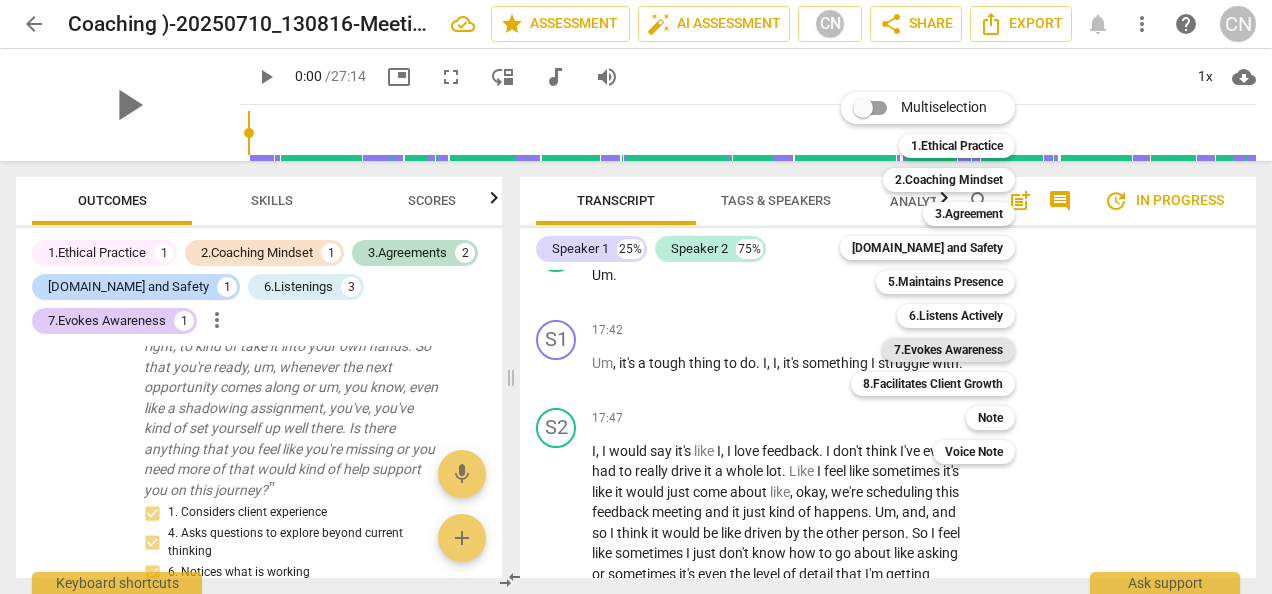 click on "7.Evokes Awareness" at bounding box center [948, 350] 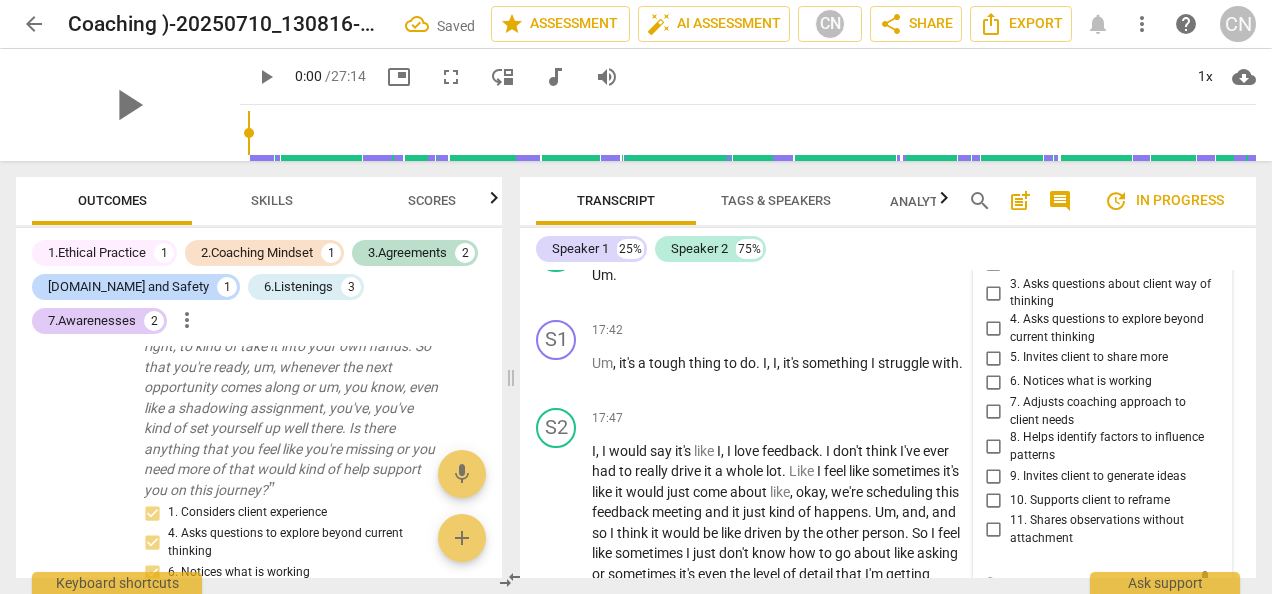 scroll, scrollTop: 6930, scrollLeft: 0, axis: vertical 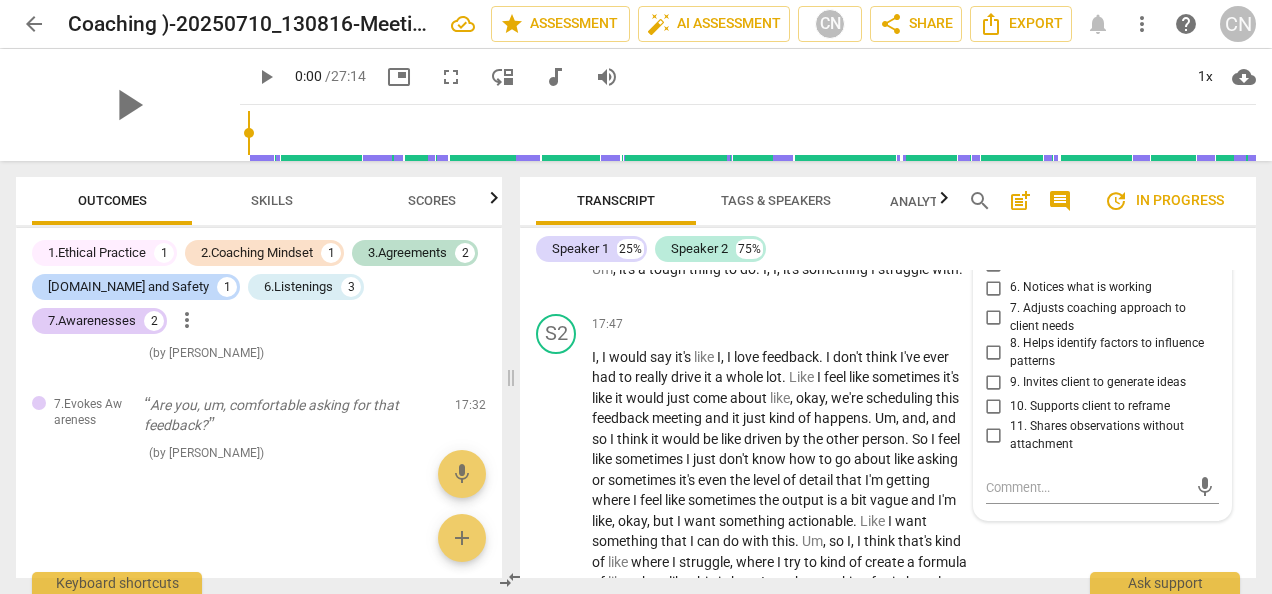 click on "2. Challenges to evoke insight" at bounding box center (994, 170) 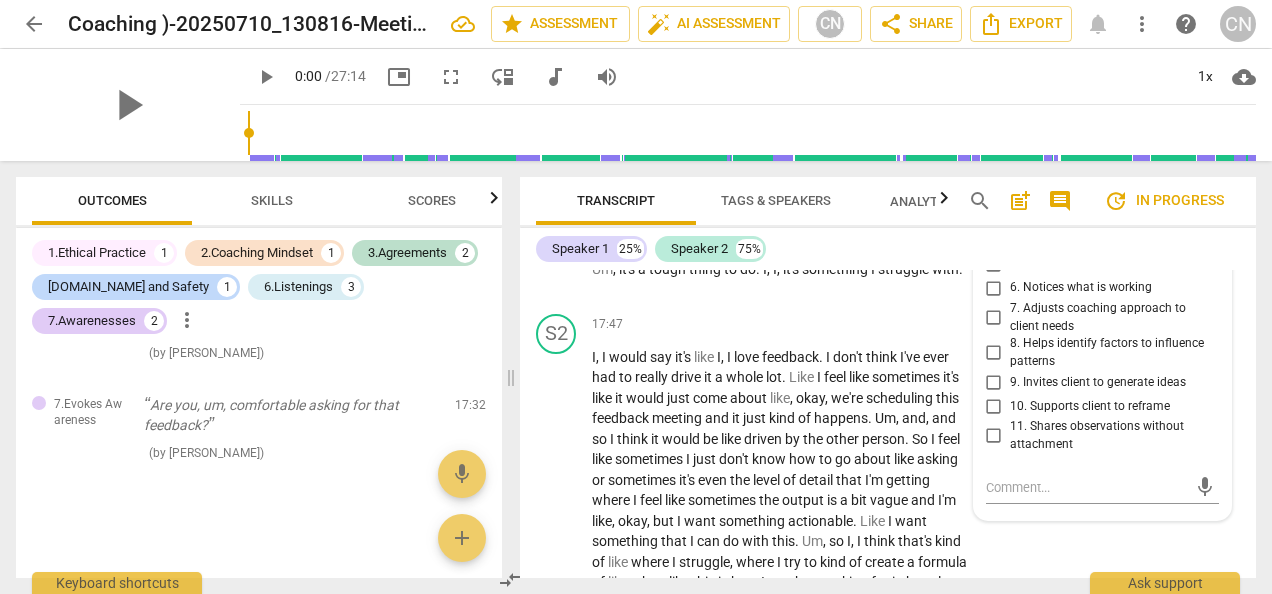 click on "17:38 + Add competency keyboard_arrow_right Um ." at bounding box center [785, 174] 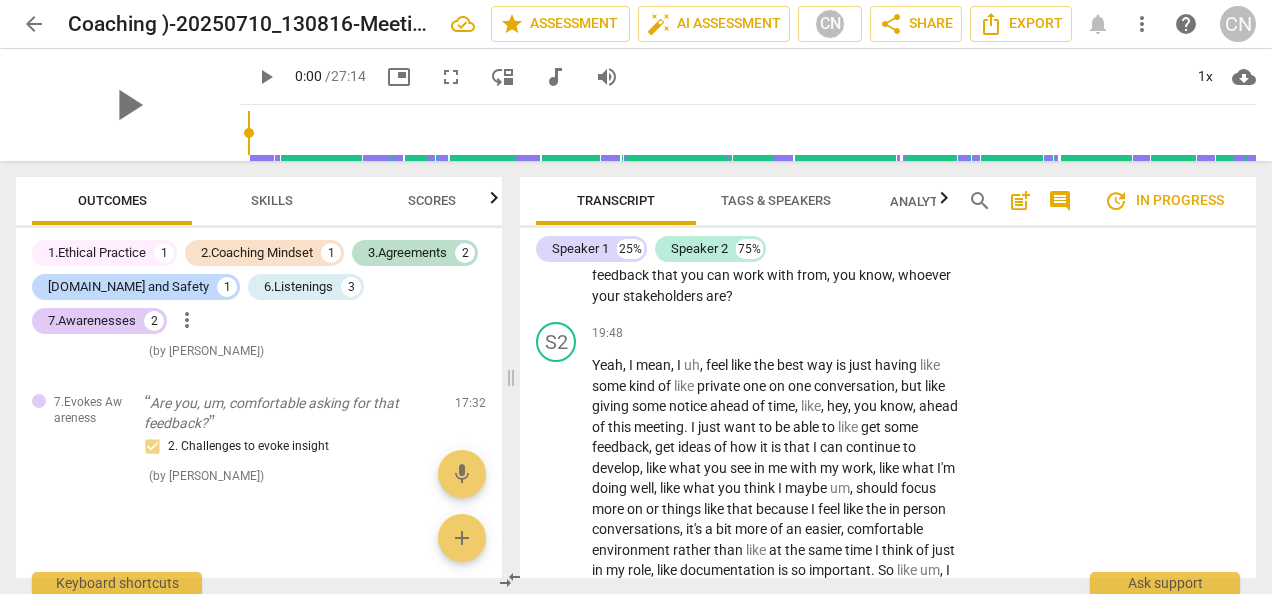 scroll, scrollTop: 7573, scrollLeft: 0, axis: vertical 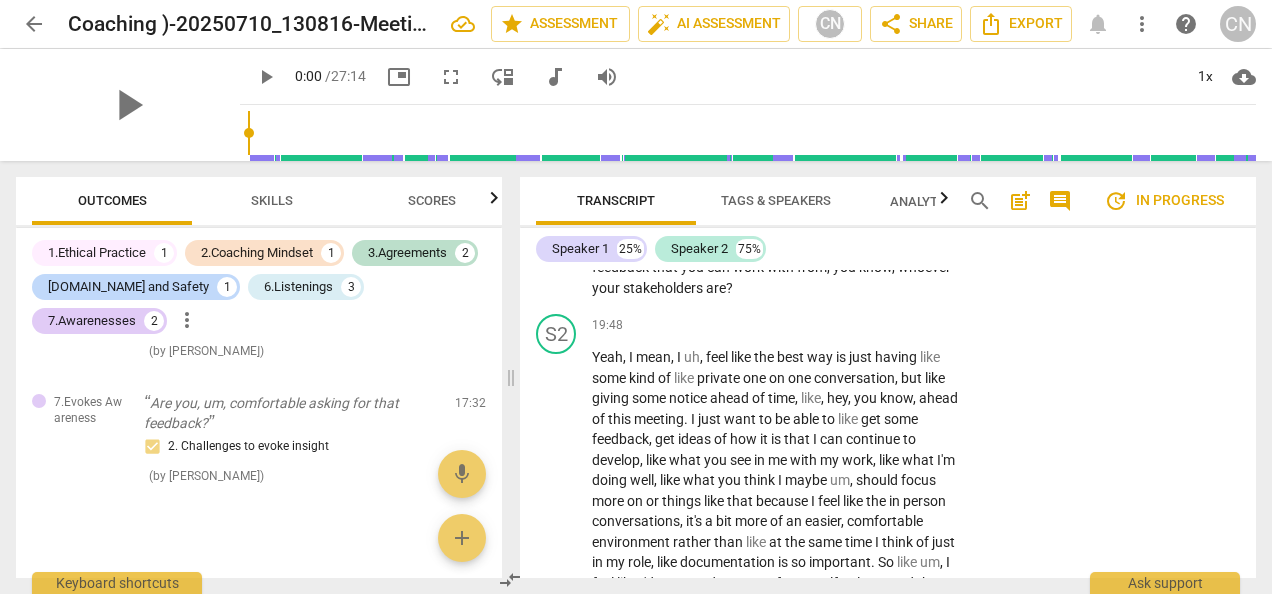 click on "Add competency" at bounding box center (905, 195) 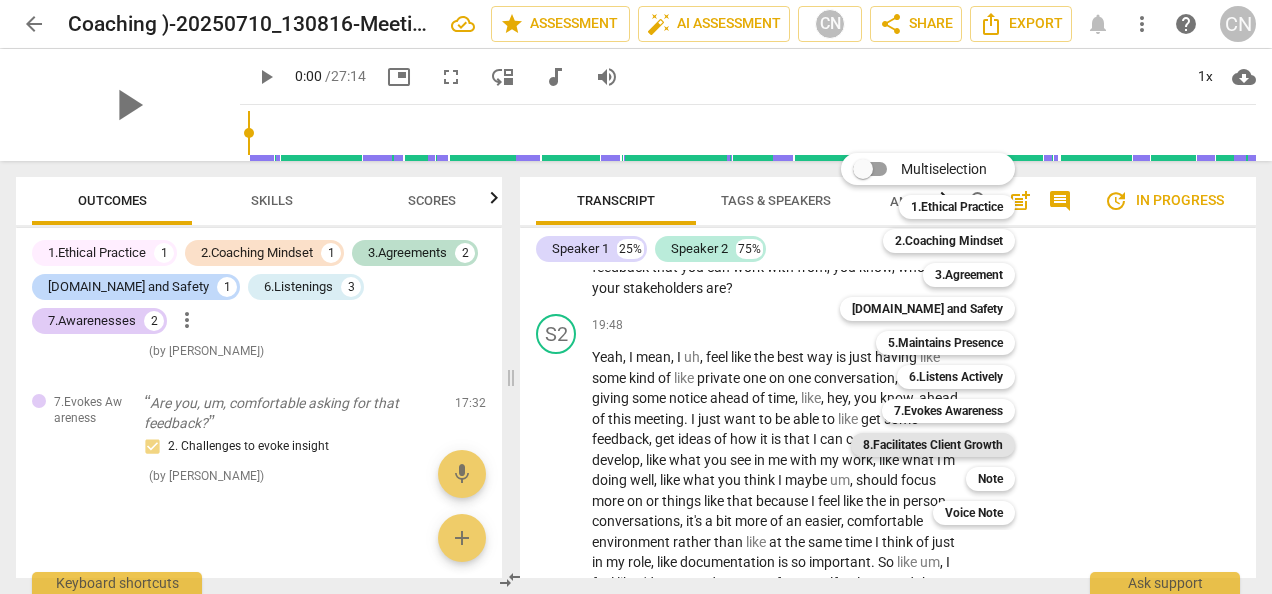 click on "8.Facilitates Client Growth" at bounding box center (933, 445) 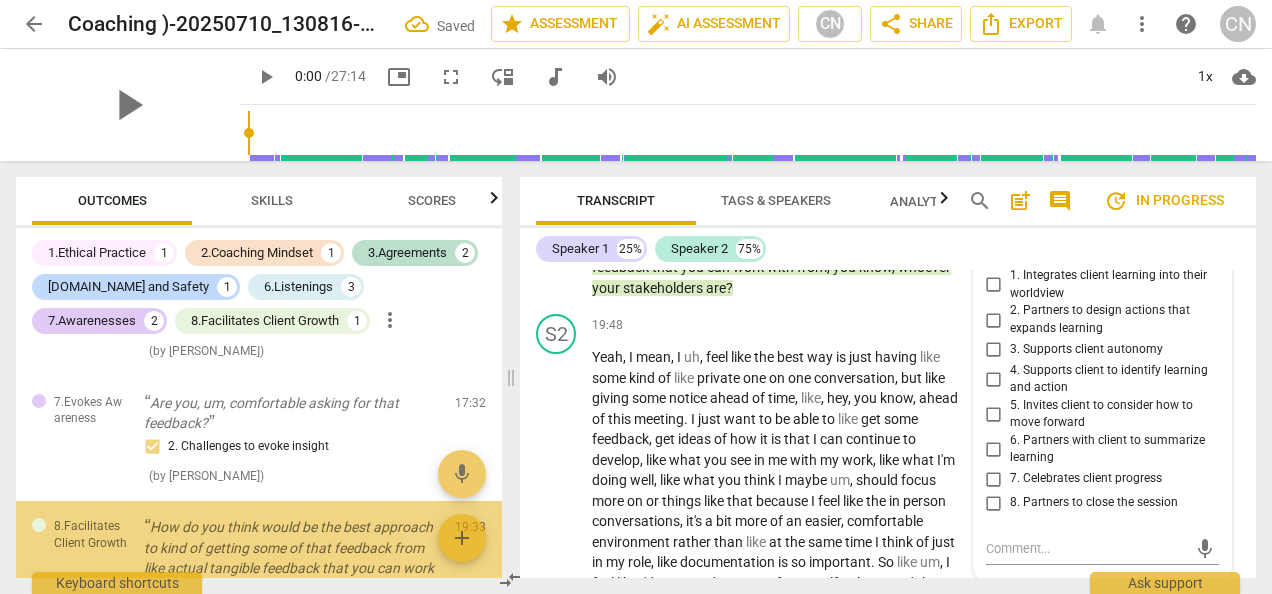 scroll, scrollTop: 7842, scrollLeft: 0, axis: vertical 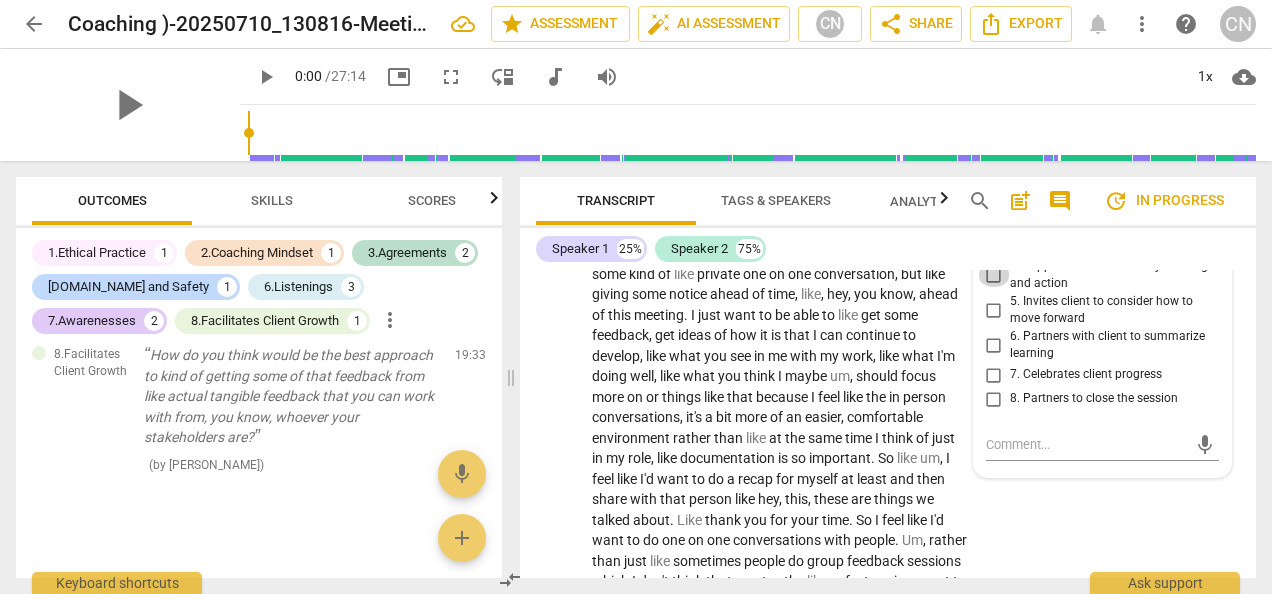 click on "4. Supports client to identify learning and action" at bounding box center [994, 275] 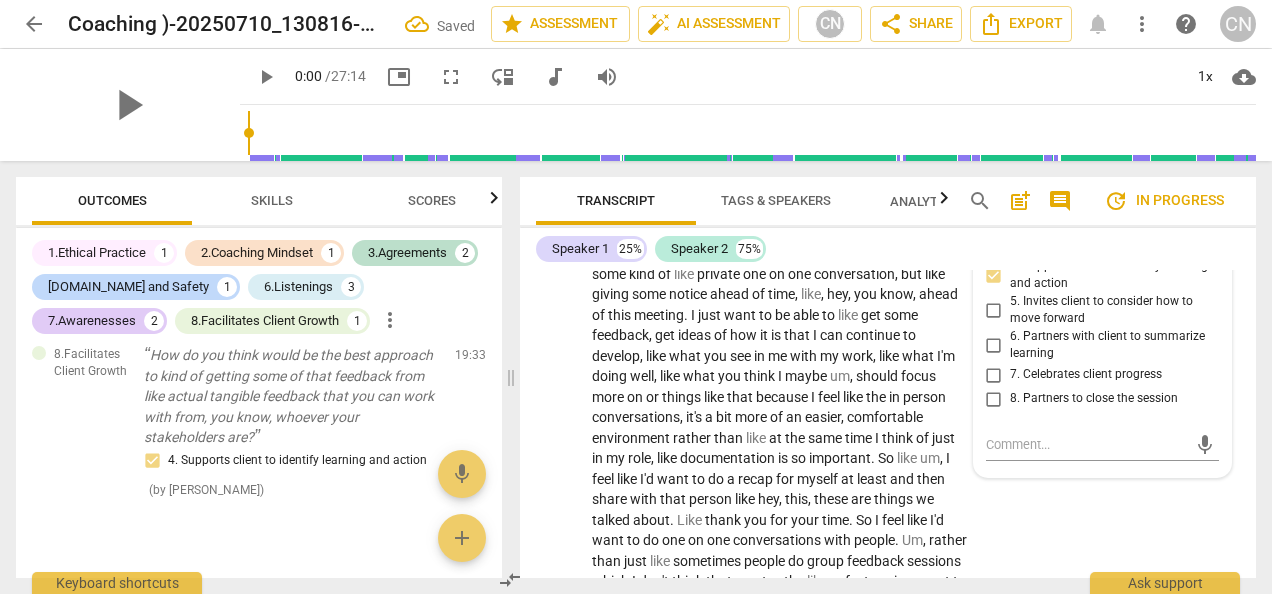click on "S1 play_arrow pause 19:33 + Add competency 8.Facilitates Client Growth keyboard_arrow_right How   do   you   think   would   be   the   best   approach   to   kind   of   getting   some   of   that   feedback   from   like   actual   tangible   feedback   that   you   can   work   with   from ,   you   know ,   whoever   your   stakeholders   are ? 8.Facilitates Client Growth [PERSON_NAME] 14:20 [DATE] more_vert 1. Integrates client learning into their worldview 2. Partners to design actions that expands learning 3. Supports client autonomy 4. Supports client to identify learning and action 5. Invites client to consider how to move forward 6. Partners with client to summarize learning 7. Celebrates client progress 8. Partners to close the session mic" at bounding box center [888, 136] 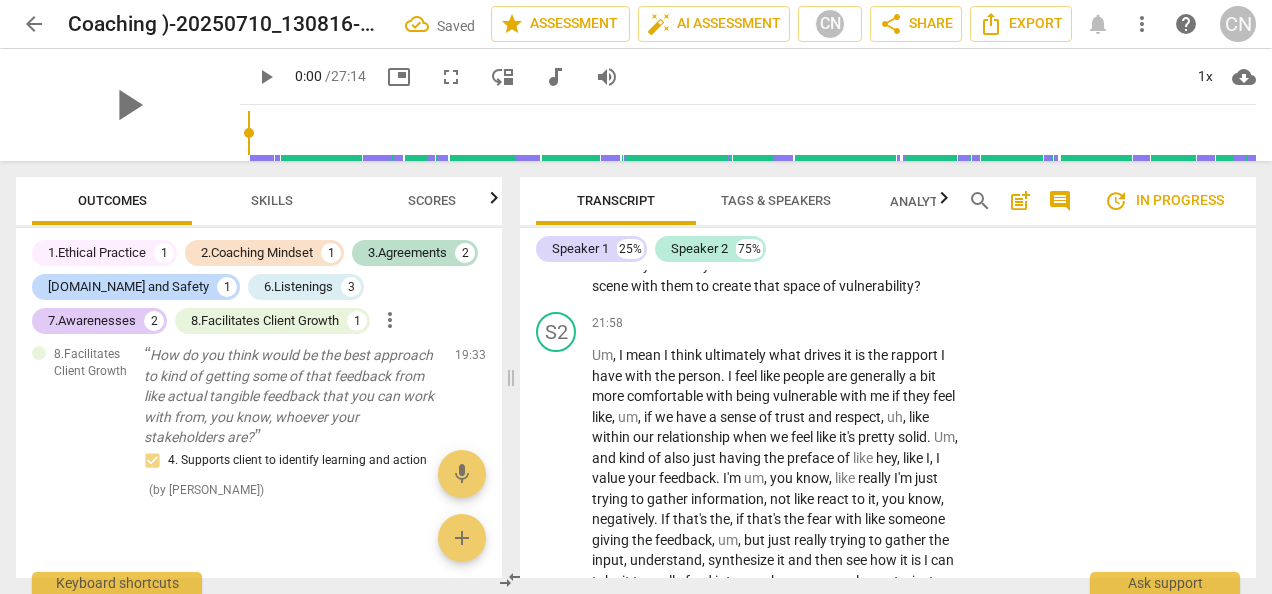 scroll, scrollTop: 8321, scrollLeft: 0, axis: vertical 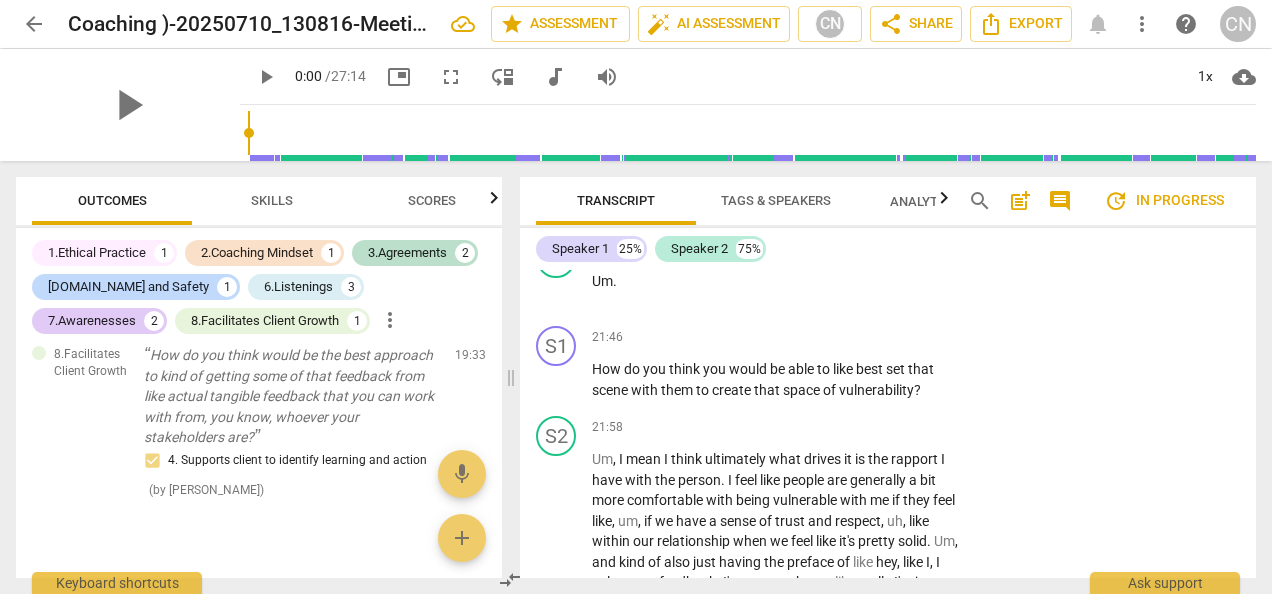 click on "Add competency" at bounding box center [905, 160] 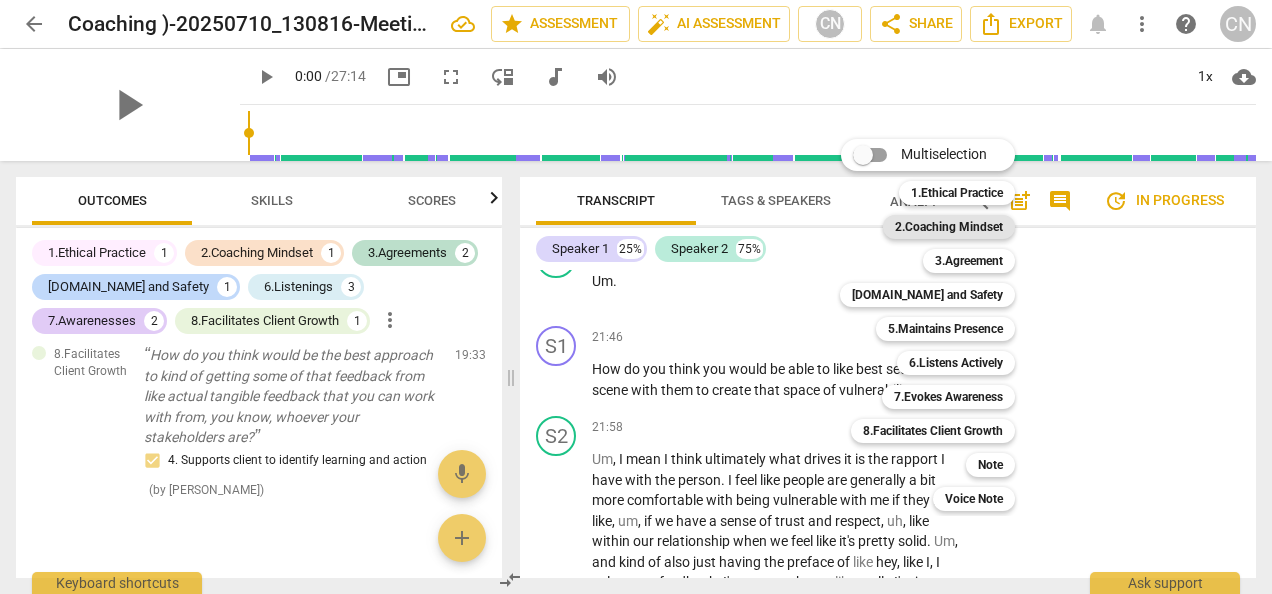 click on "2.Coaching Mindset" at bounding box center [949, 227] 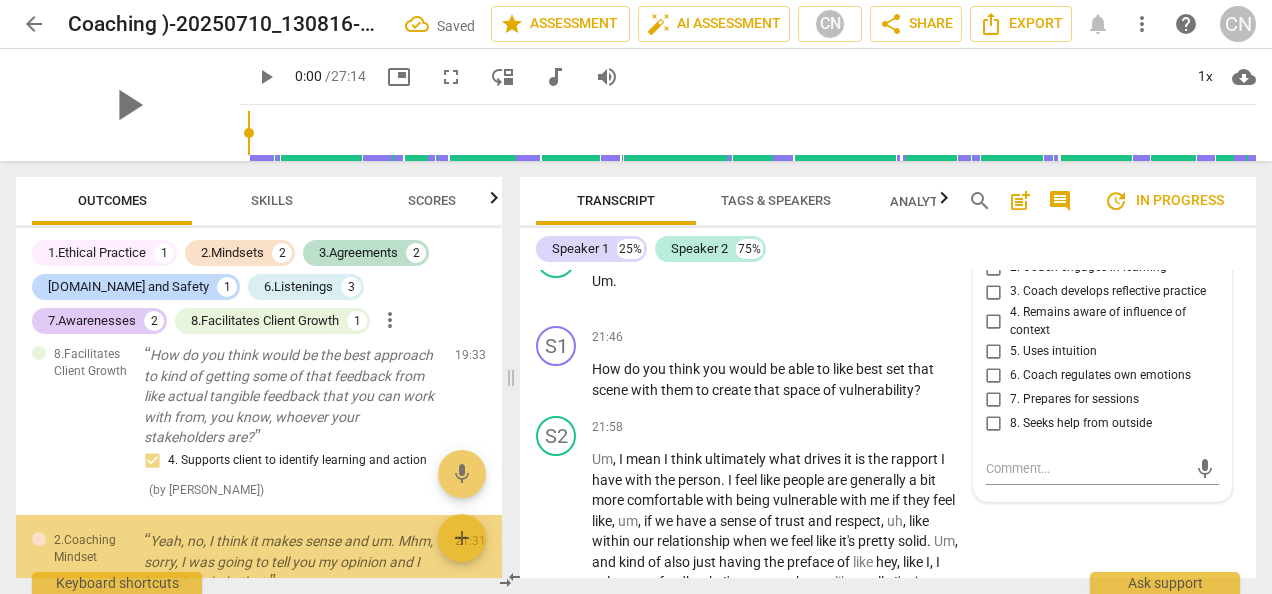 scroll, scrollTop: 8531, scrollLeft: 0, axis: vertical 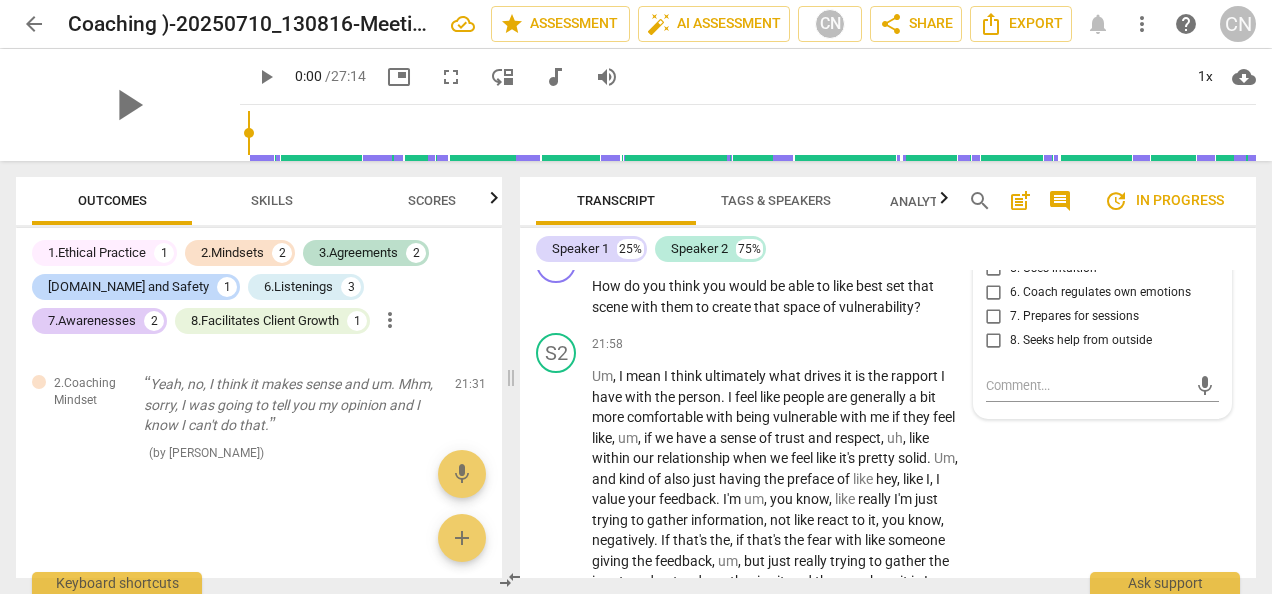 click on "6. Coach regulates own emotions" at bounding box center [1100, 293] 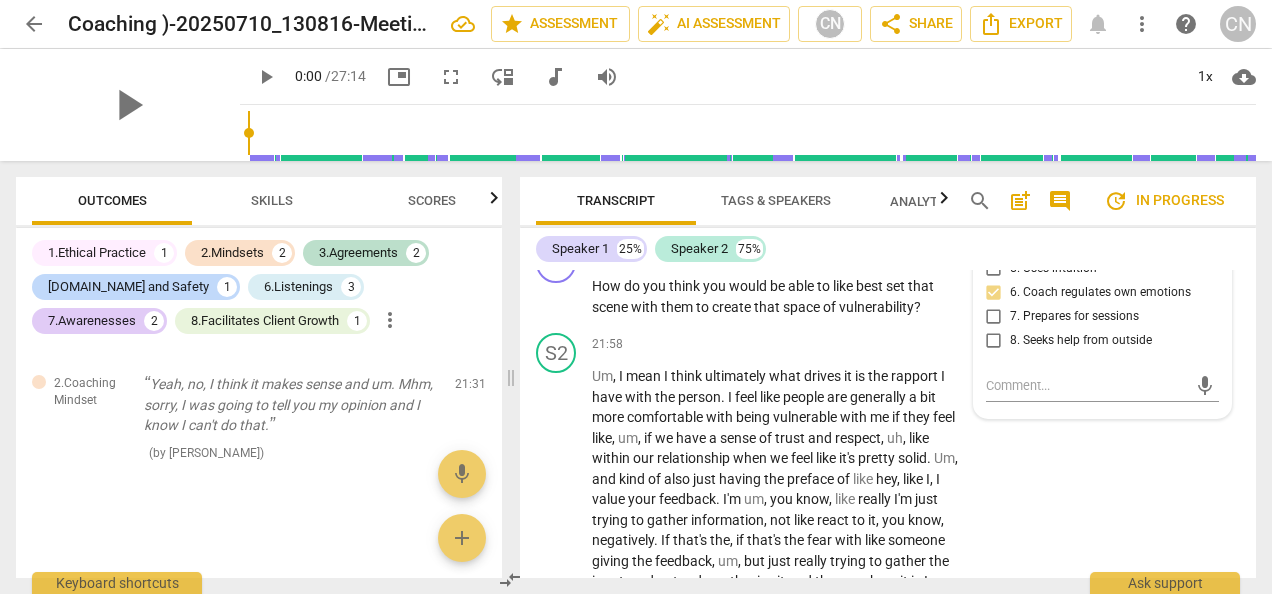 click on "Speaker 1 25% Speaker 2 75%" at bounding box center [888, 249] 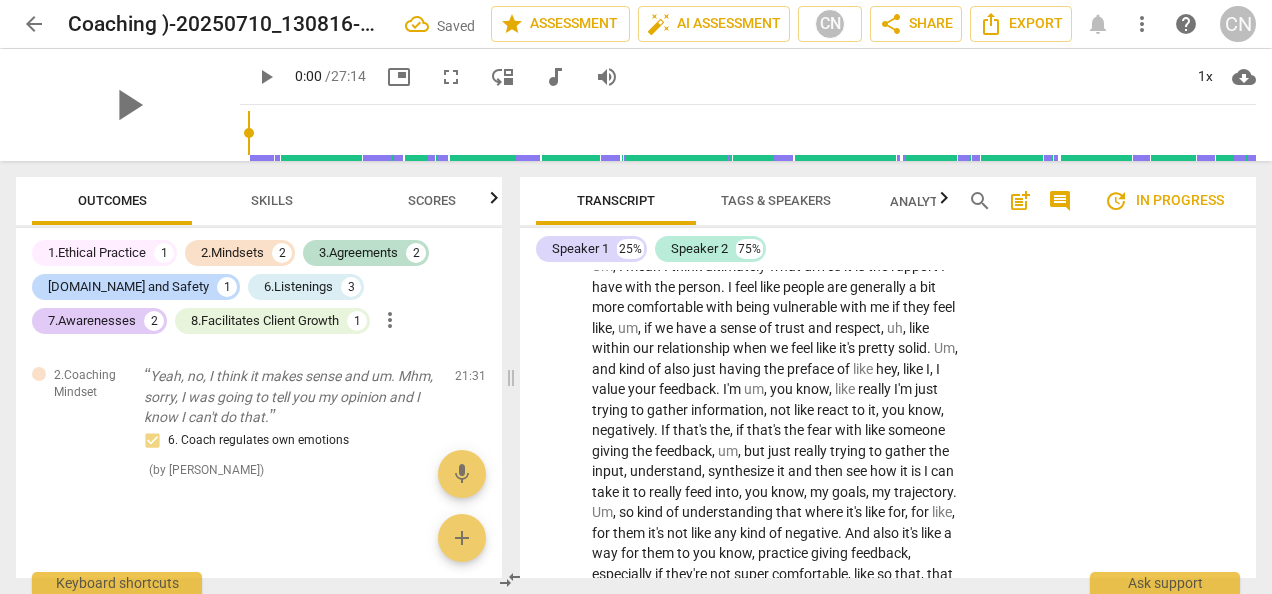 scroll, scrollTop: 8513, scrollLeft: 0, axis: vertical 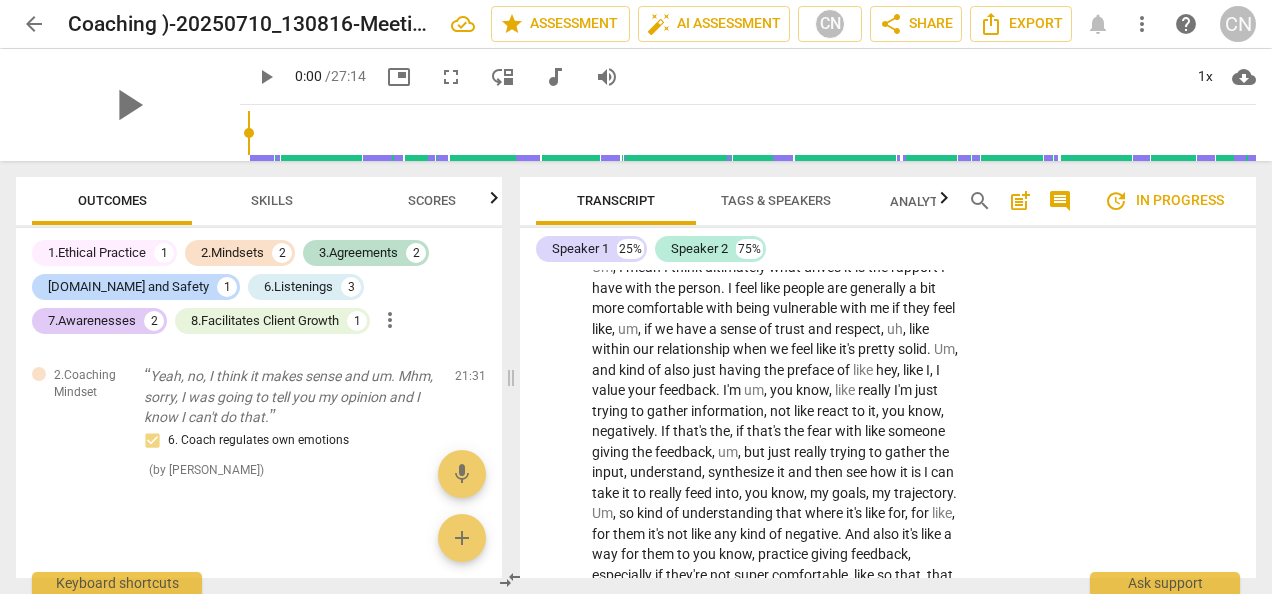 click on "Add competency" at bounding box center [905, 146] 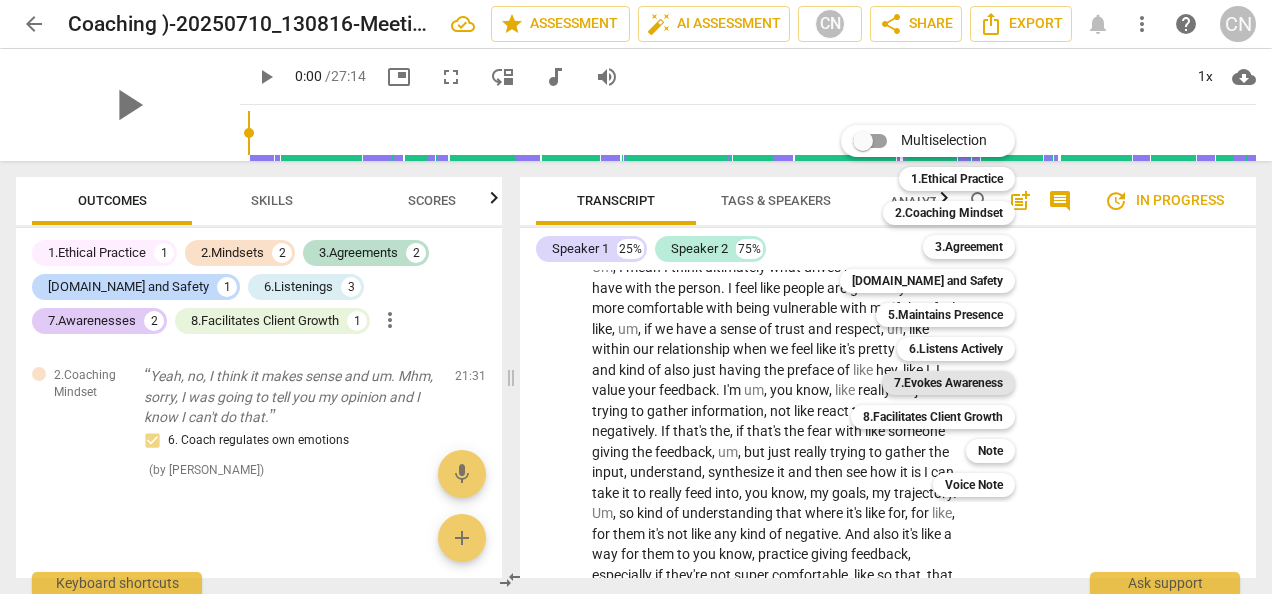 click on "7.Evokes Awareness" at bounding box center [948, 383] 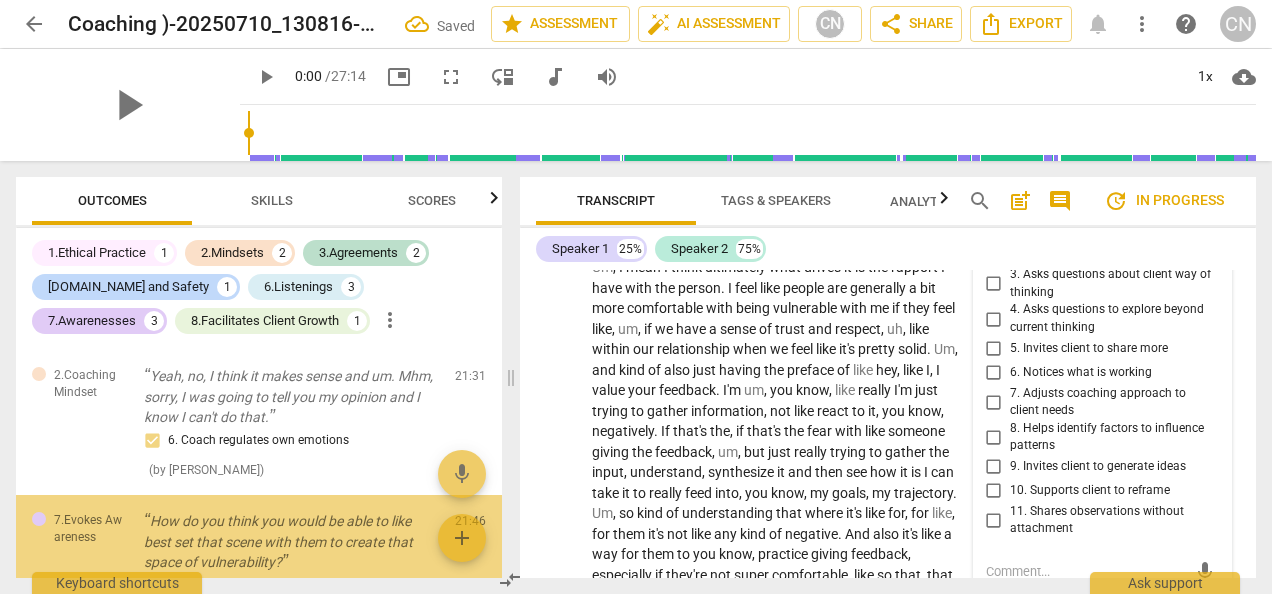 scroll, scrollTop: 8826, scrollLeft: 0, axis: vertical 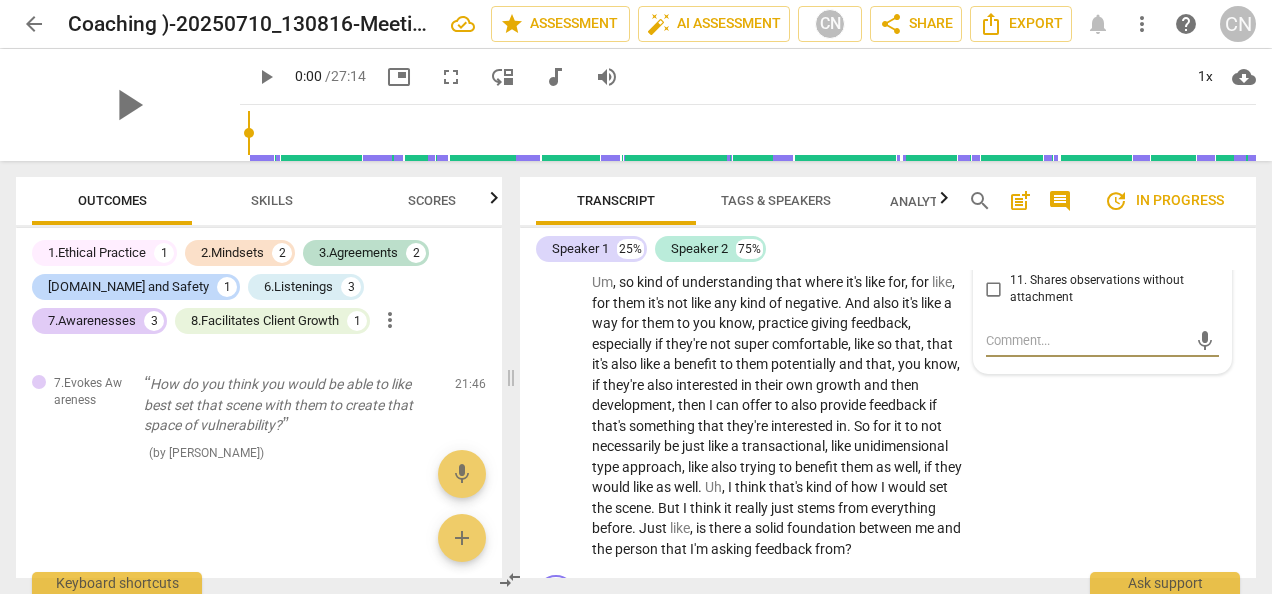 click on "9. Invites client to generate ideas" at bounding box center [994, 236] 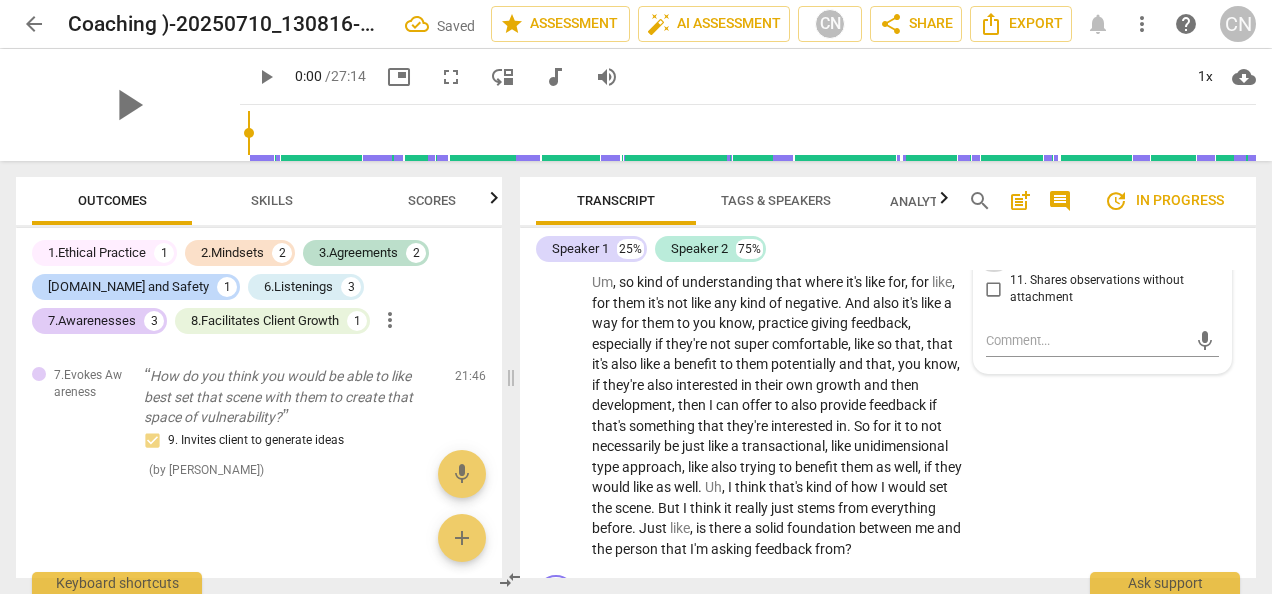 click on "10. Supports client to reframe" at bounding box center [994, 260] 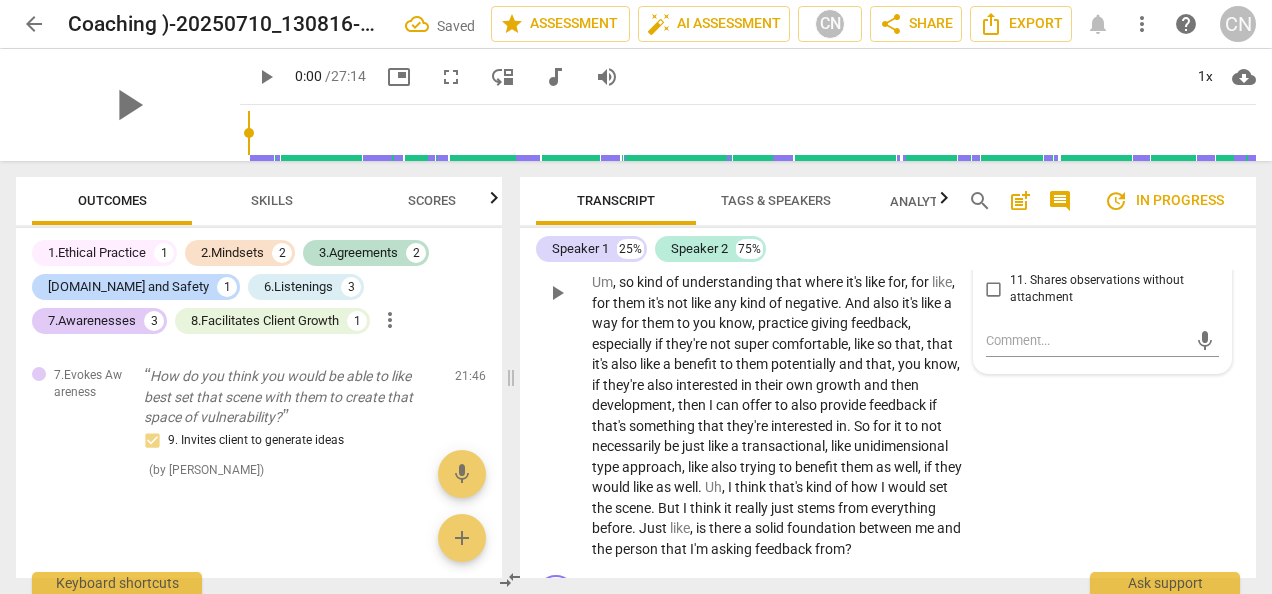 click on "S2 play_arrow pause 21:58 + Add competency keyboard_arrow_right Um ,   I   mean   I   think   ultimately   what   drives   it   is   the   rapport   I   have   with   the   person .   I   feel   like   people   are   generally   a   bit   more   comfortable   with   being   vulnerable   with   me   if   they   feel   like ,   um ,   if   we   have   a   sense   of   trust   and   respect ,   uh ,   like   within   our   relationship   when   we   feel   like   it's   pretty   solid .   Um ,   and   kind   of   also   just   having   the   preface   of   like   hey ,   like   I ,   I   value   your   feedback .   I'm   um ,   you   know ,   like   really   I'm   just   trying   to   gather   information ,   not   like   react   to   it ,   you   know ,   negatively .   If   that's   the ,   if   that's   the   fear   with   like   someone   giving   the   feedback ,   um ,   but   just   really   trying   to   gather   the   input ,   understand ,   synthesize   it   and   then   see   how   it   is   I   can" at bounding box center (888, 276) 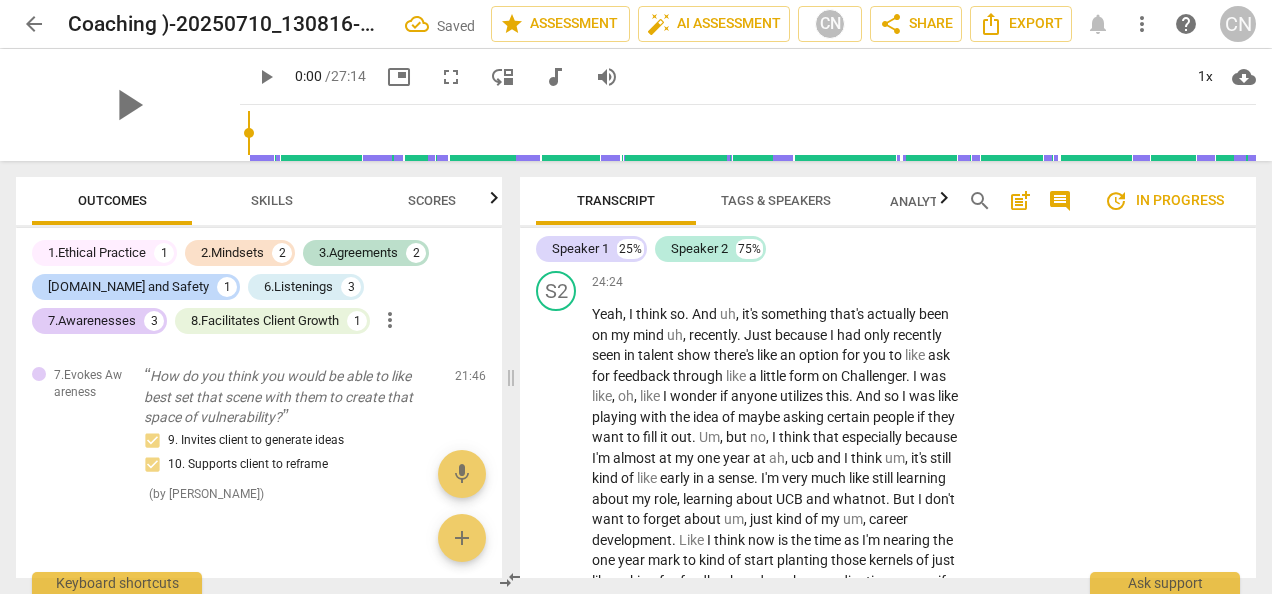 scroll, scrollTop: 9219, scrollLeft: 0, axis: vertical 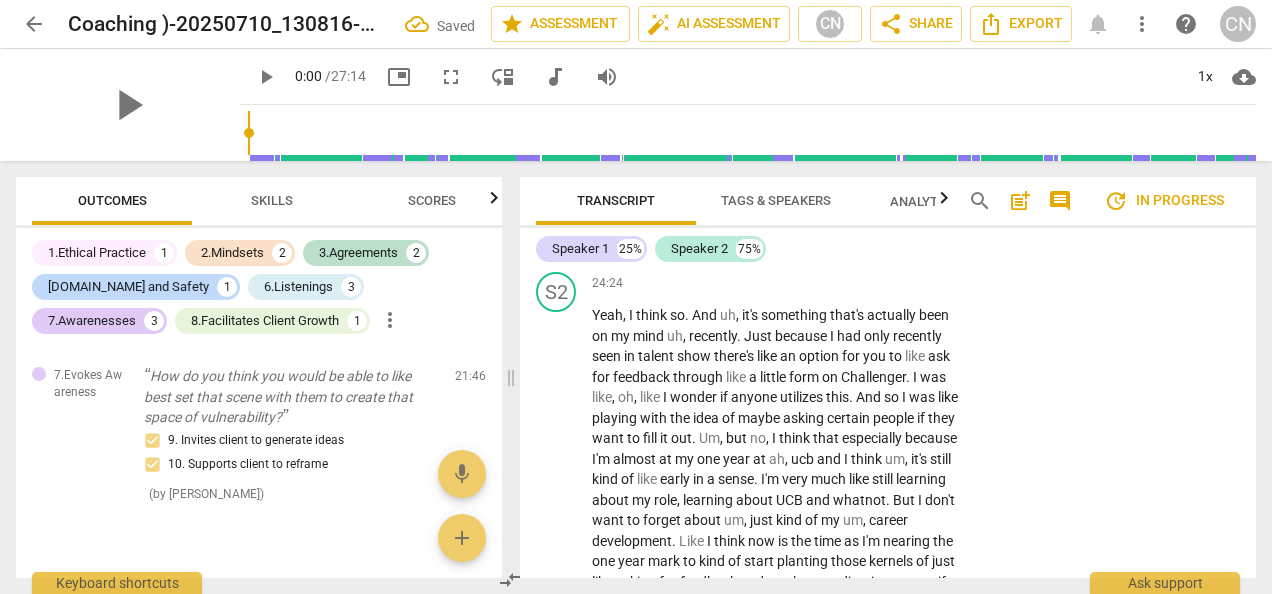 click on "Add competency" at bounding box center (905, 112) 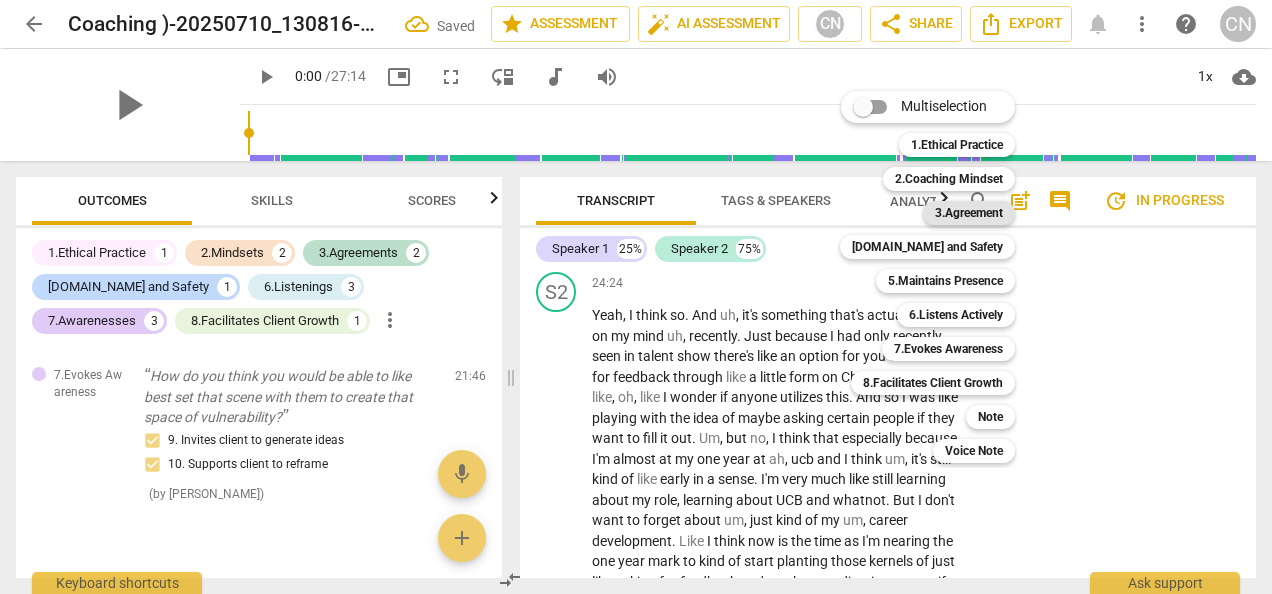 click on "3.Agreement" at bounding box center (969, 213) 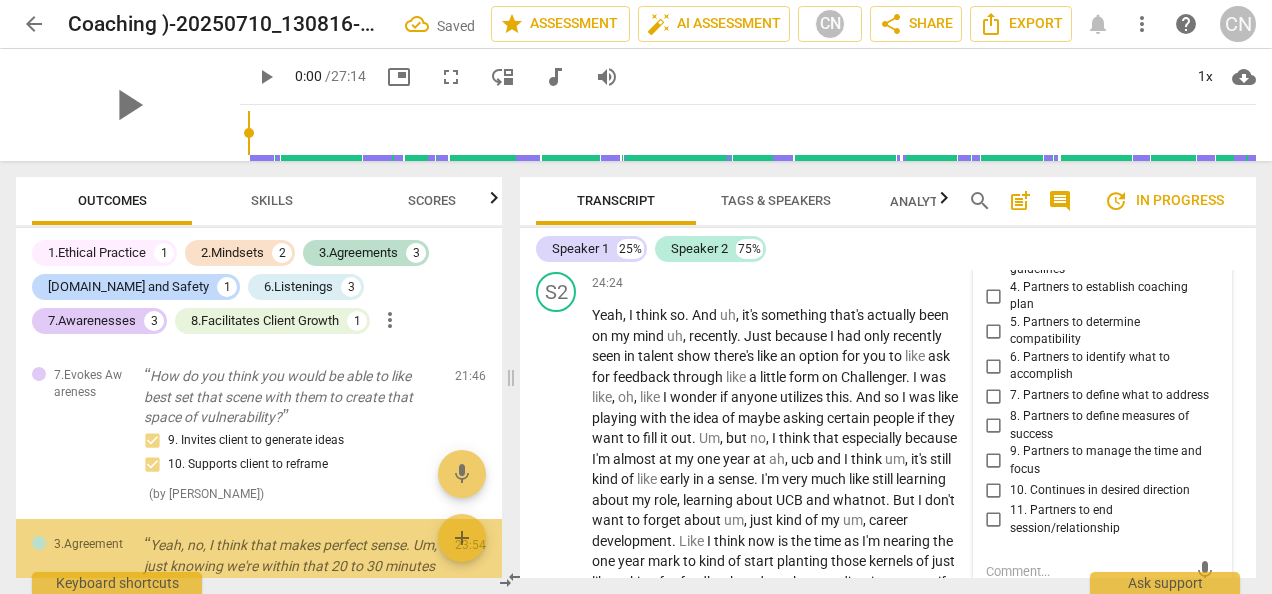 scroll, scrollTop: 9531, scrollLeft: 0, axis: vertical 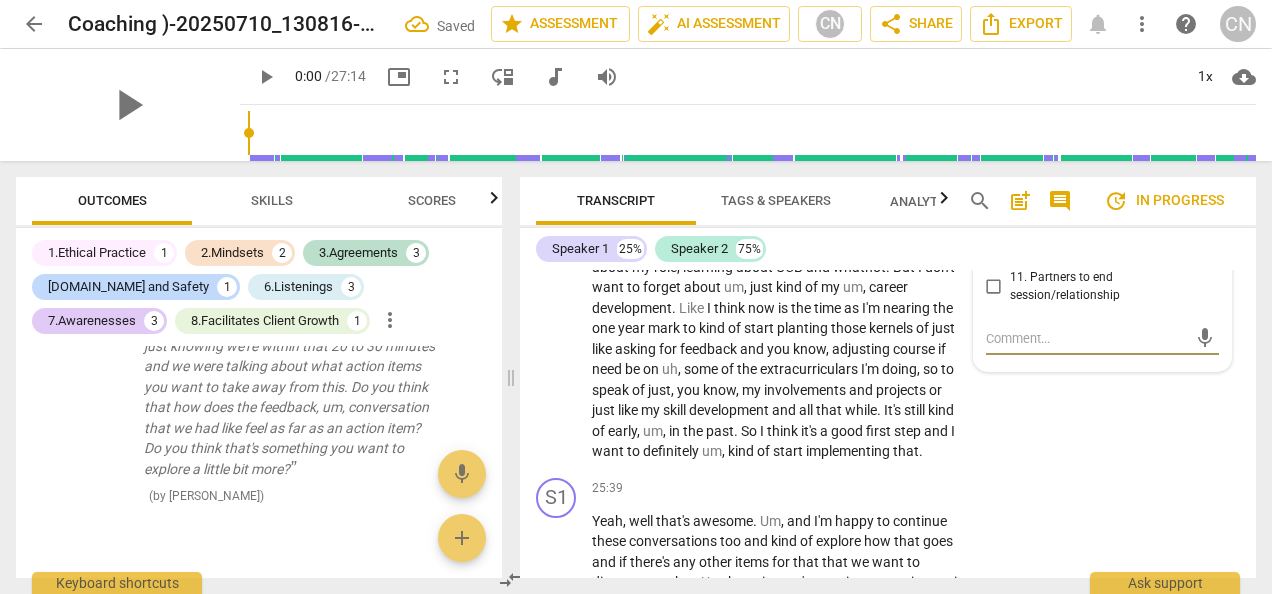 click on "9. Partners to manage the time and focus" at bounding box center (1110, 227) 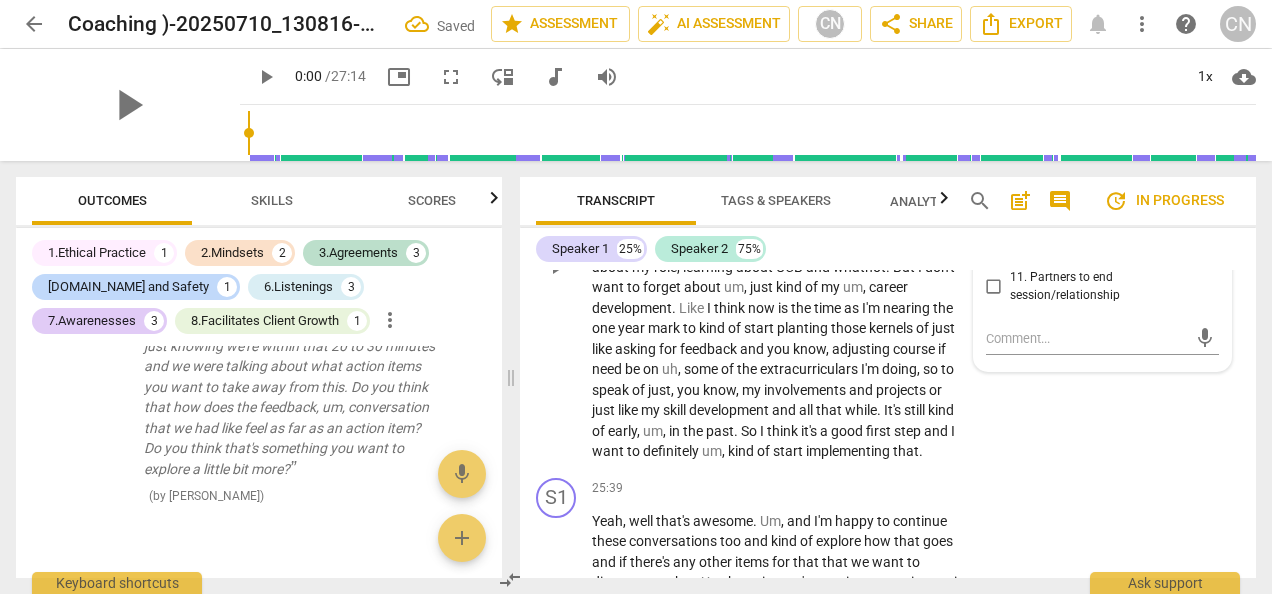 click on "S2 play_arrow pause 24:24 + Add competency keyboard_arrow_right Yeah ,   I   think   so .   And   uh ,   it's   something   that's   actually   been   on   my   mind   uh ,   recently .   Just   because   I   had   only   recently   seen   in   talent   show   there's   like   an   option   for   you   to   like   ask   for   feedback   through   like   a   little   form   on   Challenger .   I   was   like ,   oh ,   like   I   wonder   if   anyone   utilizes   this .   And   so   I   was   like   playing   with   the   idea   of   maybe   asking   certain   people   if   they   want   to   fill   it   out .   Um ,   but   no ,   I   think   that   especially   because   I'm   almost   at   my   one   year   at   ah ,   ucb   and   I   think   um ,   it's   still   kind   of   like   early   in   a   sense .   I'm   very   much   like   still   learning   about   my   role ,   learning   about   UCB   and   whatnot .   But   I   don't   want   to   forget   about   um ,   just   kind   of   my   um ,     ." at bounding box center (888, 250) 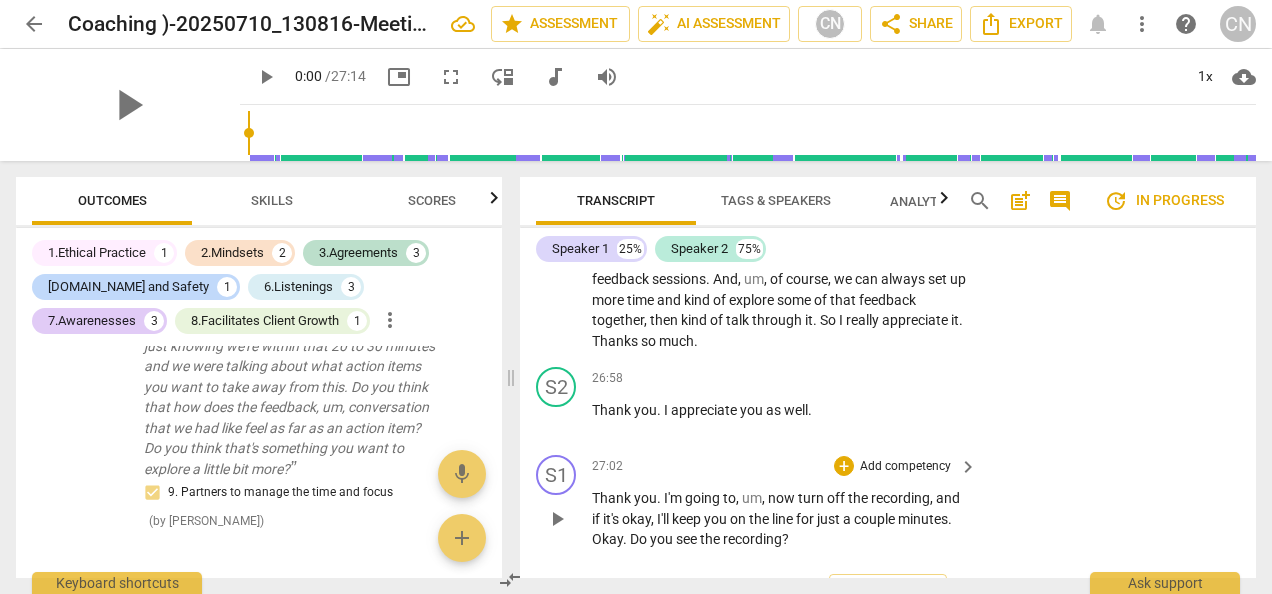 scroll, scrollTop: 10139, scrollLeft: 0, axis: vertical 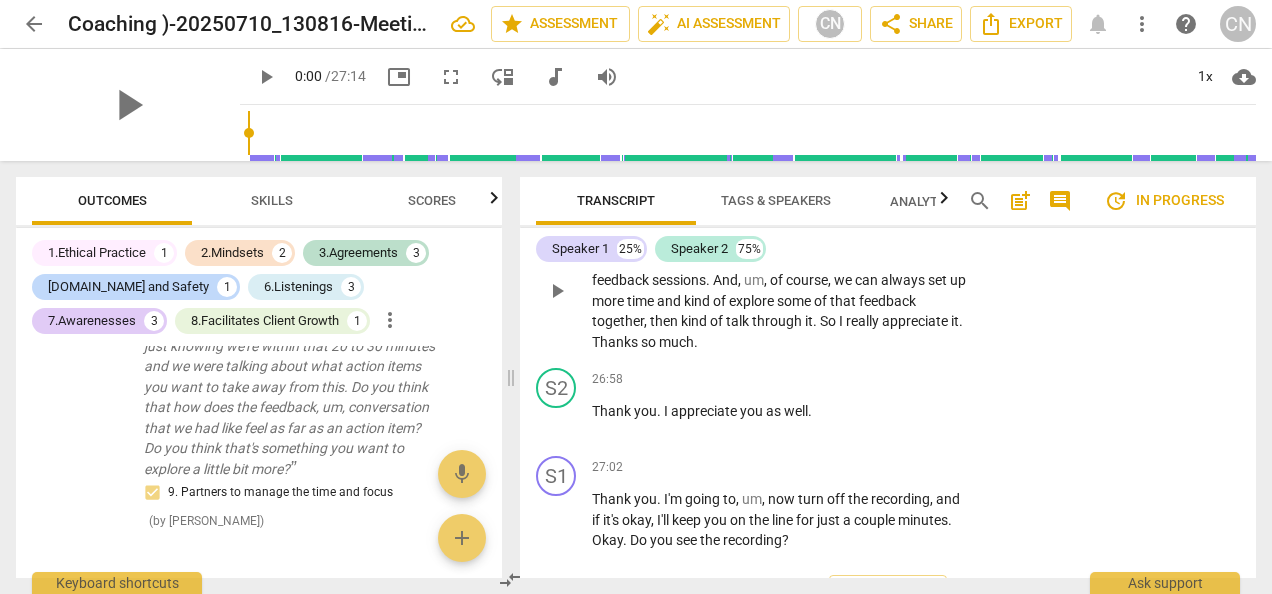click on "+ Add competency" at bounding box center (893, 207) 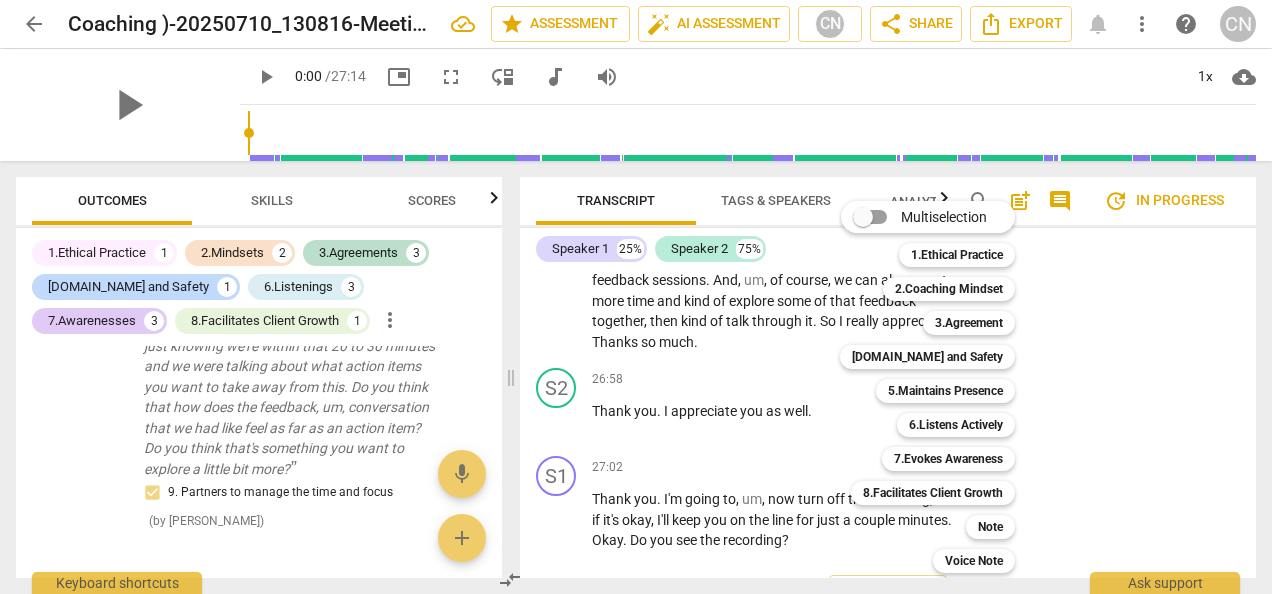click at bounding box center (636, 297) 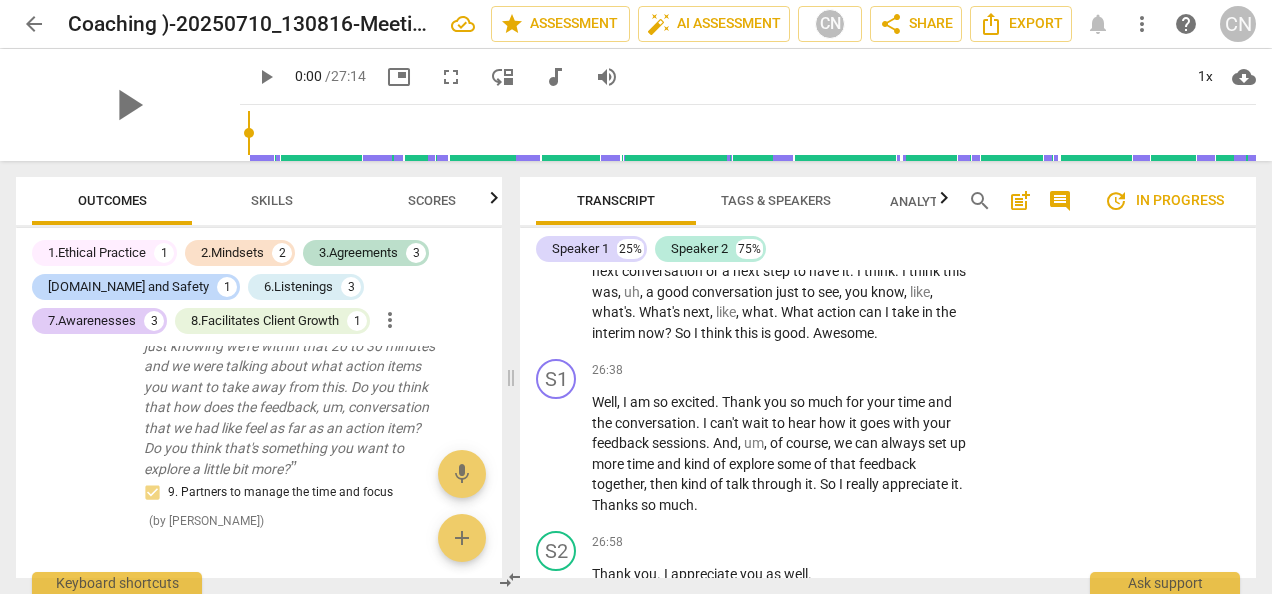 scroll, scrollTop: 9973, scrollLeft: 0, axis: vertical 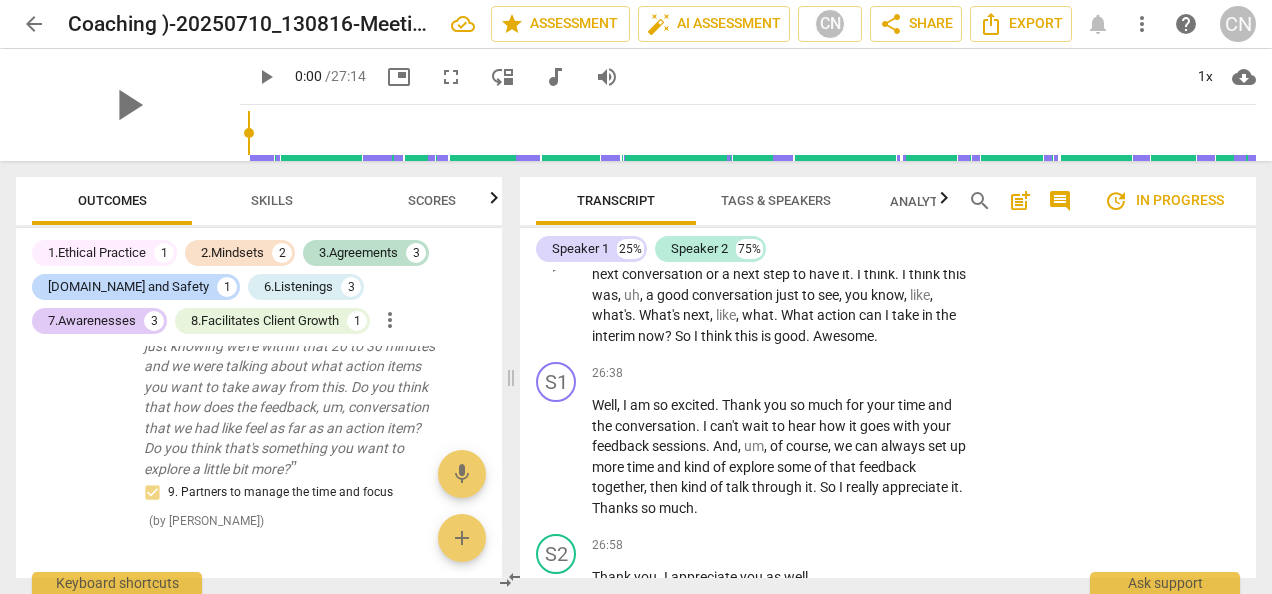 click on "Add competency" at bounding box center [905, 161] 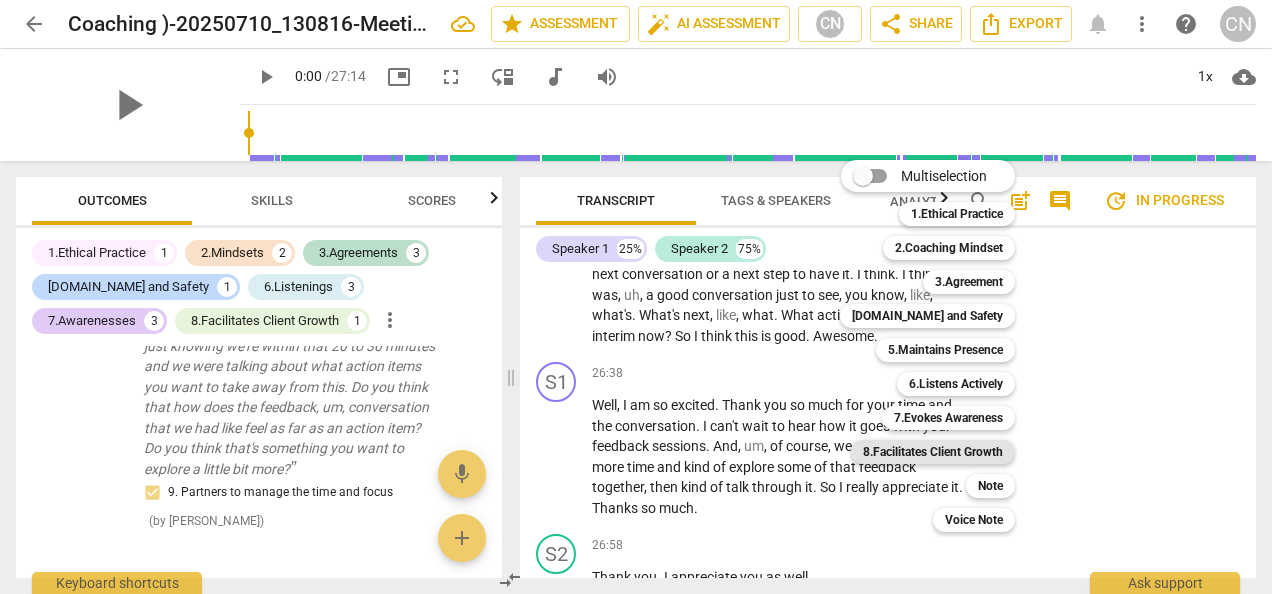 click on "8.Facilitates Client Growth" at bounding box center [933, 452] 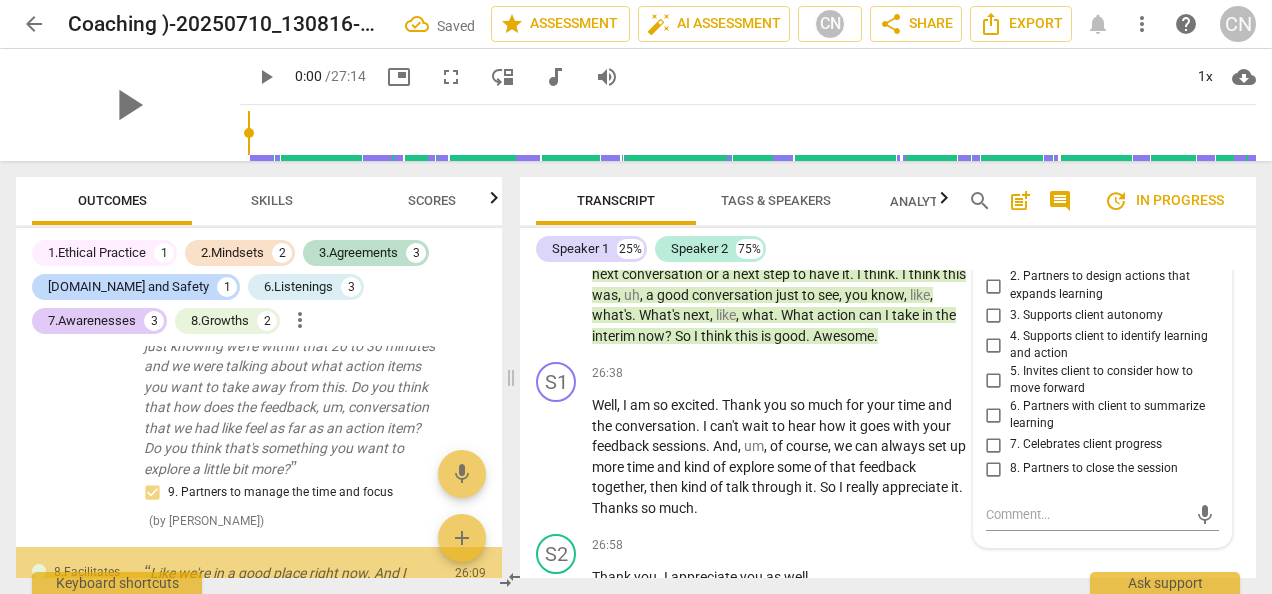 scroll, scrollTop: 10250, scrollLeft: 0, axis: vertical 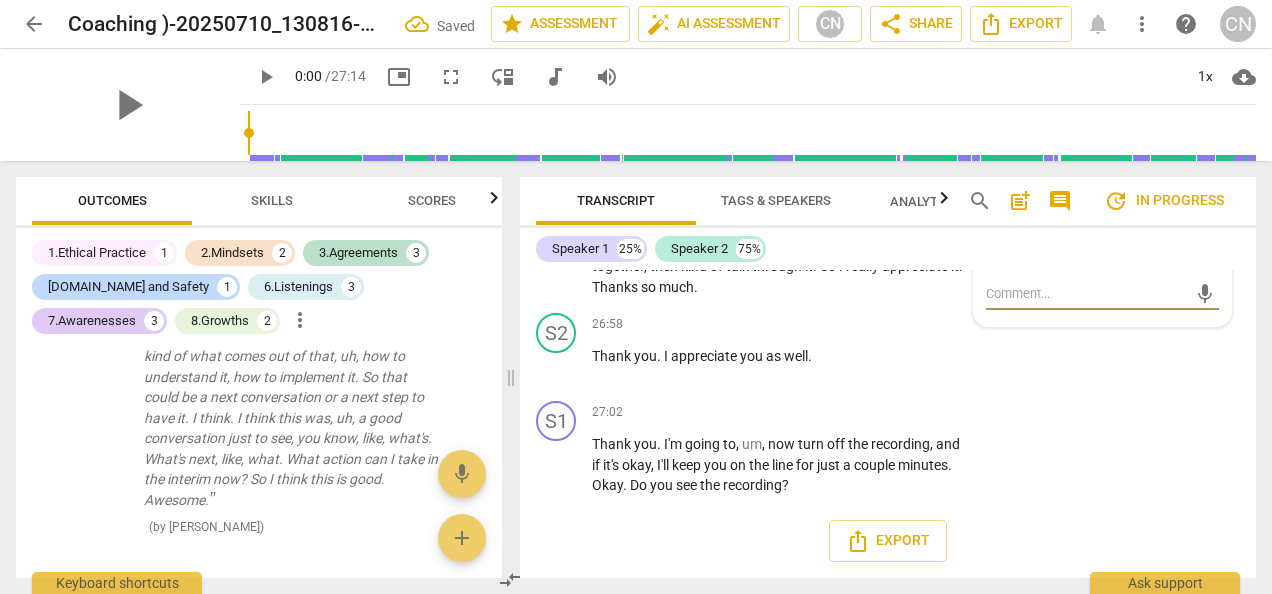 click on "7. Celebrates client progress" at bounding box center (1086, 224) 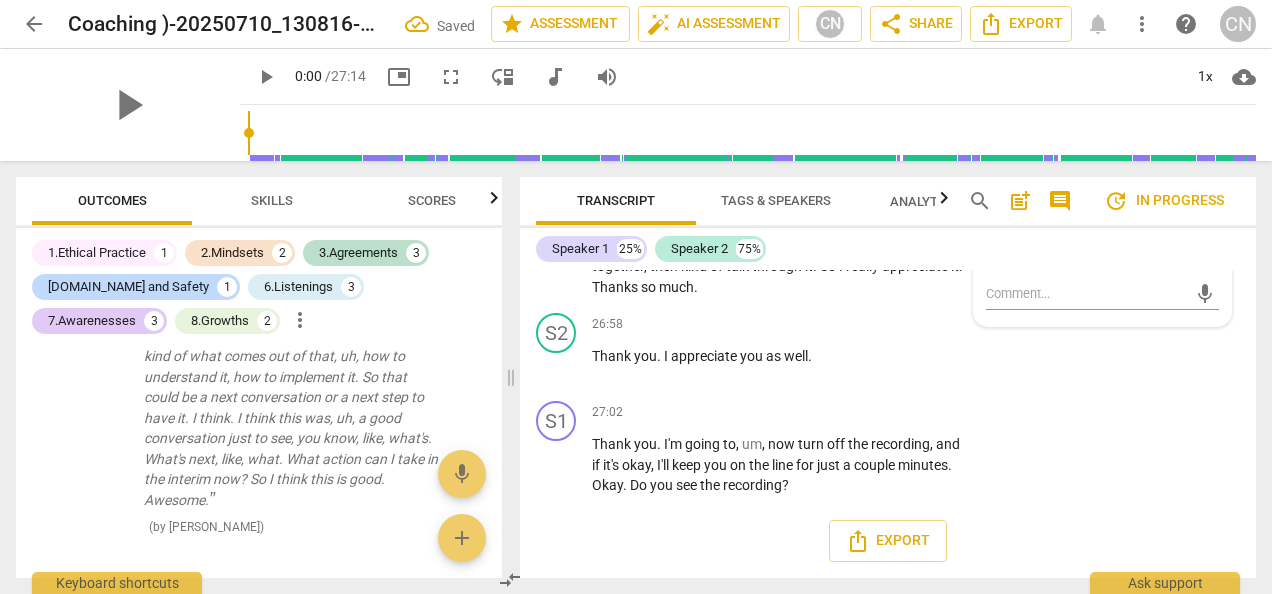 click on "8. Partners to close the session" at bounding box center (1094, 248) 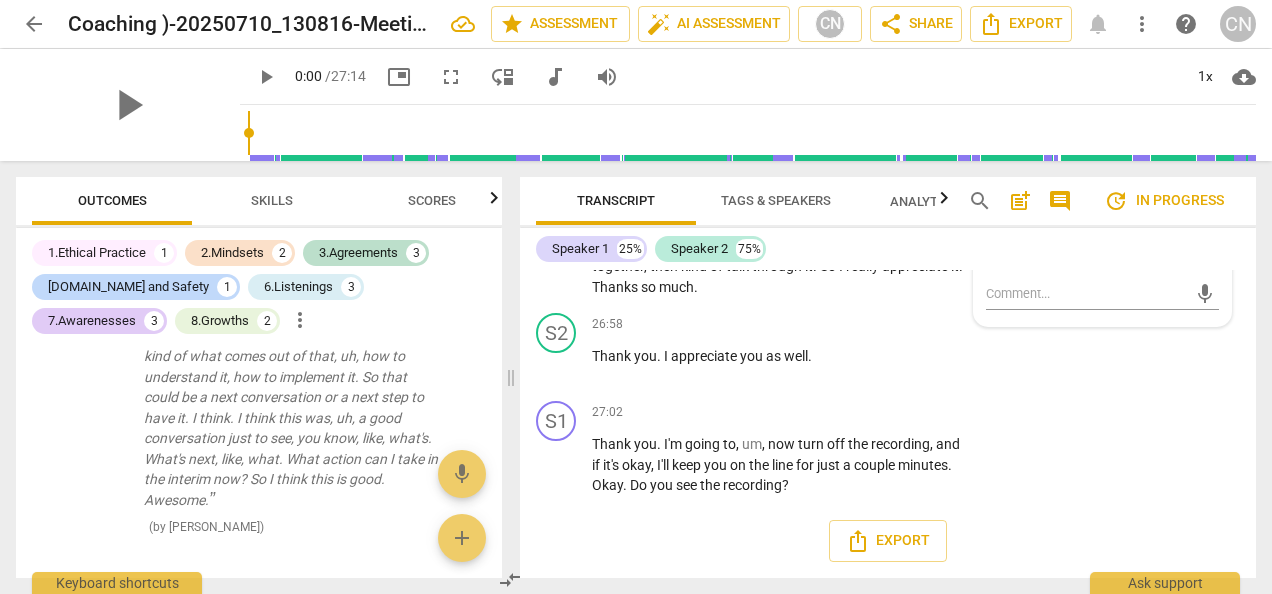 click on "6. Partners with client to summarize learning" at bounding box center (1110, 194) 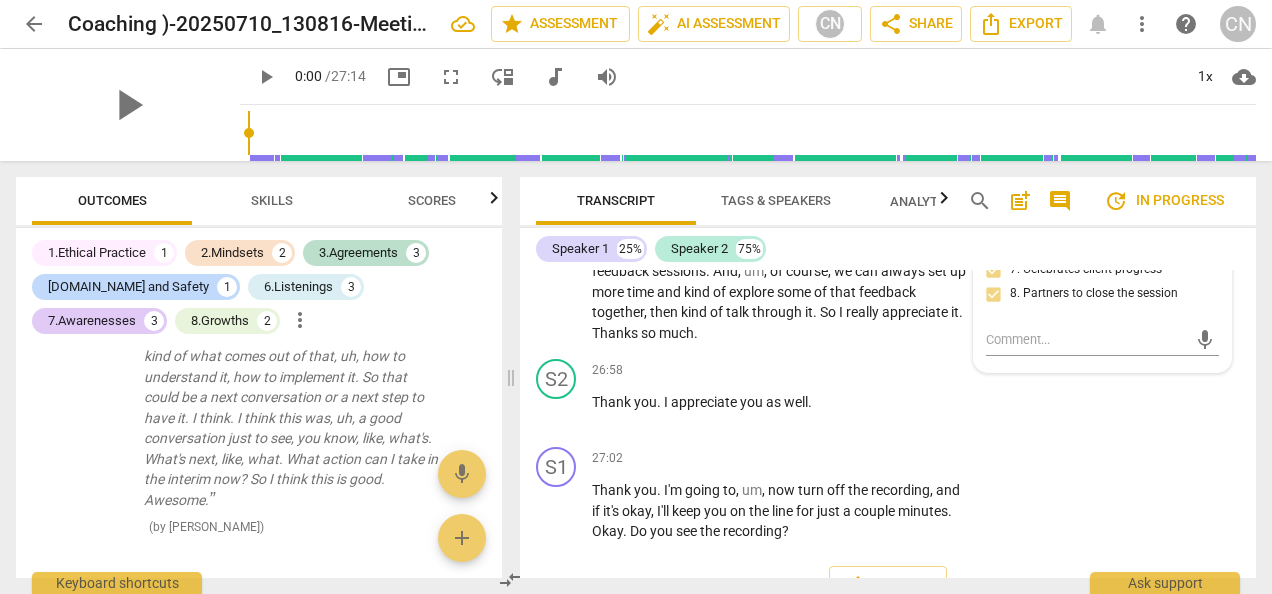 scroll, scrollTop: 10147, scrollLeft: 0, axis: vertical 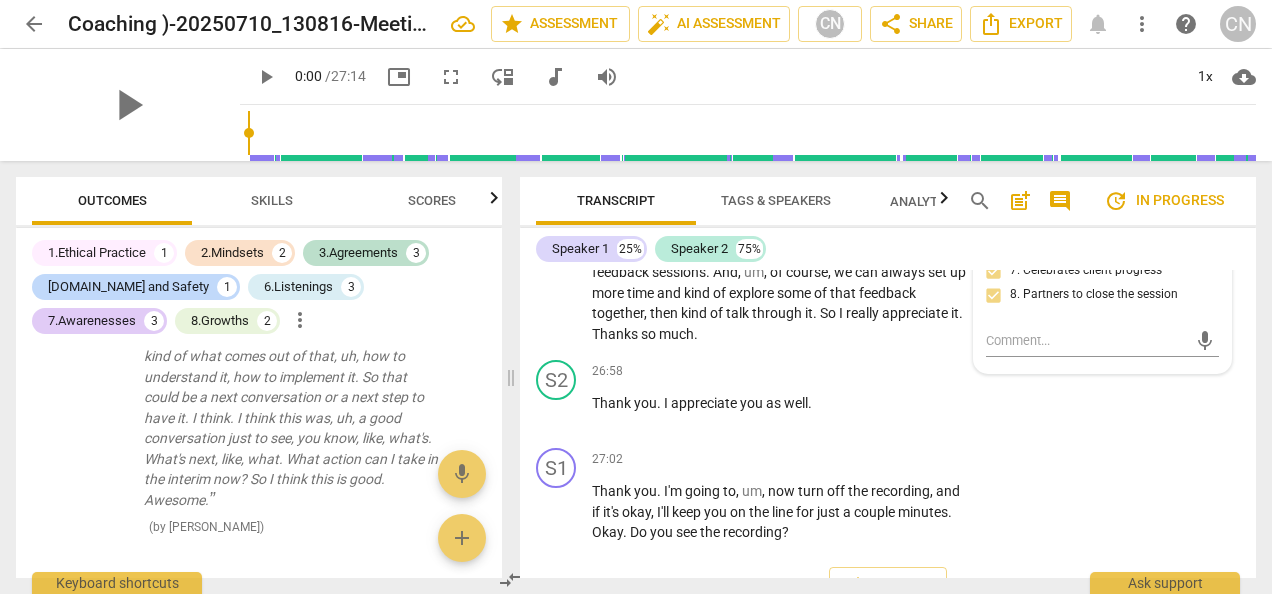 click on "6. Partners with client to summarize learning" at bounding box center (994, 241) 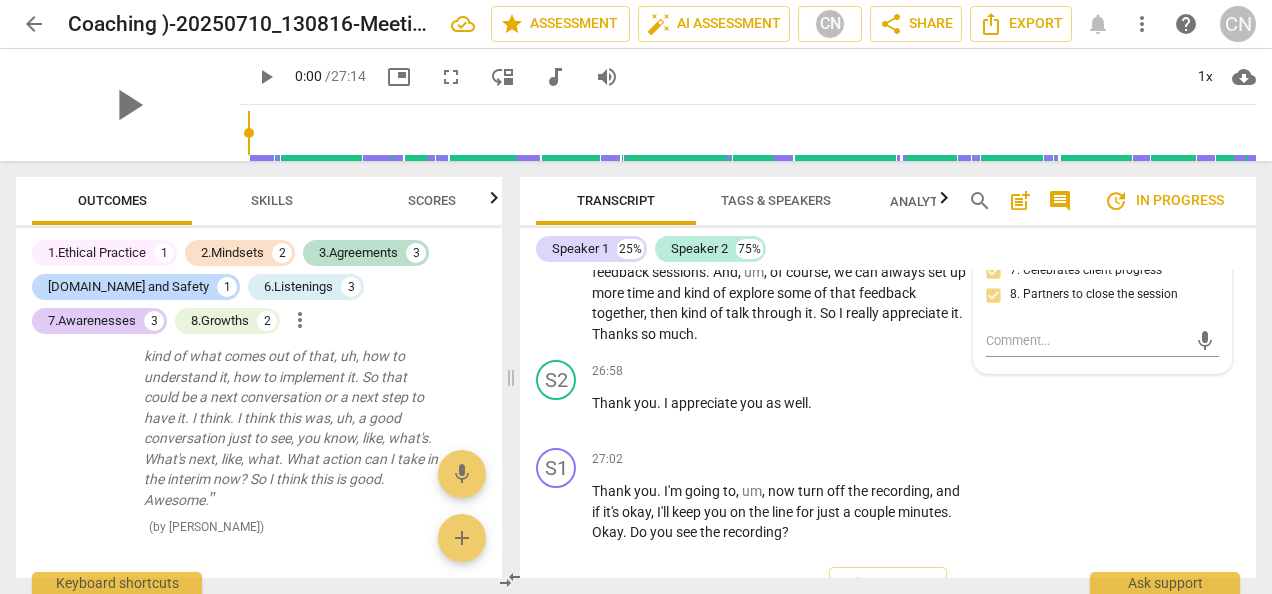 click on "S2 play_arrow pause 26:09 + Add competency 8.Facilitates Client Growth keyboard_arrow_right Like   we're   in   a   good   place   right   now .   And   I   think   it'd   be   interesting   to   understand   the   outputs   from   those ,   uh ,   feedback   sessions ,   uh ,   kind   of   what   comes   out   of   that ,   uh ,   how   to   understand   it ,   how   to   implement   it .   So   that   could   be   a   next   conversation   or   a   next   step   to   have   it .   I   think .   I   think   this   was ,   uh ,   a   good   conversation   just   to   see ,   you   know ,   like ,   what's .   What's   next ,   like ,   what .   What   action   can   I   take   in   the   interim   now ?   So   I   think   this   is   good .   Awesome . 8.Facilitates Client Growth [PERSON_NAME] 14:22 [DATE] more_vert 1. Integrates client learning into their worldview 2. Partners to design actions that expands learning 3. Supports client autonomy 4. Supports client to identify learning and action mic" at bounding box center [888, 73] 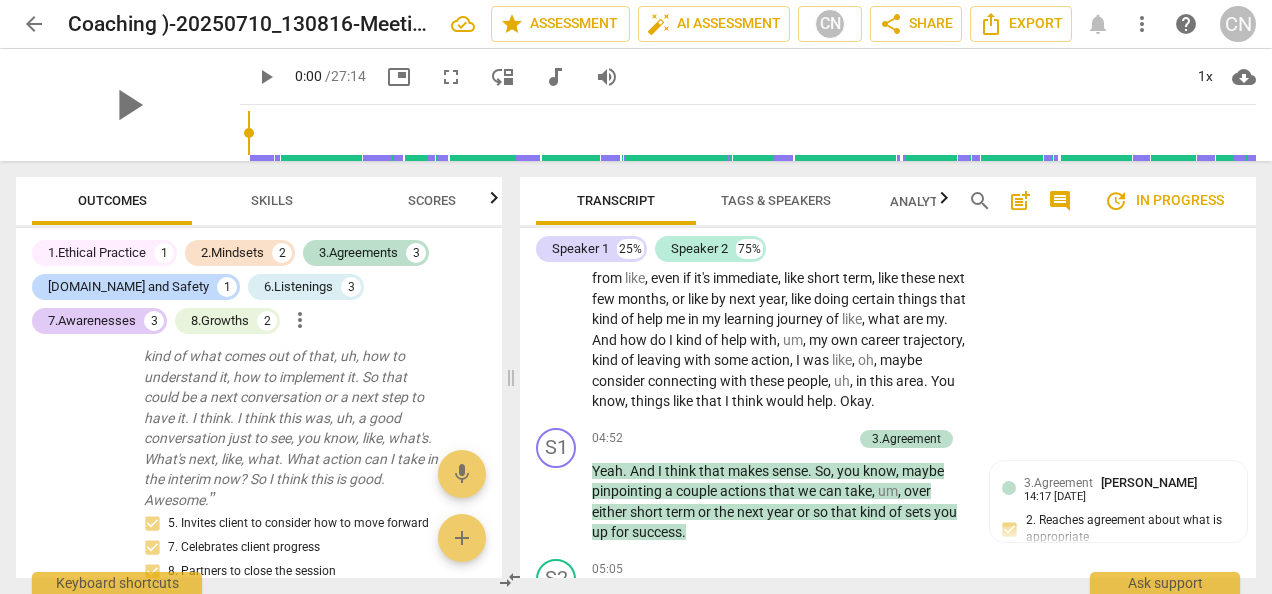 scroll, scrollTop: 1412, scrollLeft: 0, axis: vertical 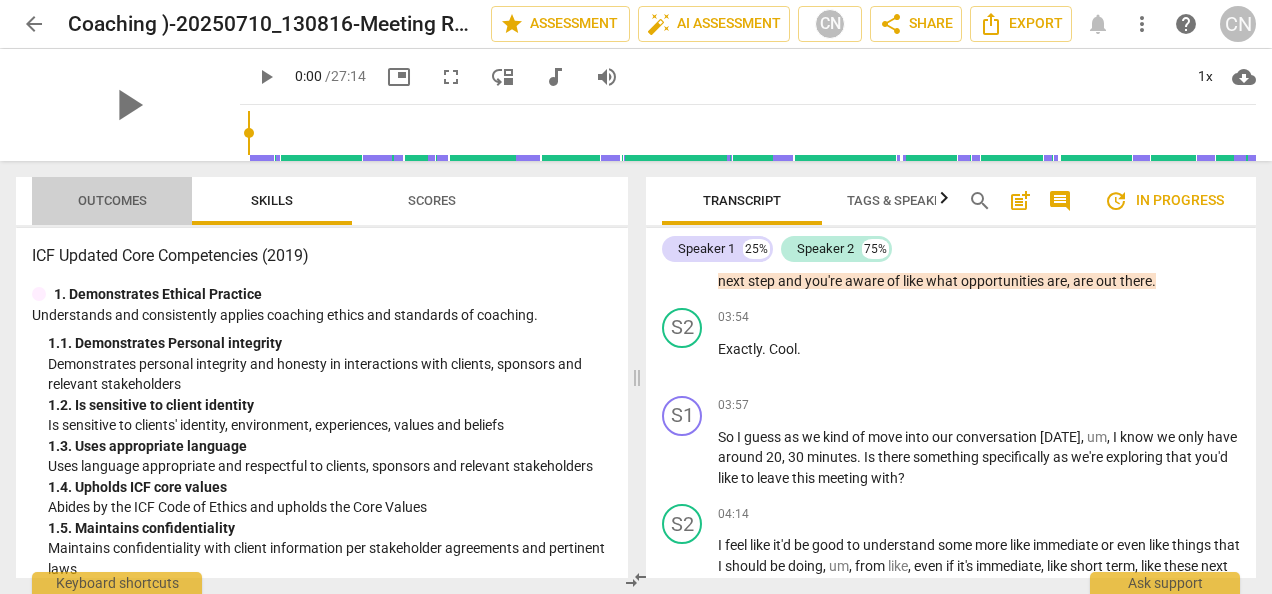 click on "Outcomes" at bounding box center [112, 201] 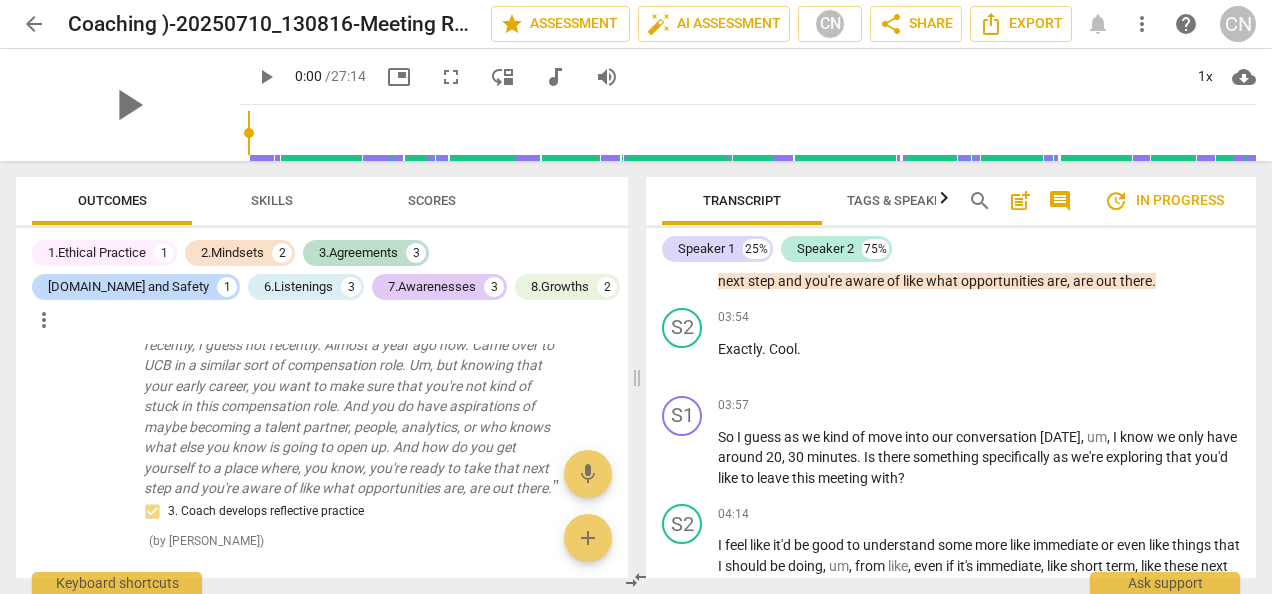 scroll, scrollTop: 0, scrollLeft: 0, axis: both 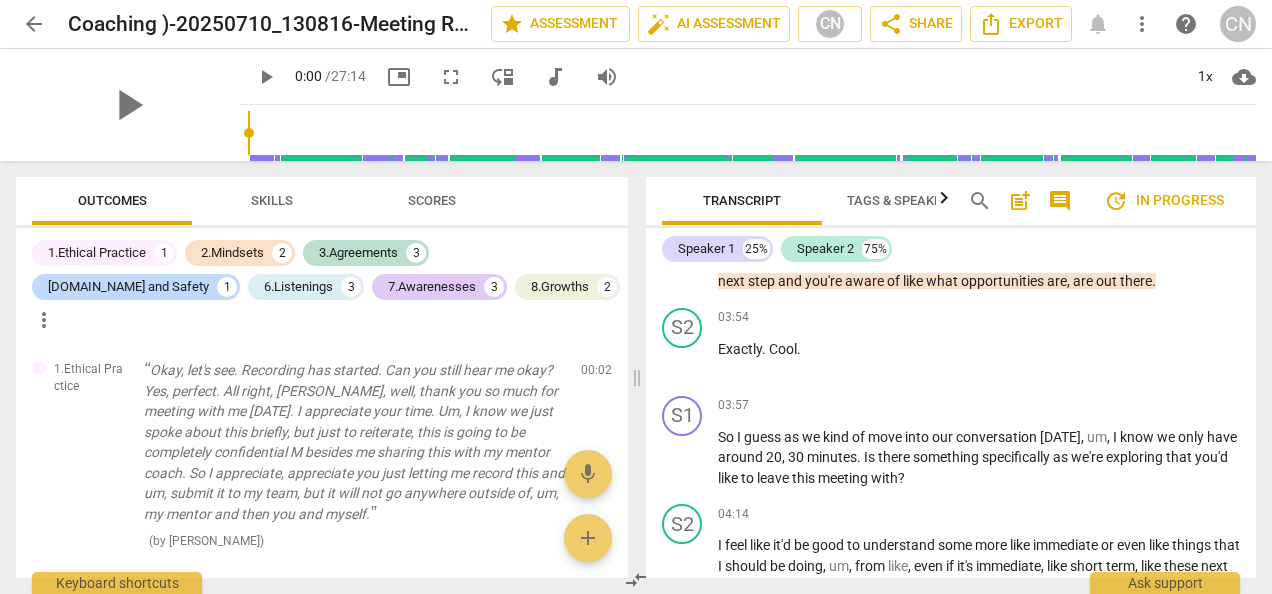 click on "post_add" at bounding box center [1020, 201] 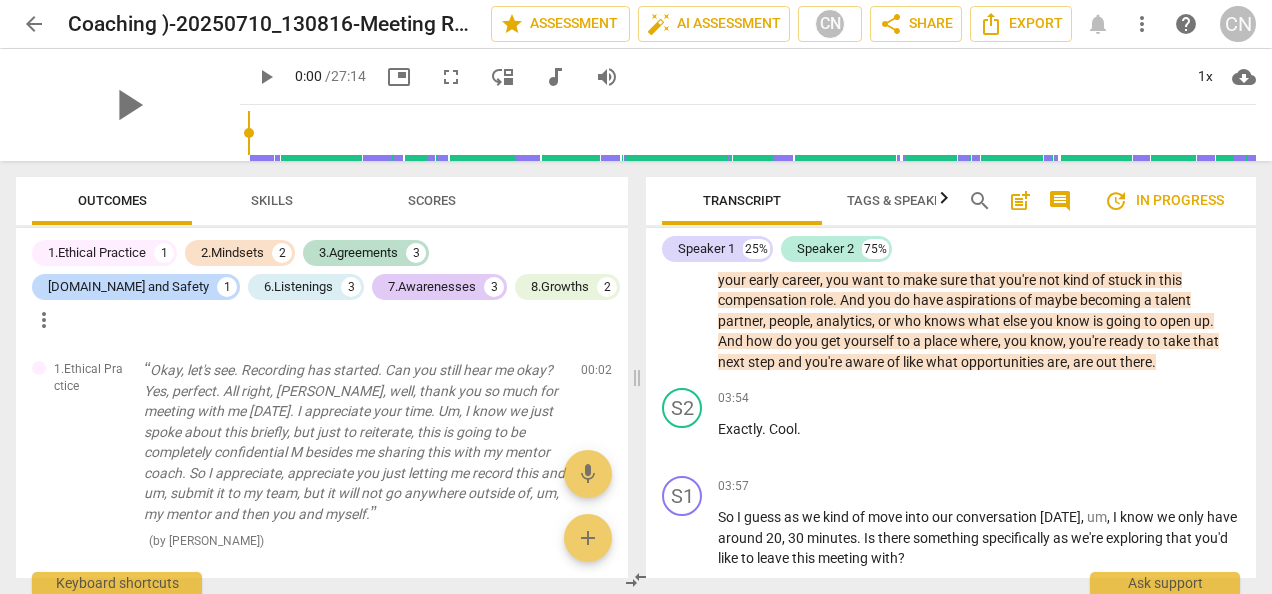 scroll, scrollTop: 44, scrollLeft: 0, axis: vertical 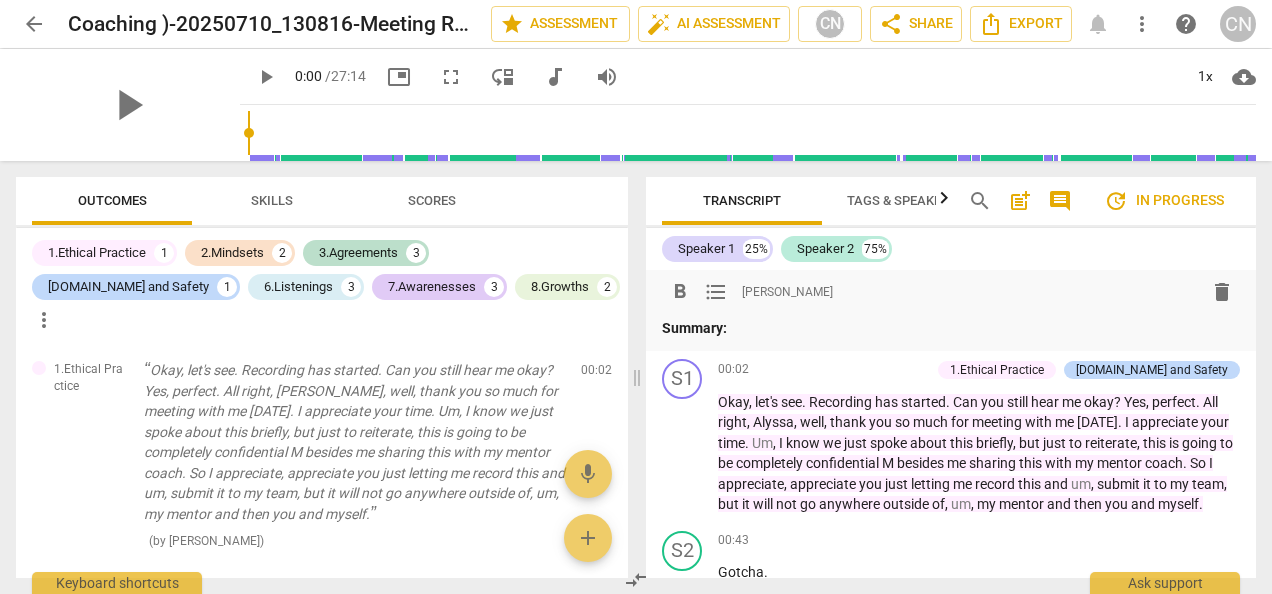 click on "[PERSON_NAME]" at bounding box center (787, 292) 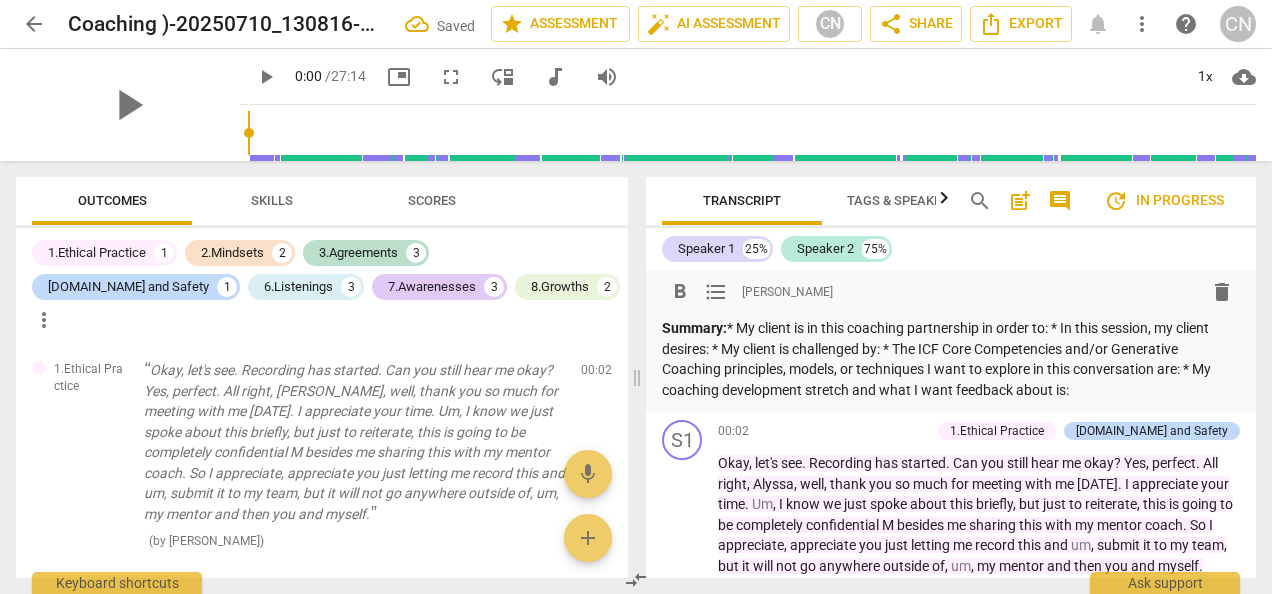 click on "Summary:   * My client is in this coaching partnership in order to: * In this session, my client desires: * My client is challenged by: * The ICF Core Competencies and/or Generative Coaching principles, models, or techniques I want to explore in this conversation are: * My coaching development stretch and what I want feedback about is:" at bounding box center [951, 359] 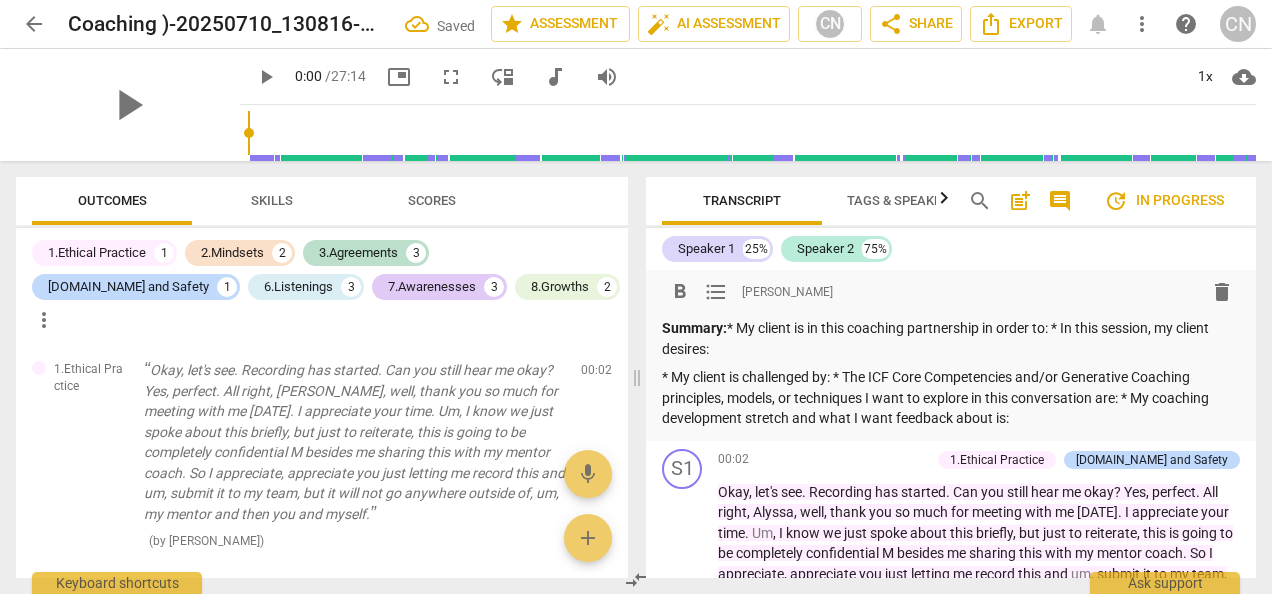 click on "Summary:   * My client is in this coaching partnership in order to: * In this session, my client desires:" at bounding box center (951, 338) 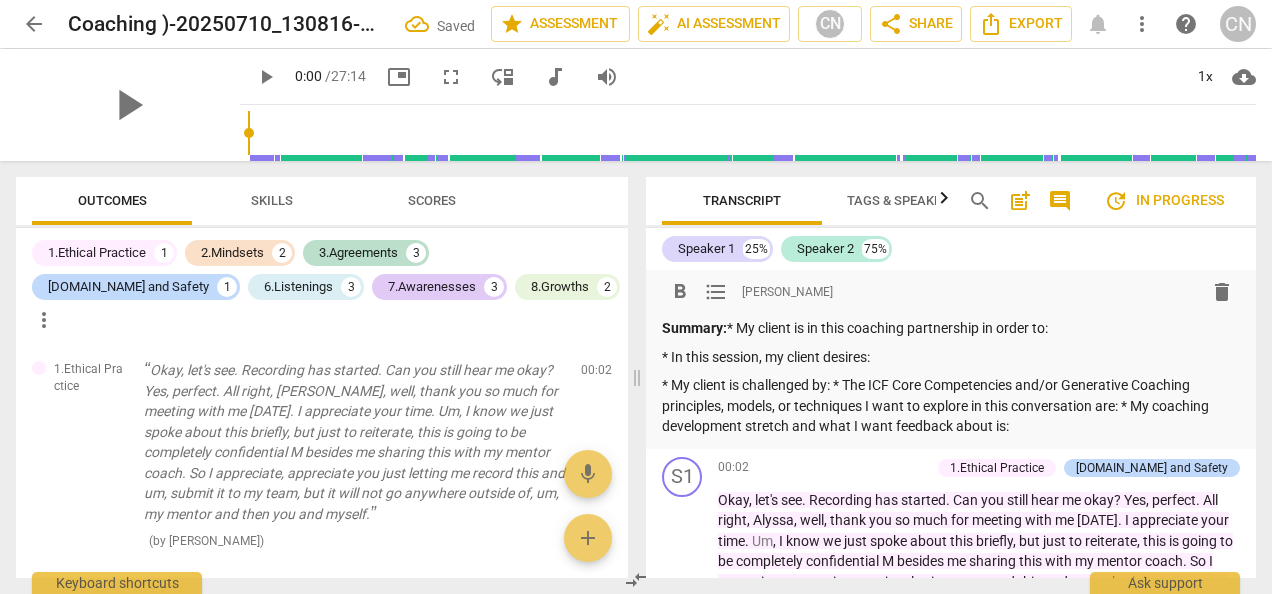 click on "* My client is challenged by: * The ICF Core Competencies and/or Generative Coaching principles, models, or techniques I want to explore in this conversation are: * My coaching development stretch and what I want feedback about is:" at bounding box center (951, 406) 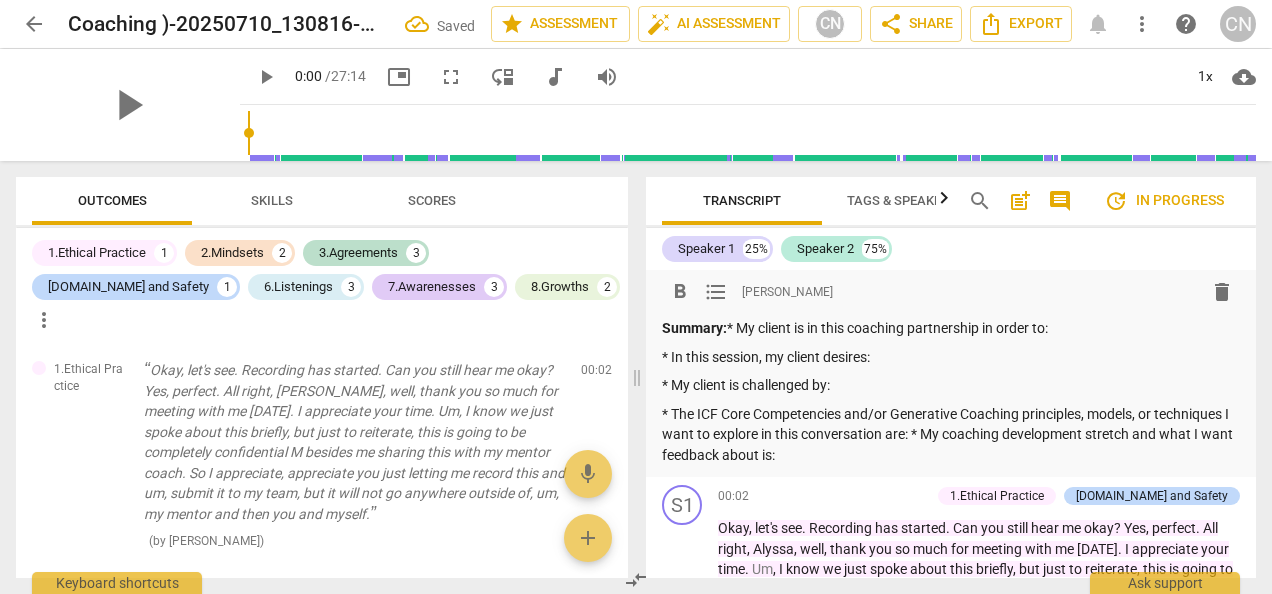 click on "* The ICF Core Competencies and/or Generative Coaching principles, models, or techniques I want to explore in this conversation are: * My coaching development stretch and what I want feedback about is:" at bounding box center (951, 435) 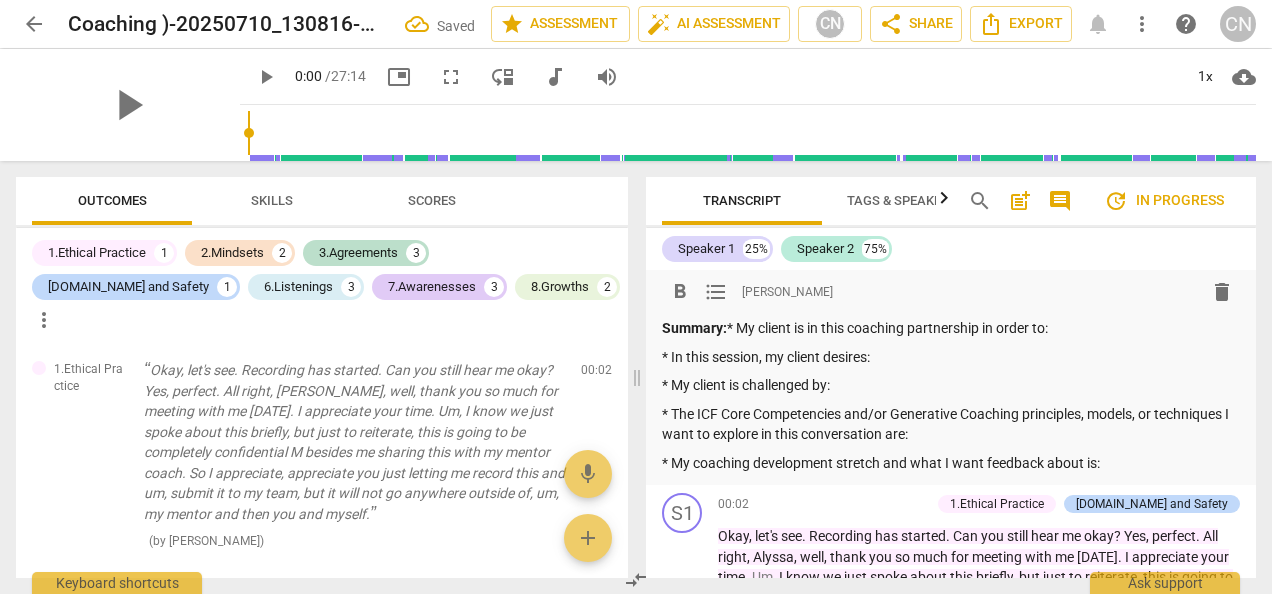 click on "Summary:   * My client is in this coaching partnership in order to:" at bounding box center [951, 328] 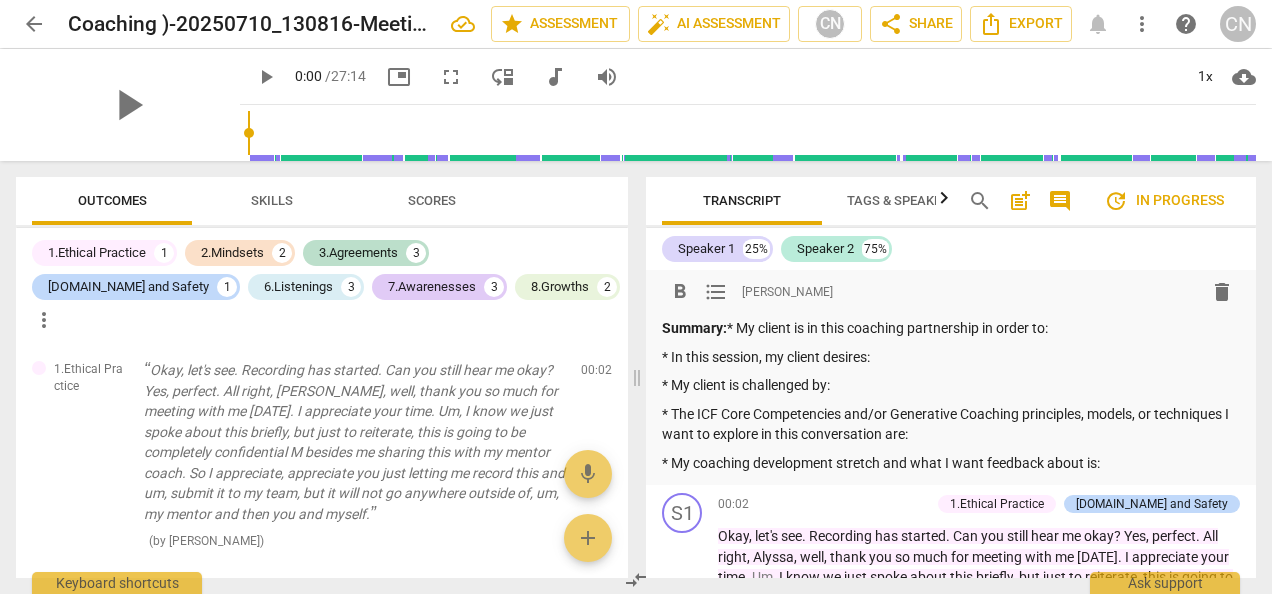 type 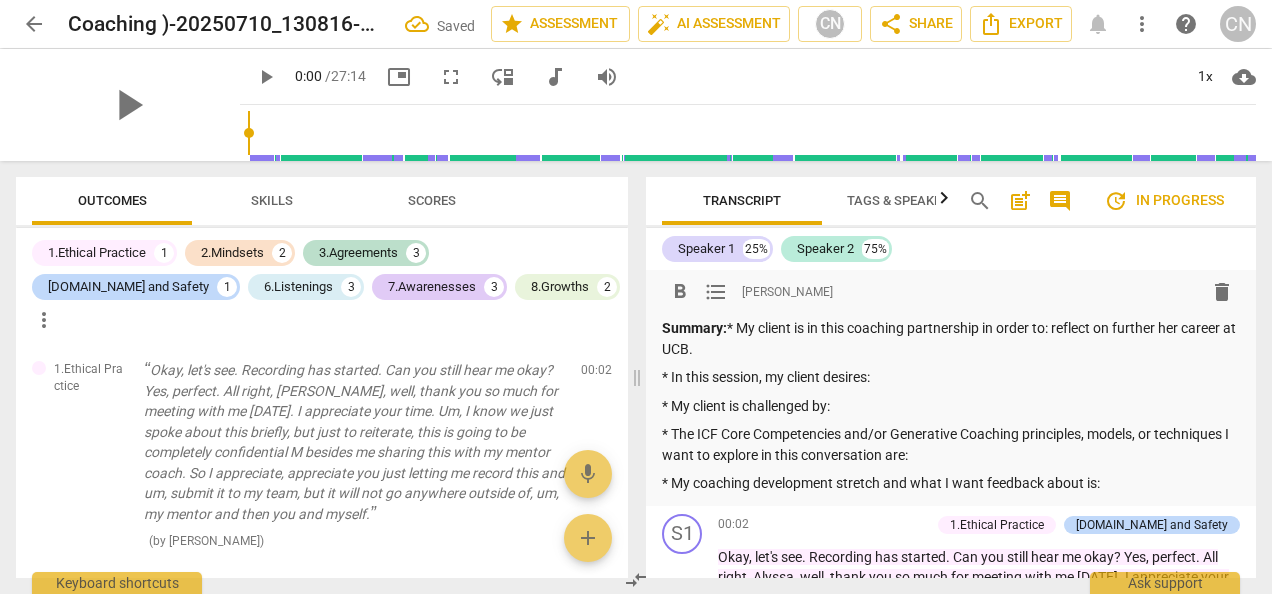 click on "* In this session, my client desires:" at bounding box center (951, 377) 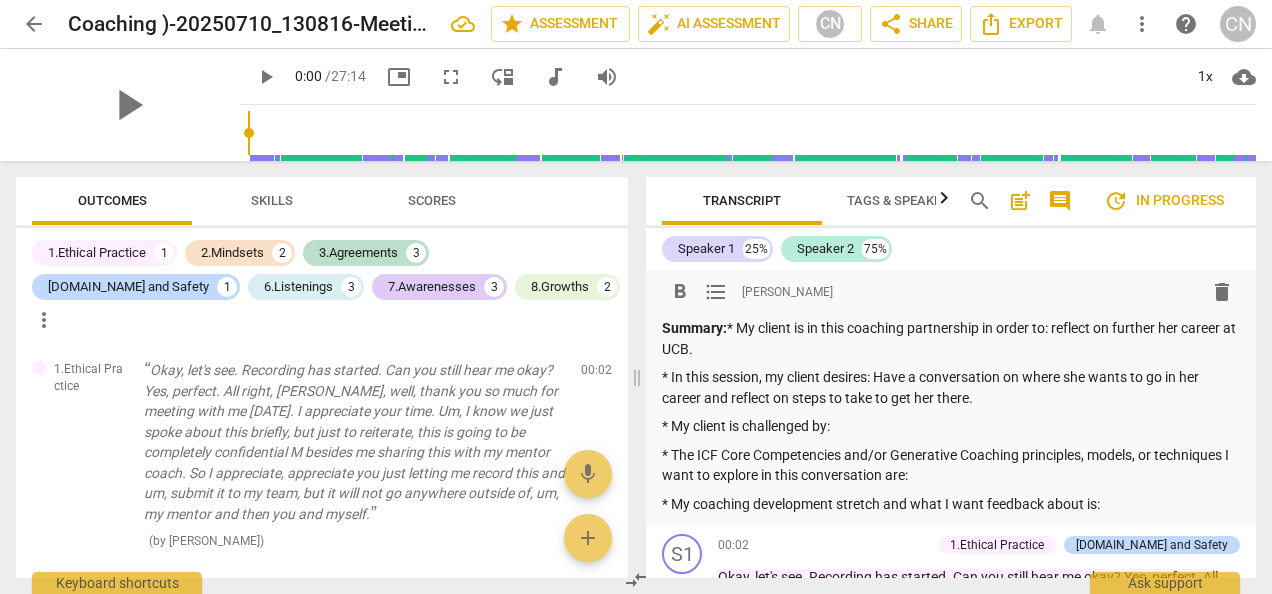 click on "* My client is challenged by:" at bounding box center (951, 426) 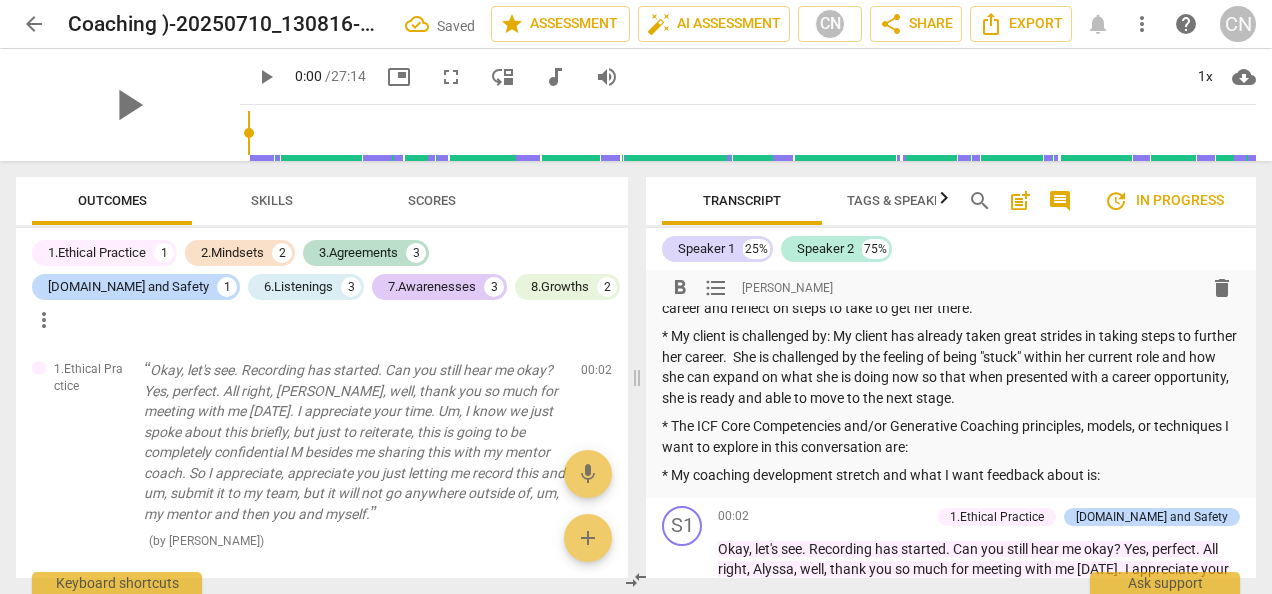 scroll, scrollTop: 91, scrollLeft: 0, axis: vertical 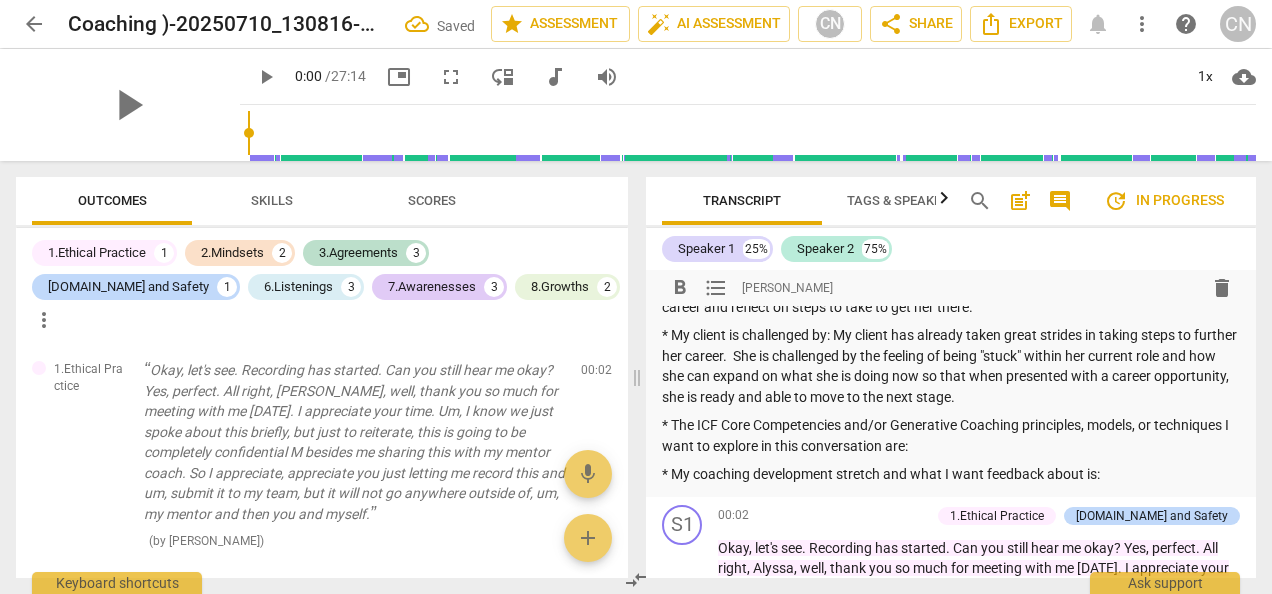 click on "* The ICF Core Competencies and/or Generative Coaching principles, models, or techniques I want to explore in this conversation are:" at bounding box center (951, 435) 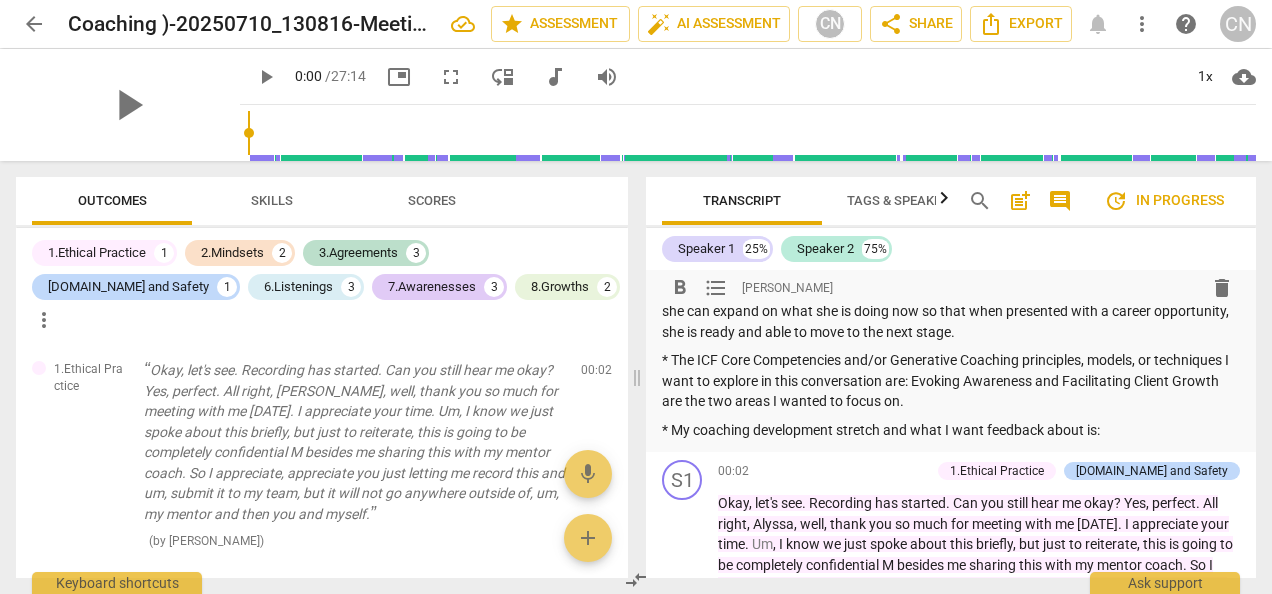scroll, scrollTop: 157, scrollLeft: 0, axis: vertical 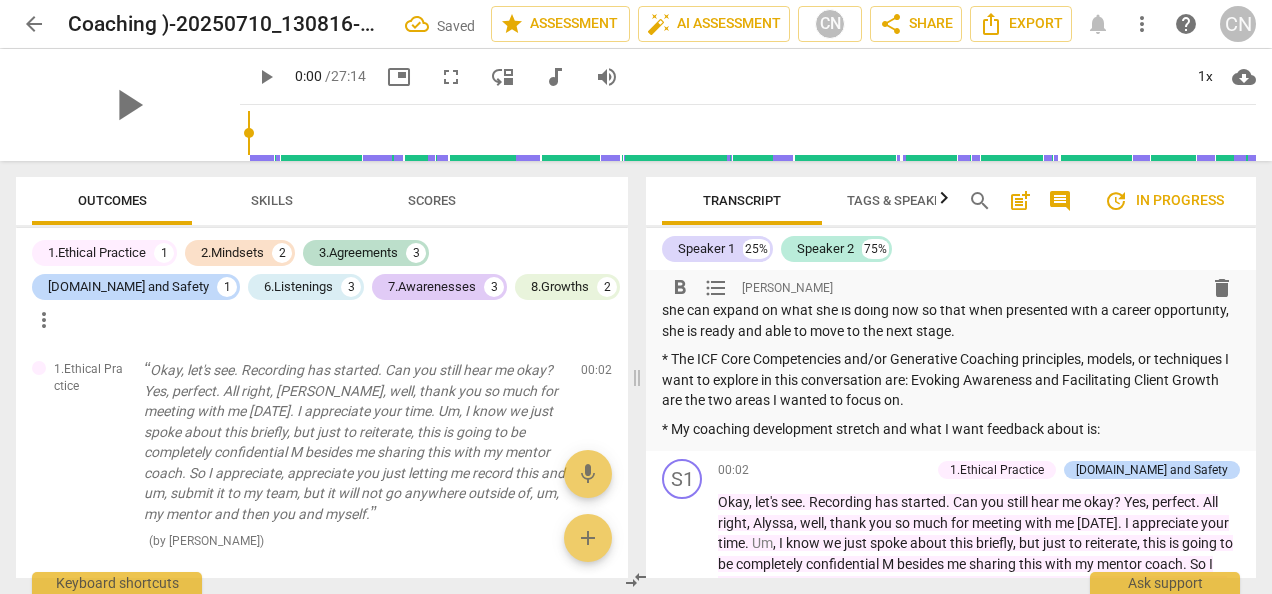 click on "* My coaching development stretch and what I want feedback about is:" at bounding box center [951, 429] 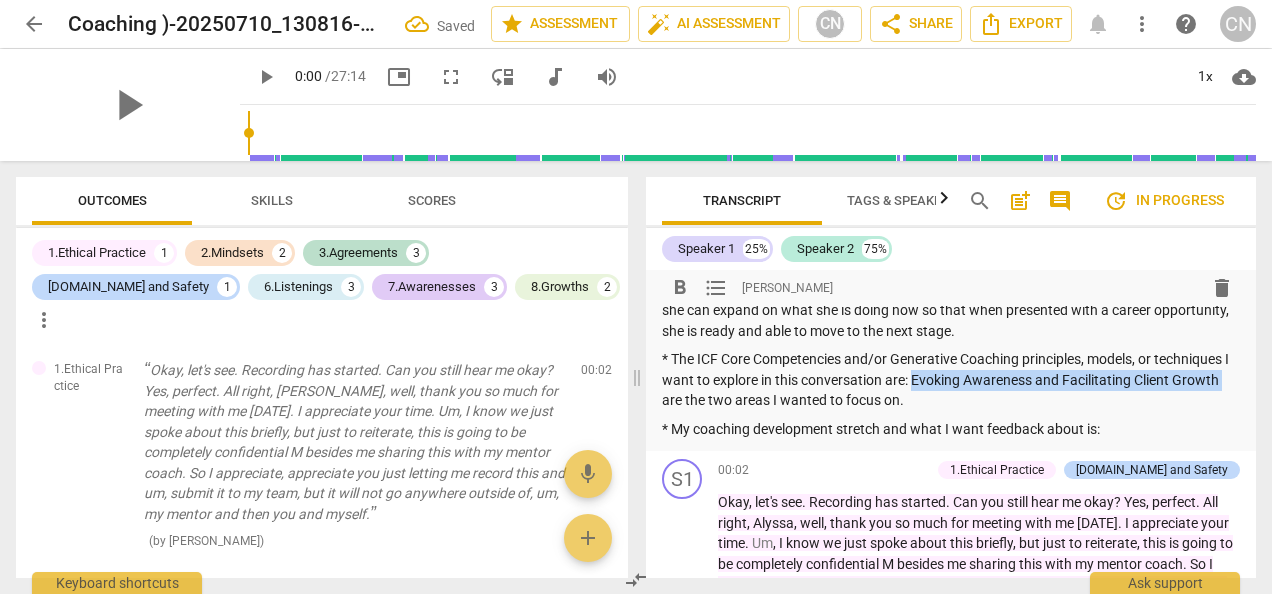 drag, startPoint x: 919, startPoint y: 377, endPoint x: 1235, endPoint y: 381, distance: 316.02533 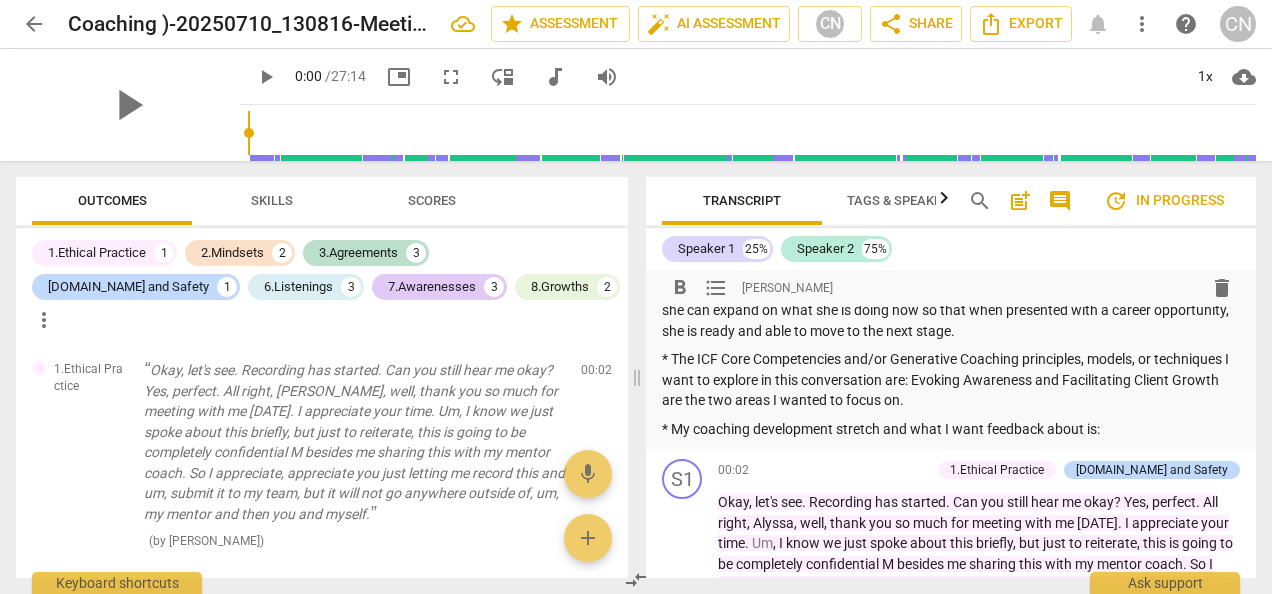 click on "* My coaching development stretch and what I want feedback about is:" at bounding box center [951, 429] 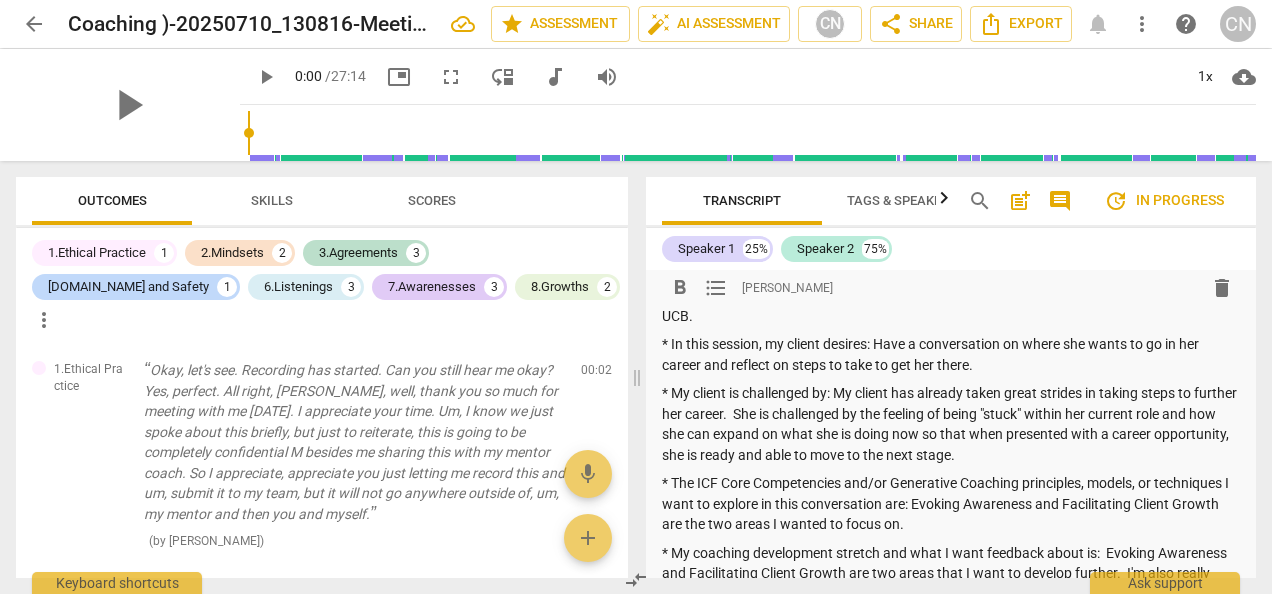 scroll, scrollTop: 0, scrollLeft: 0, axis: both 